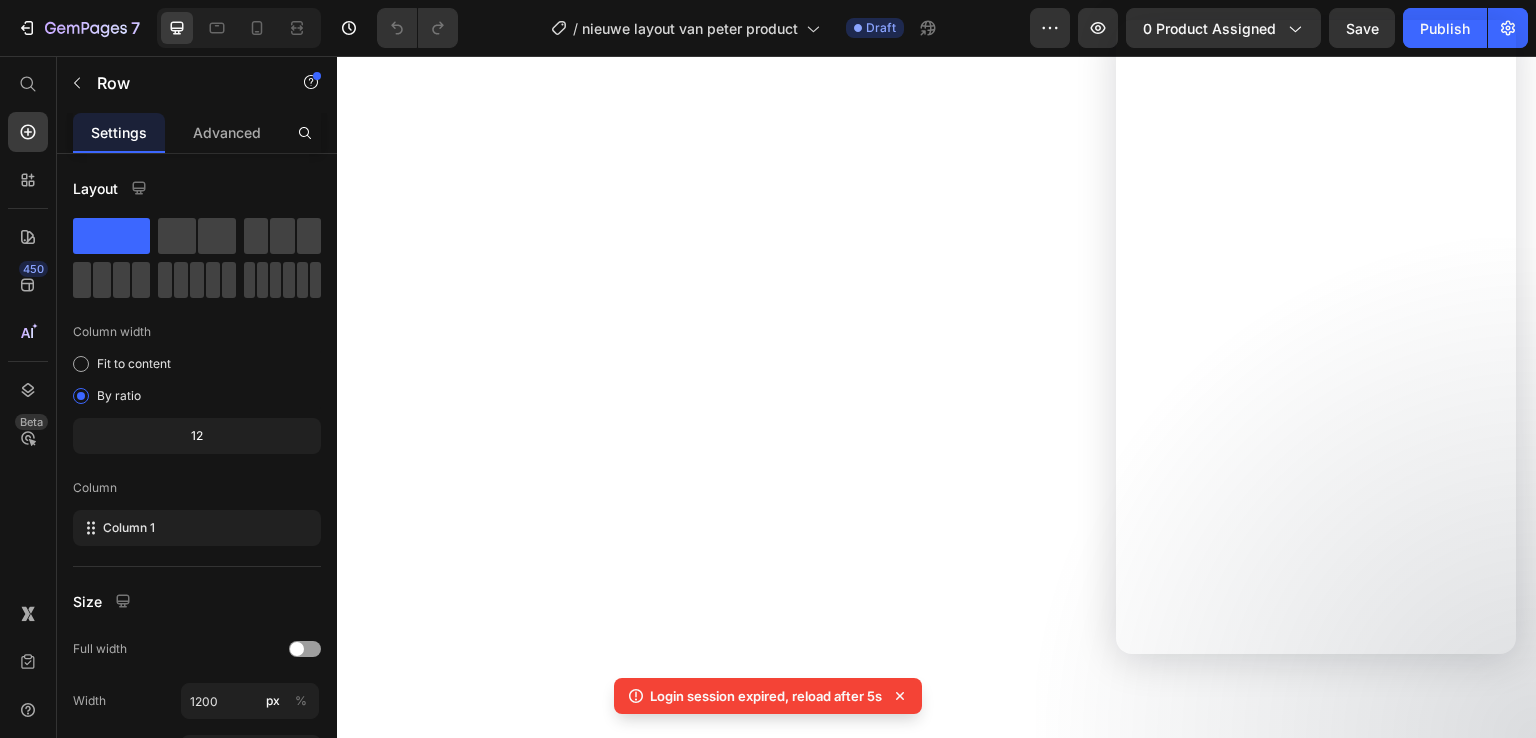 scroll, scrollTop: 0, scrollLeft: 0, axis: both 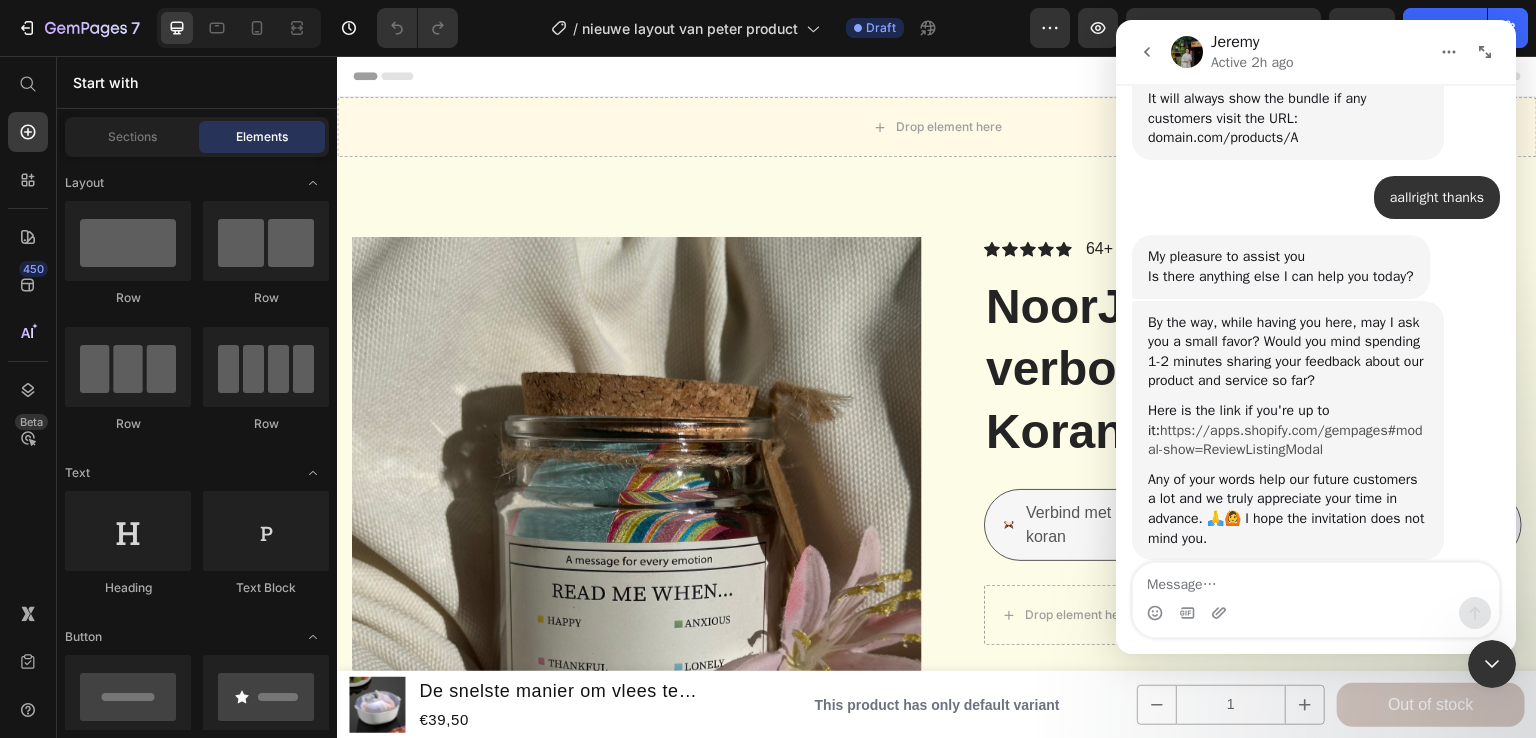 click on "https://apps.shopify.com/gempages#modal-show=ReviewListingModal" at bounding box center [1285, 440] 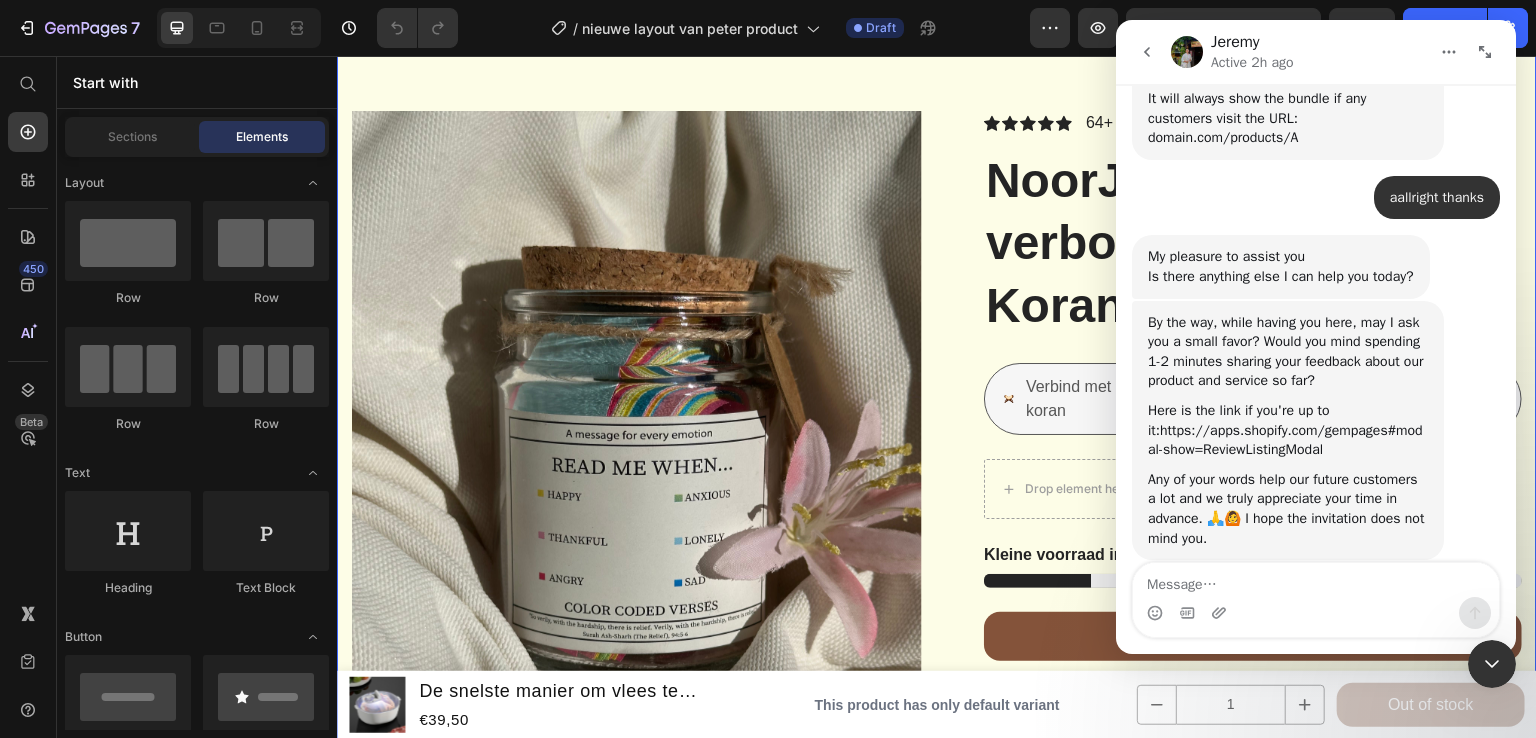 scroll, scrollTop: 0, scrollLeft: 0, axis: both 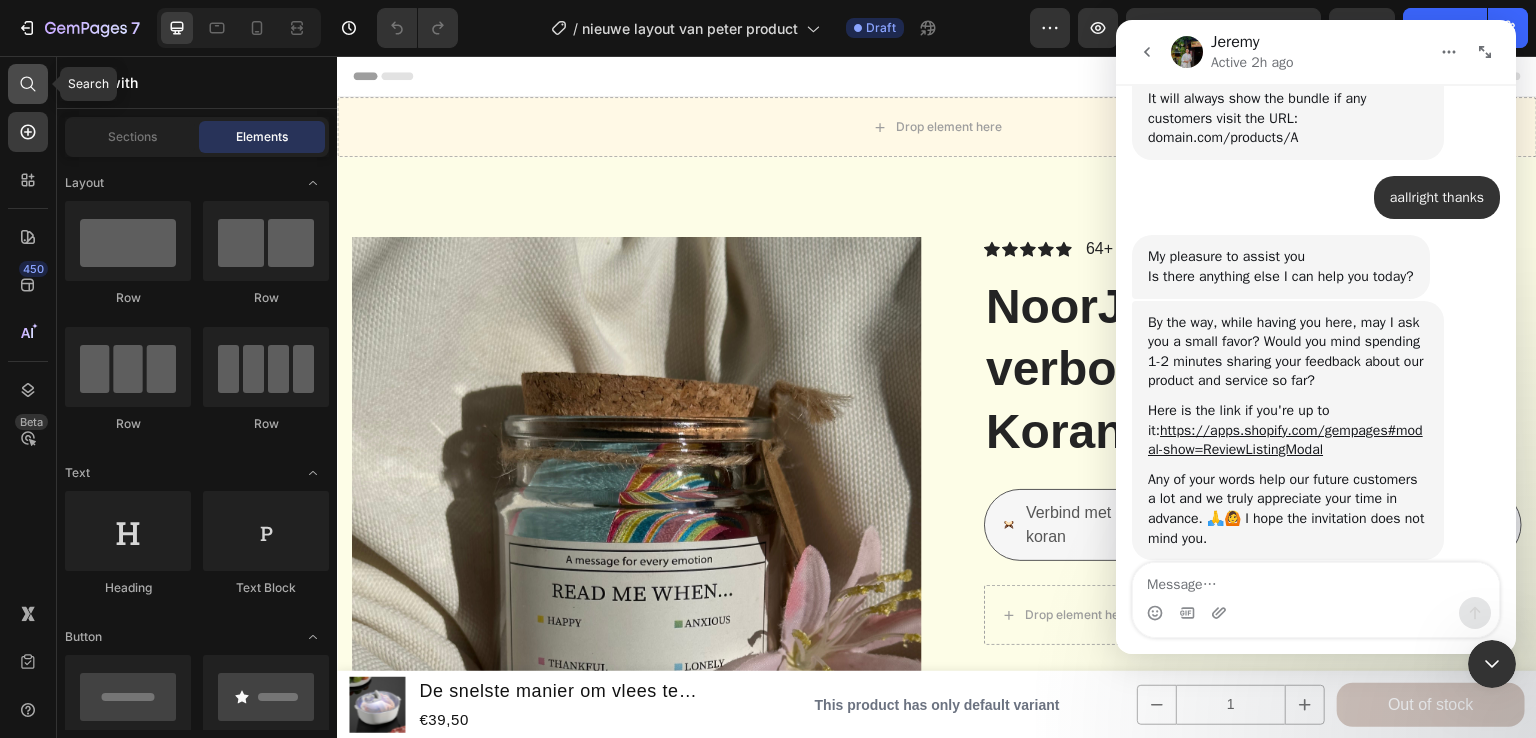 click 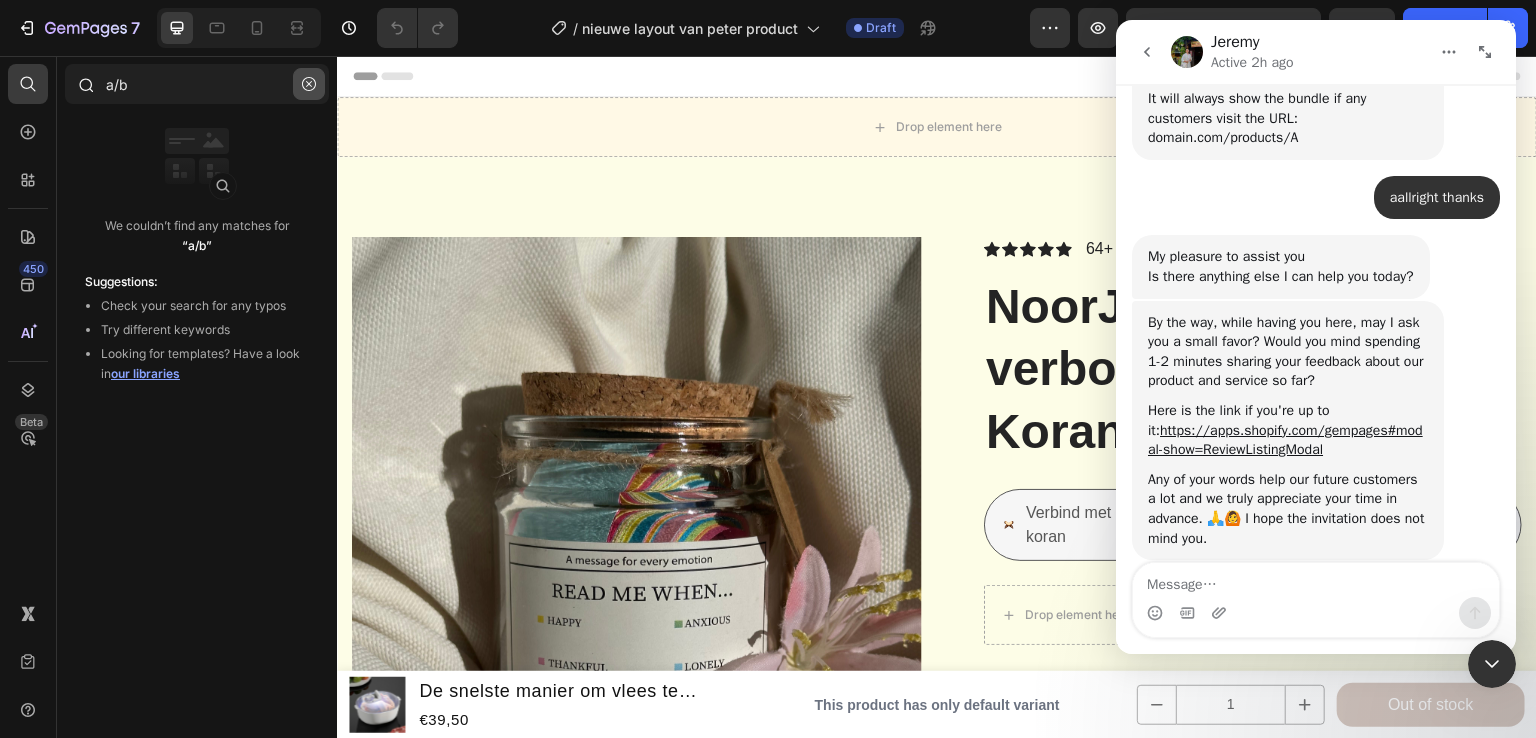 type on "a/b" 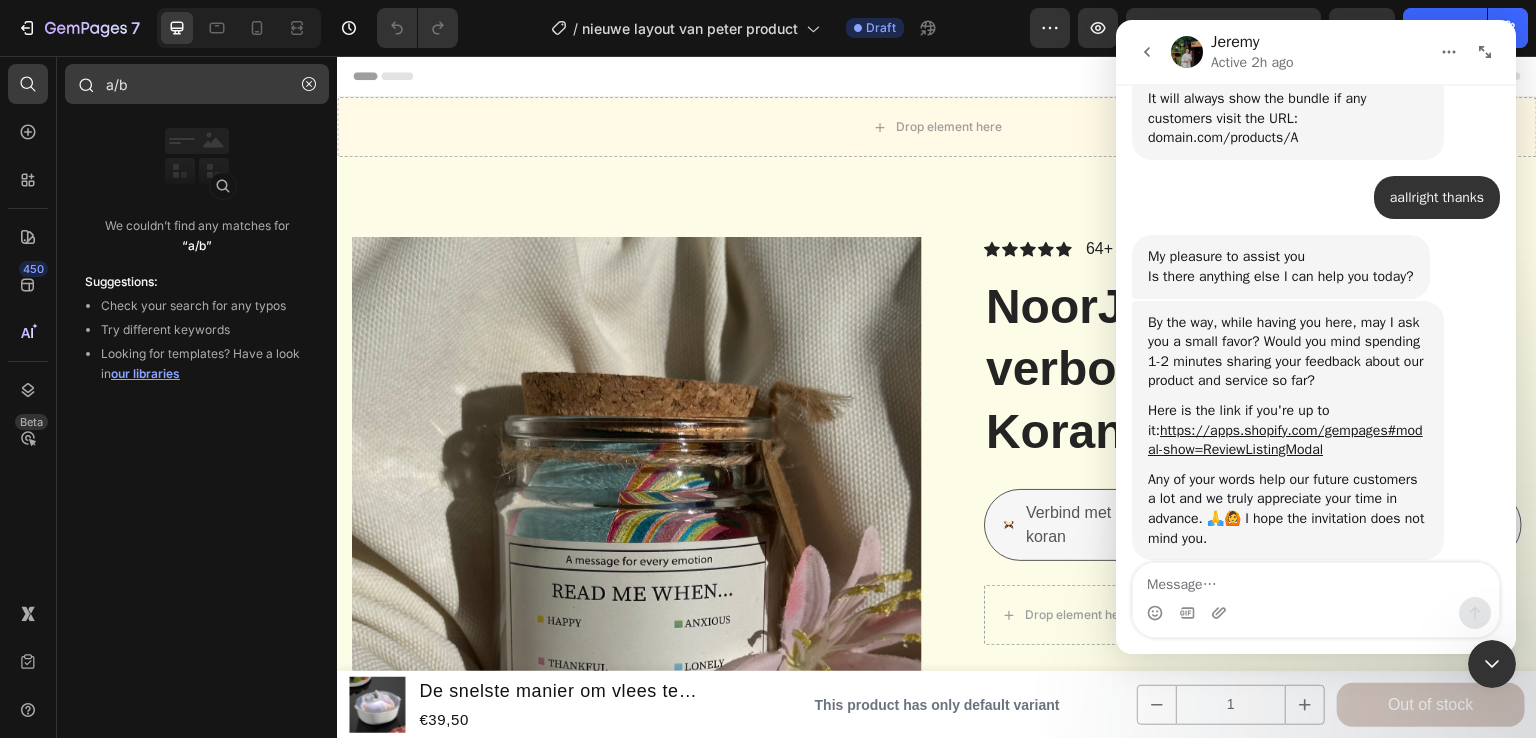 click at bounding box center [309, 84] 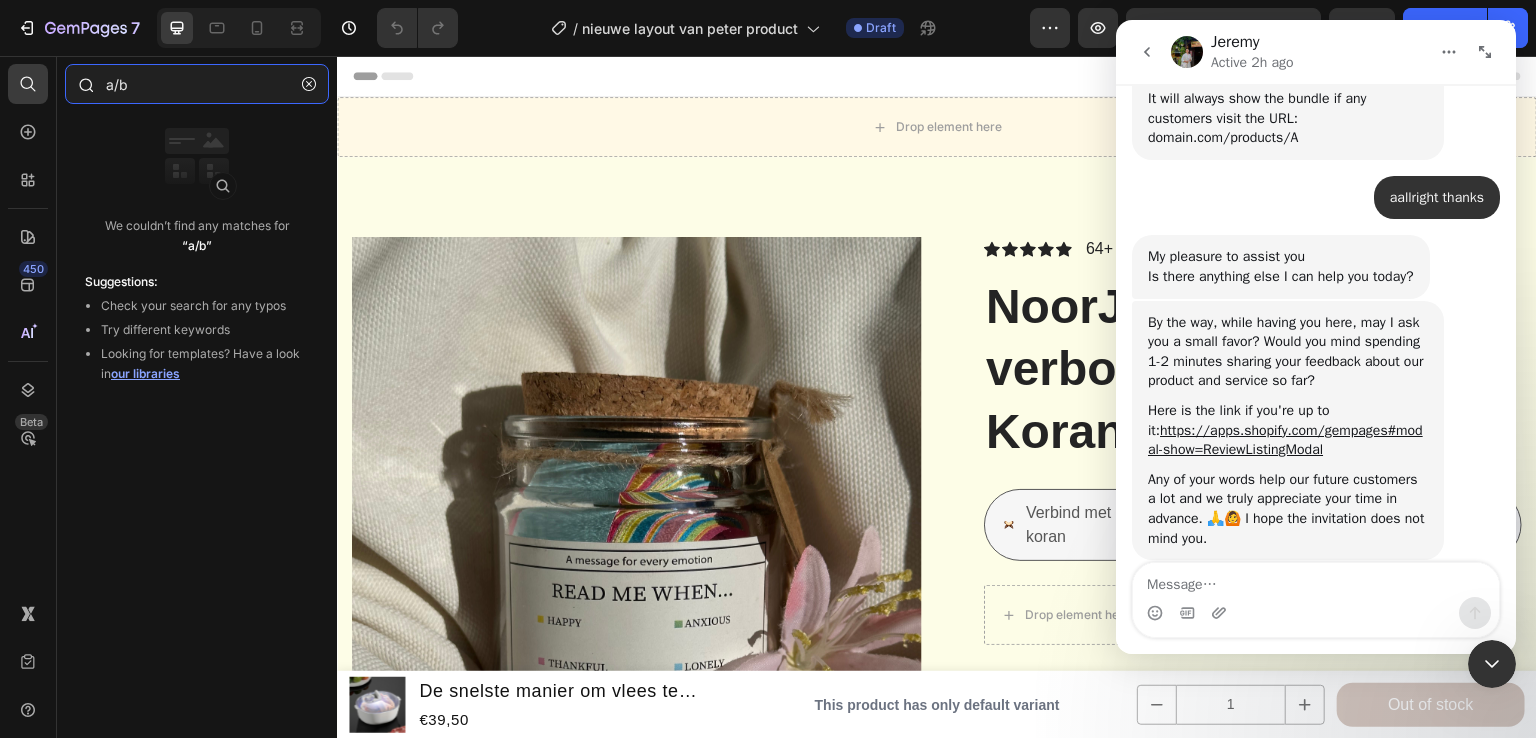 type 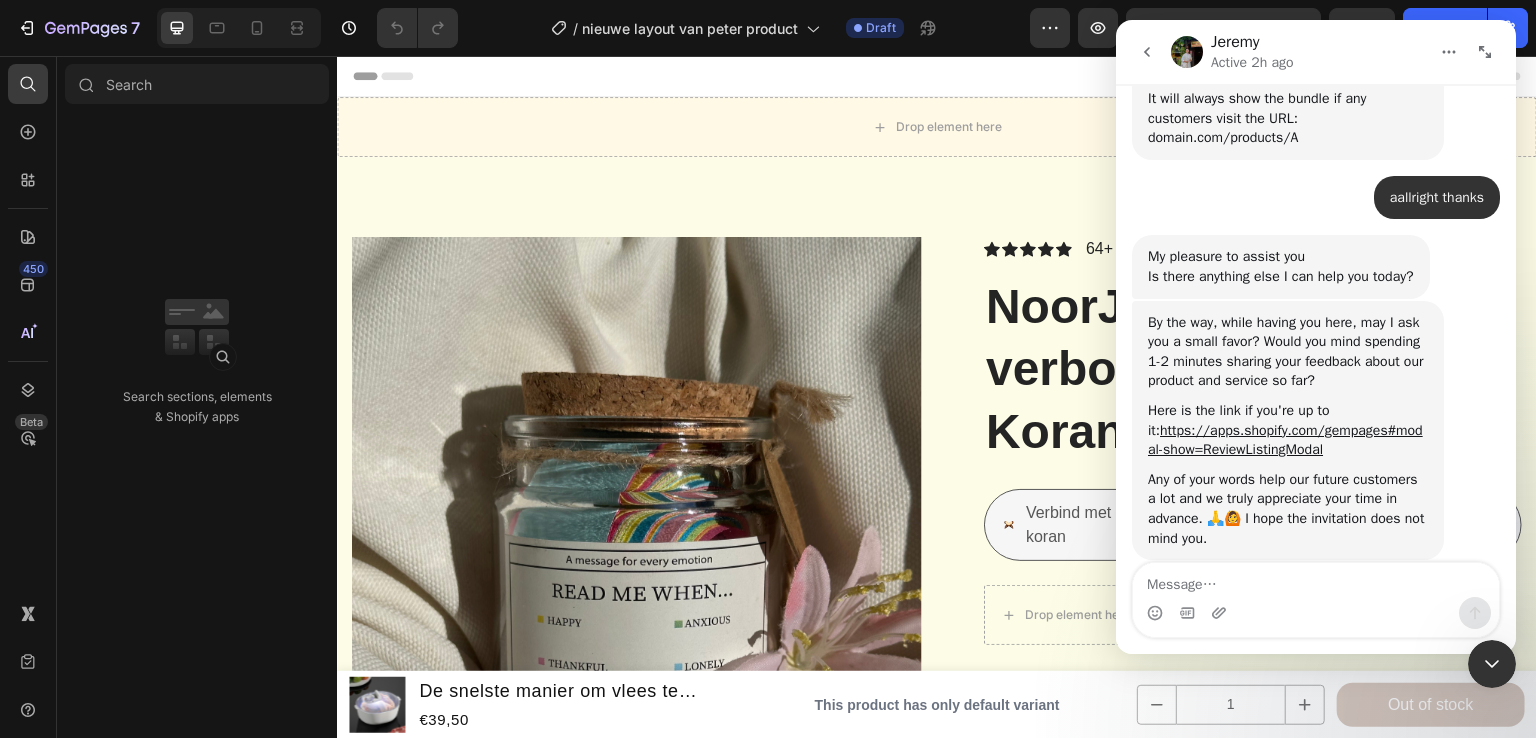 click 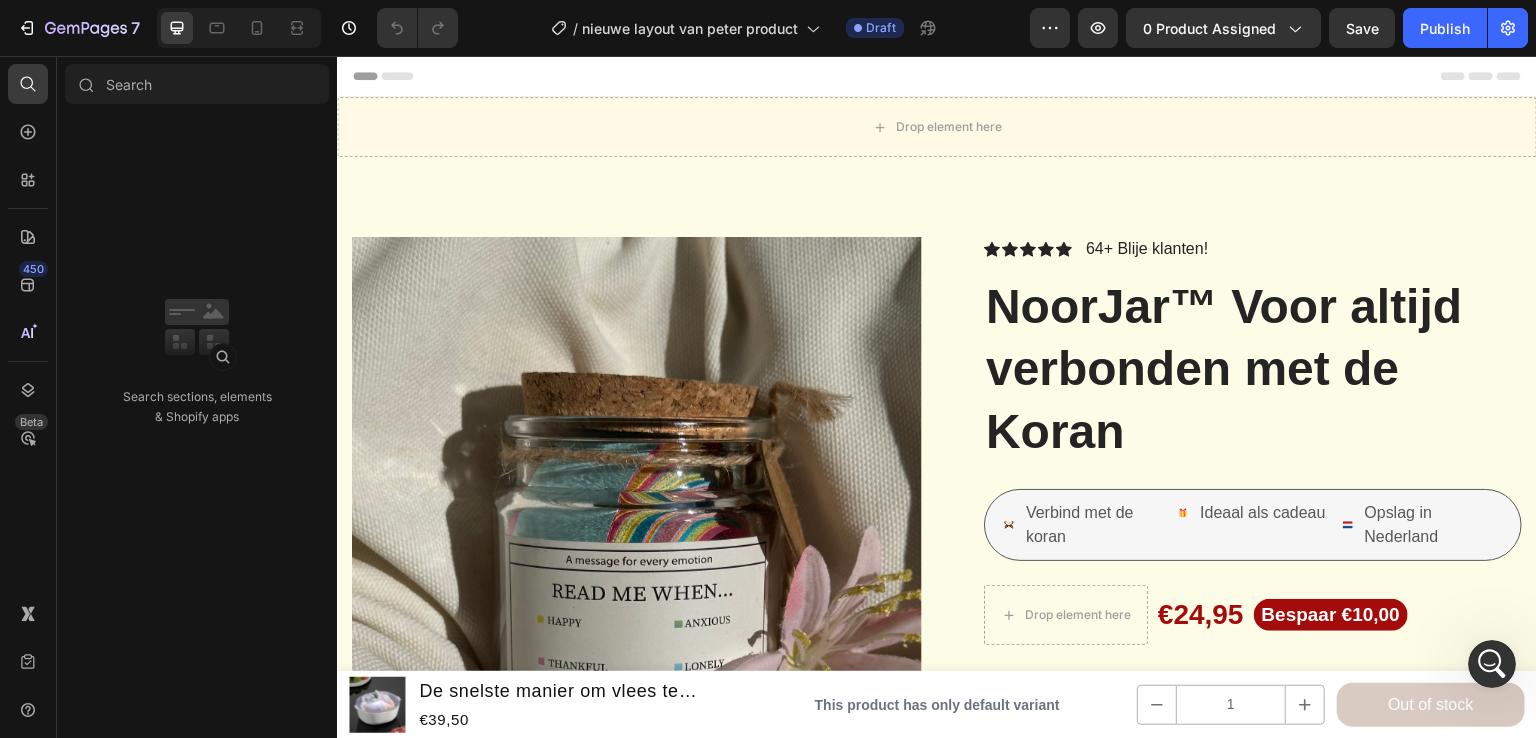 scroll, scrollTop: 0, scrollLeft: 0, axis: both 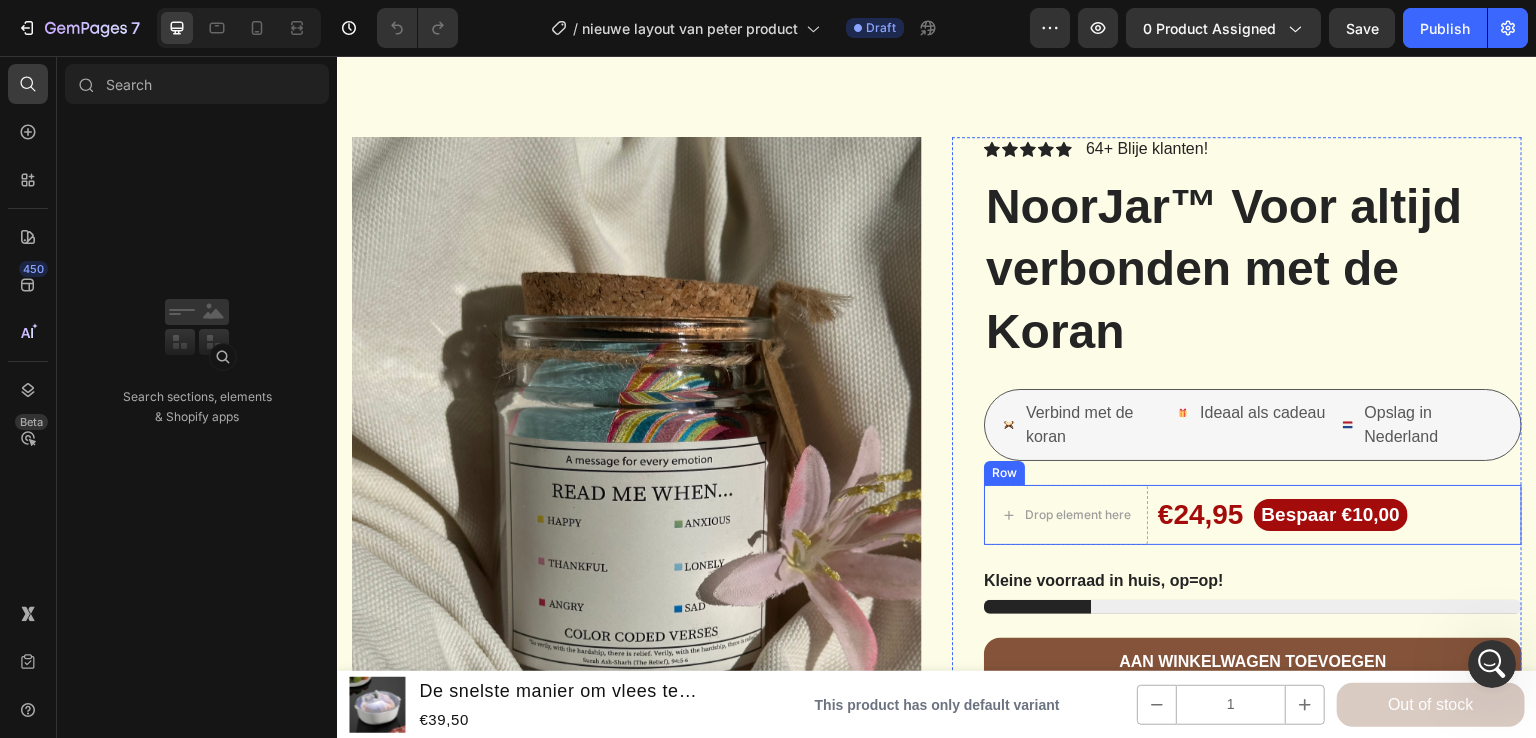 click on "Drop element here €24,95 Product Price Bespaar €10,00 Product Badge Row" at bounding box center (1253, 515) 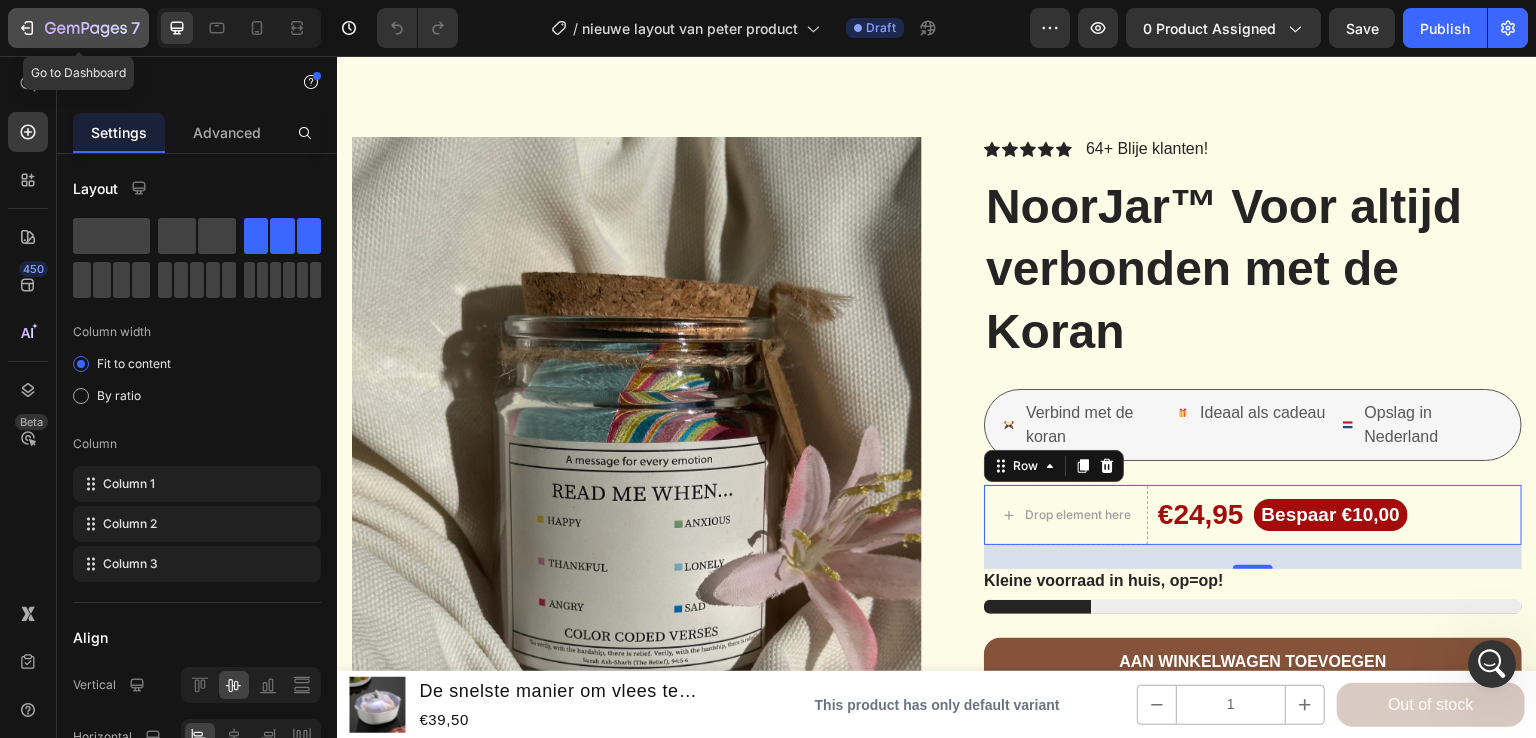 click 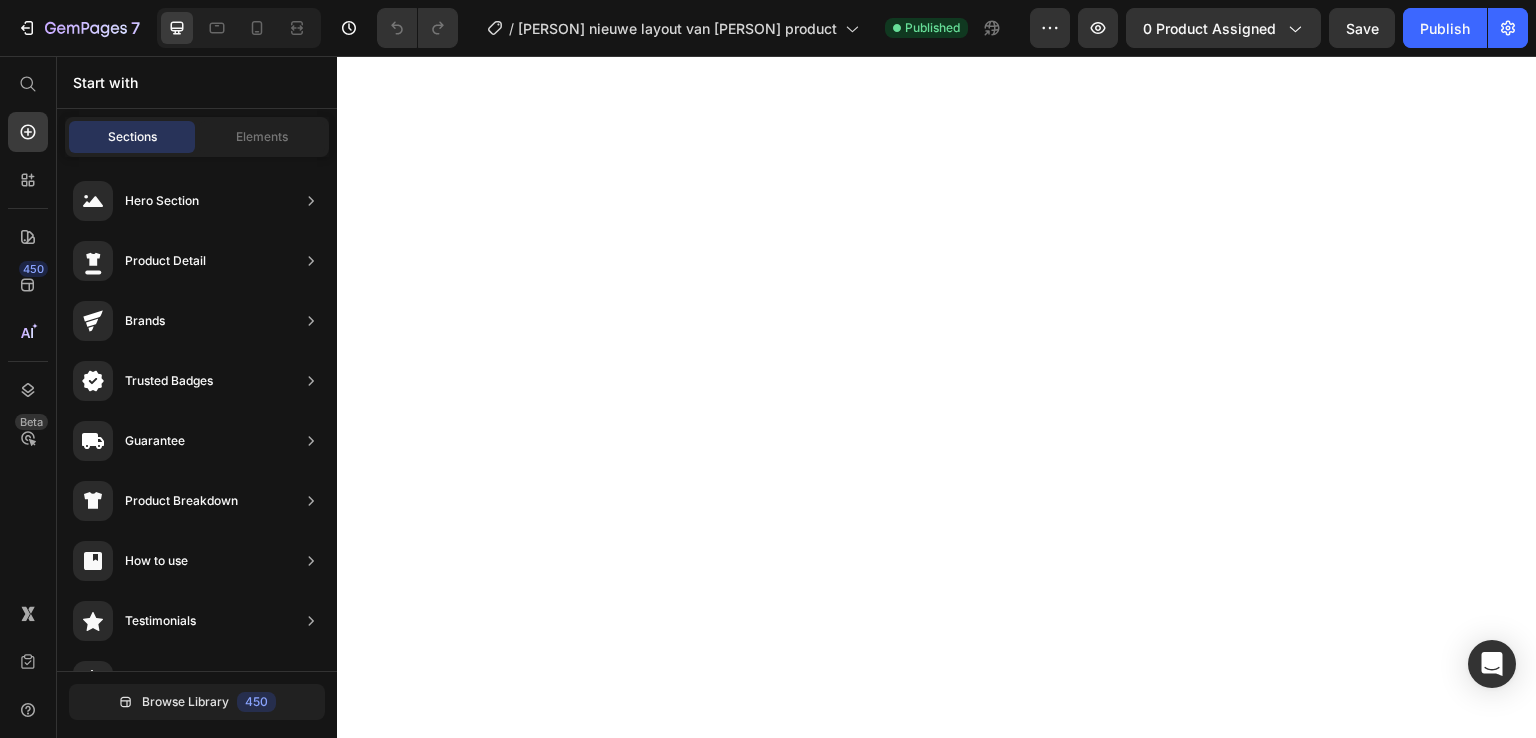 scroll, scrollTop: 0, scrollLeft: 0, axis: both 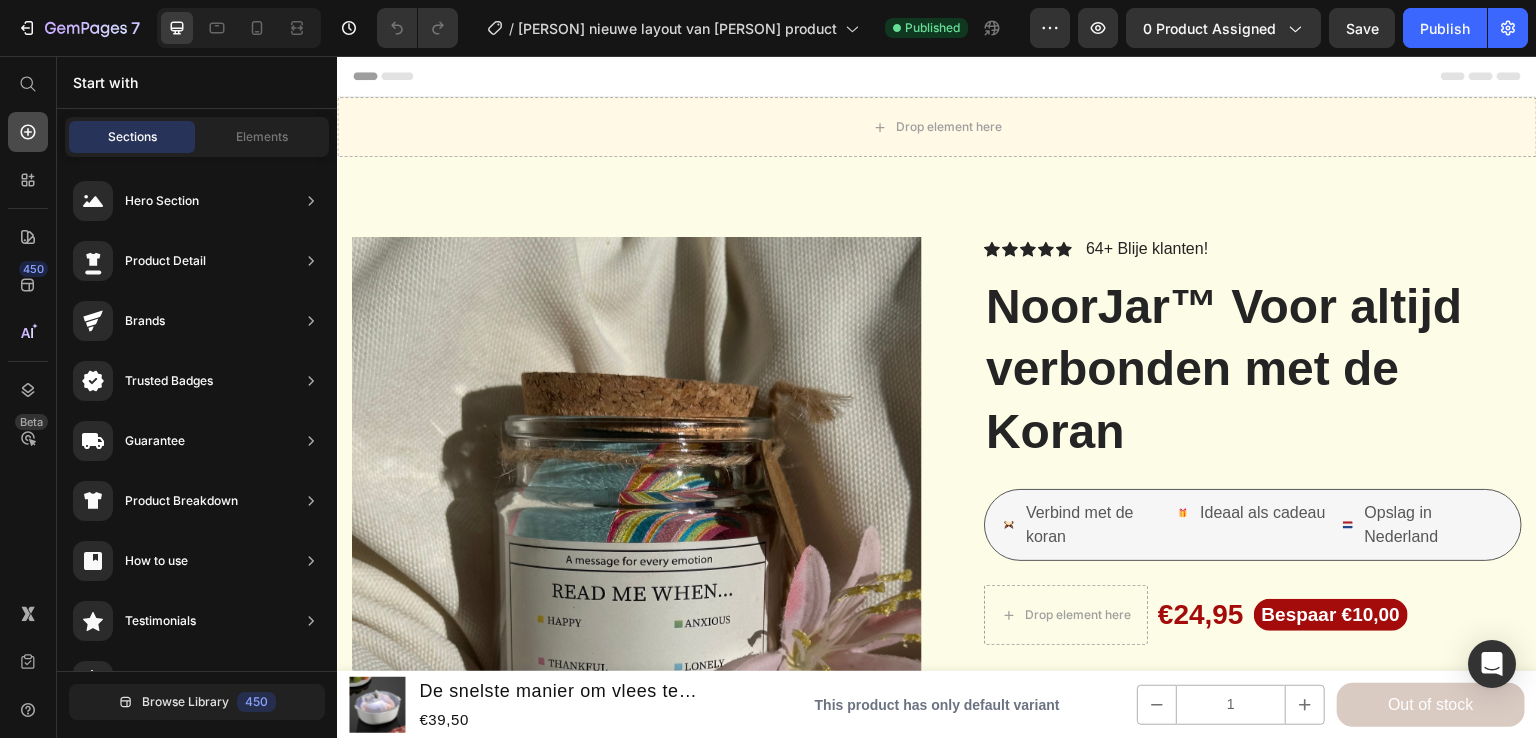 click 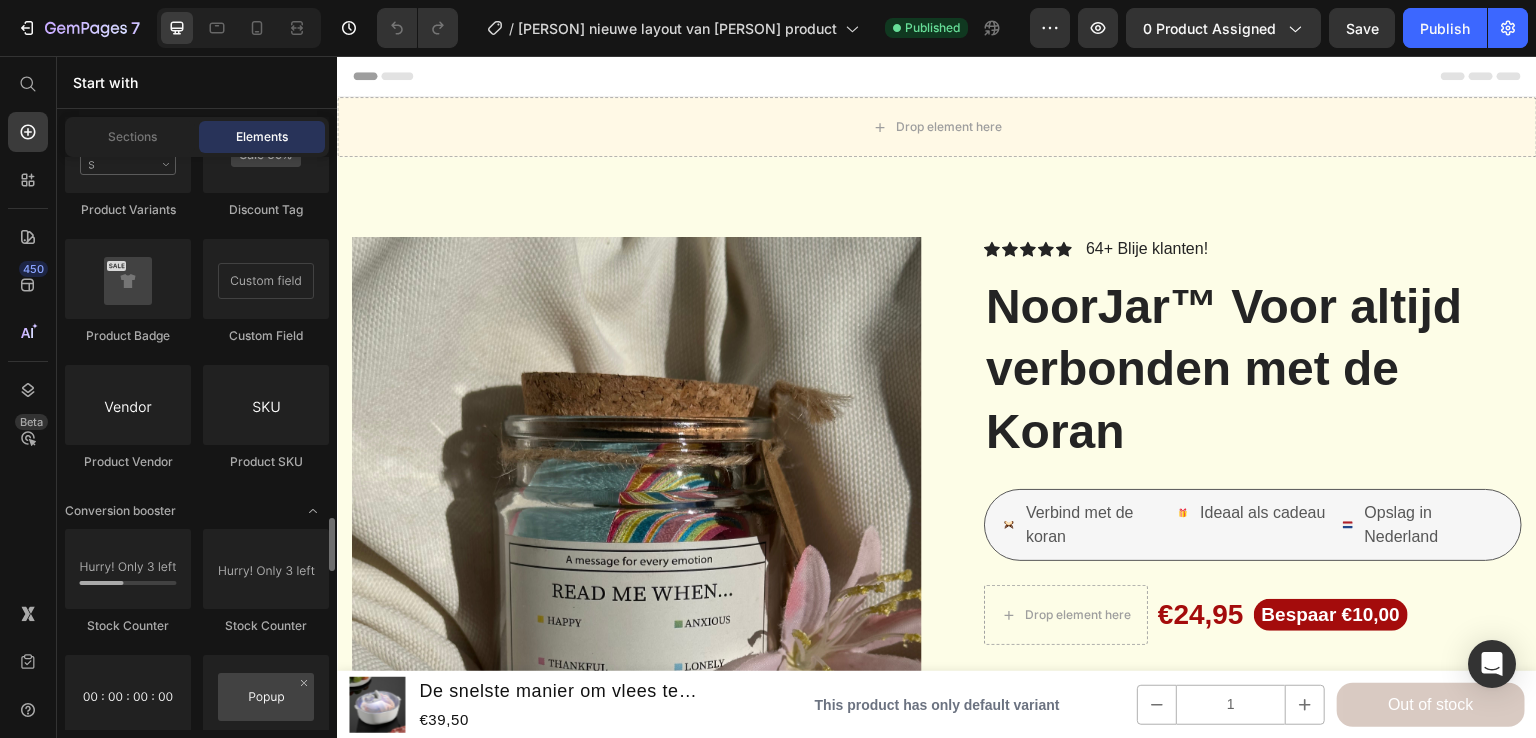 scroll, scrollTop: 3700, scrollLeft: 0, axis: vertical 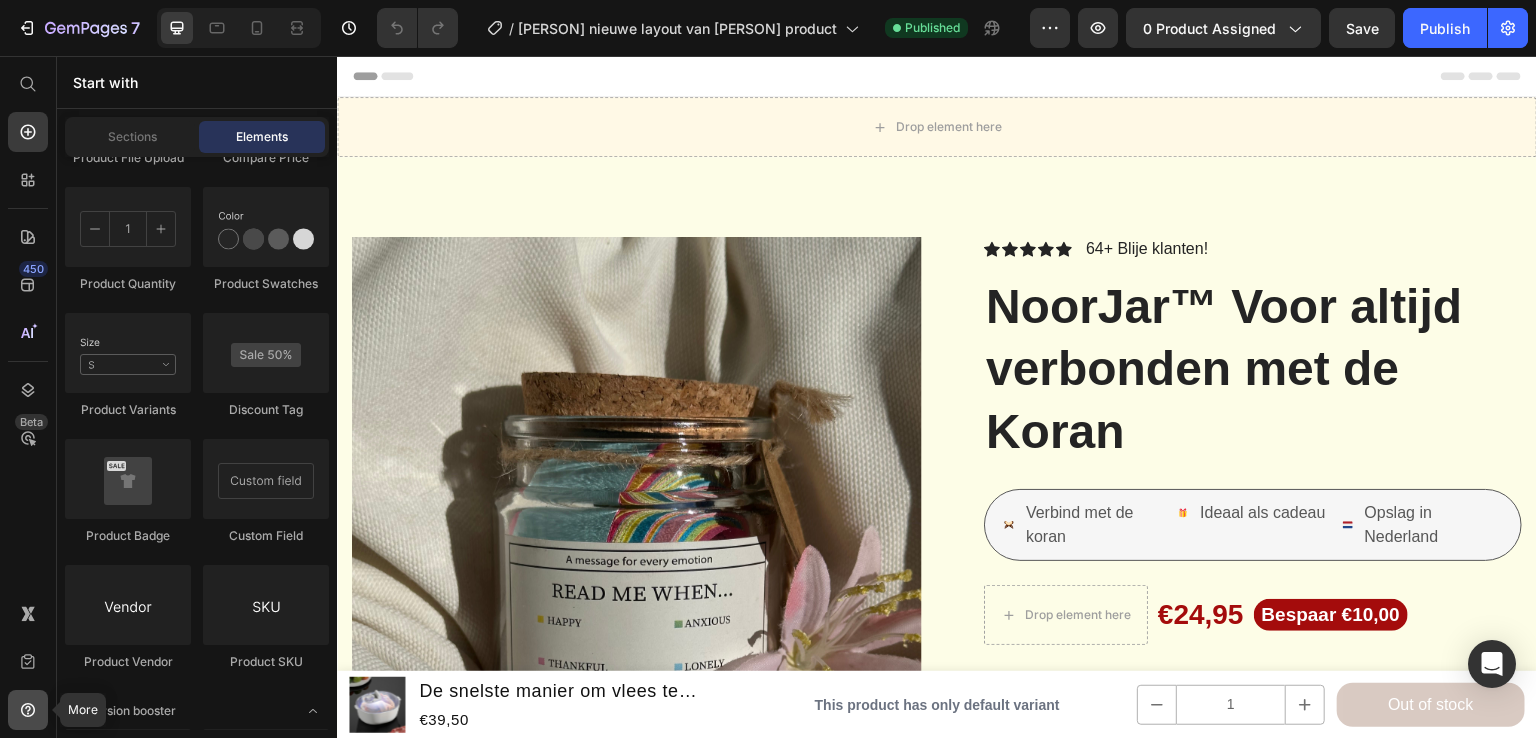 click 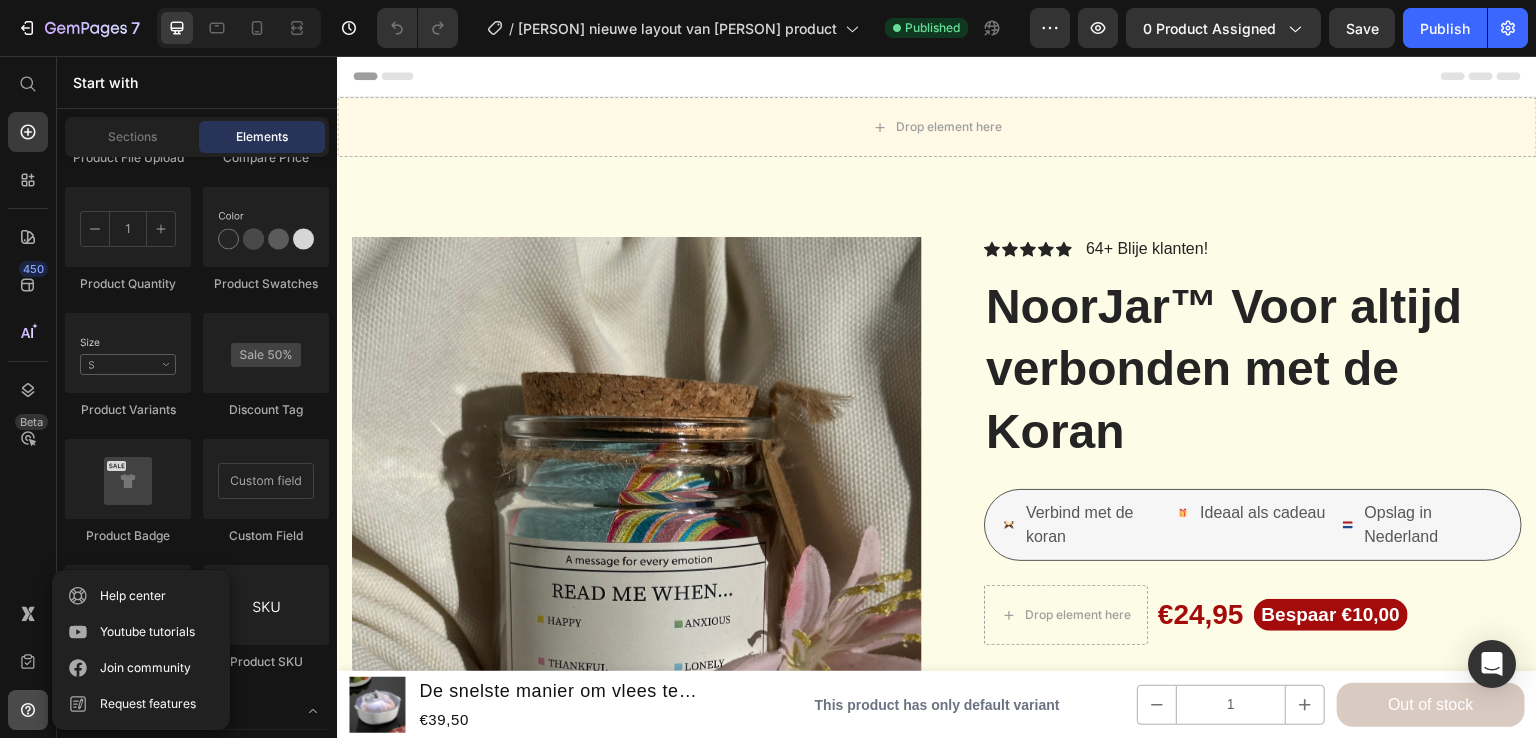 click 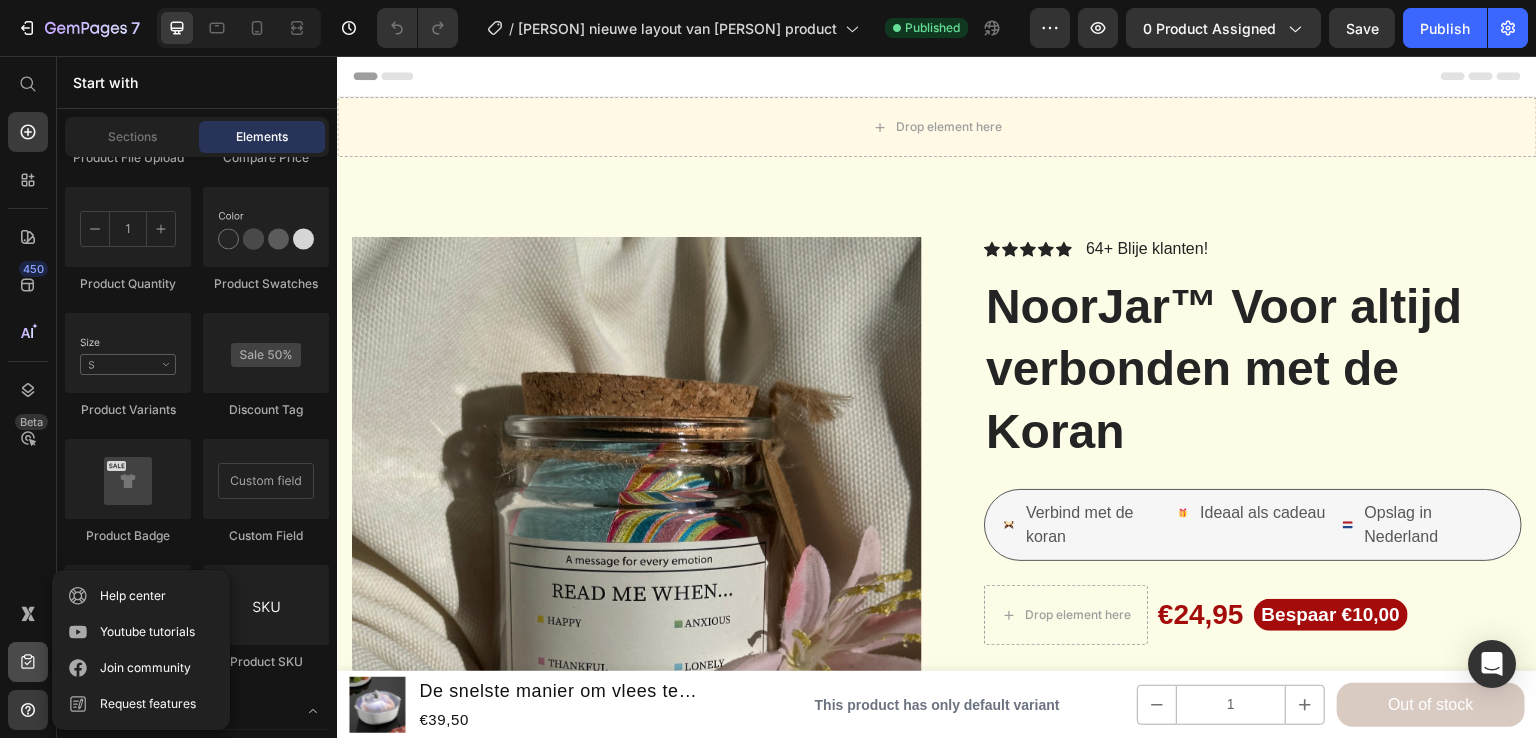 click 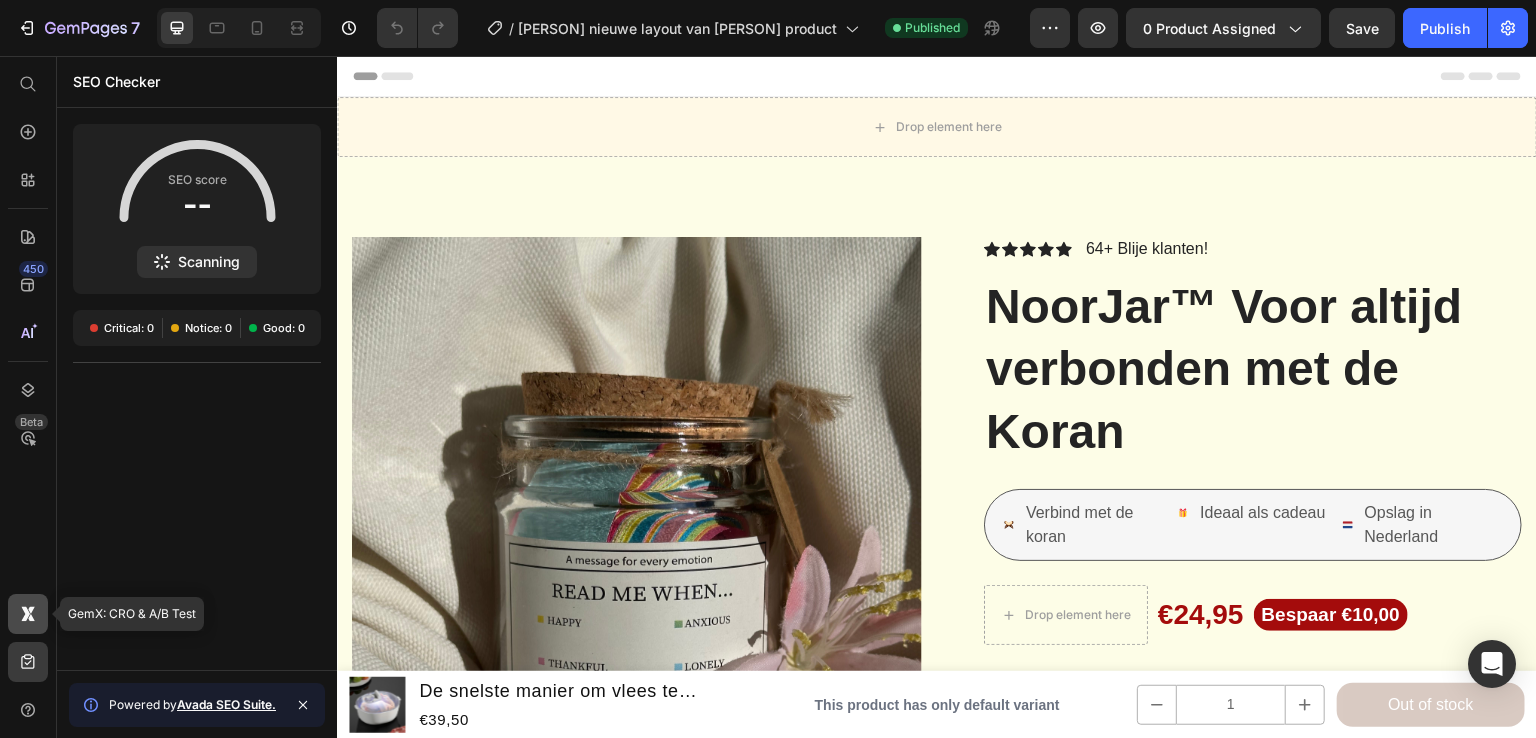 click 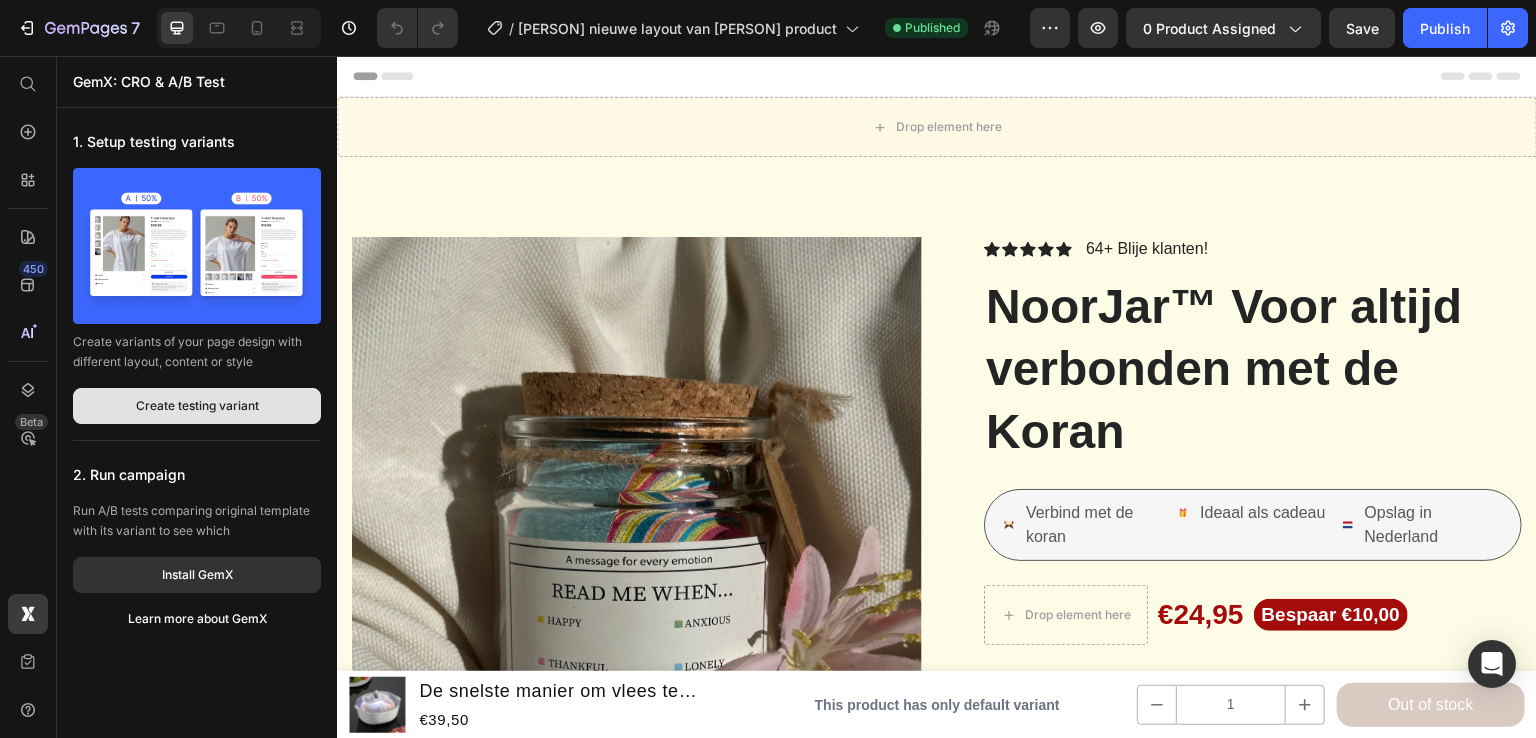click on "Create testing variant" at bounding box center (197, 406) 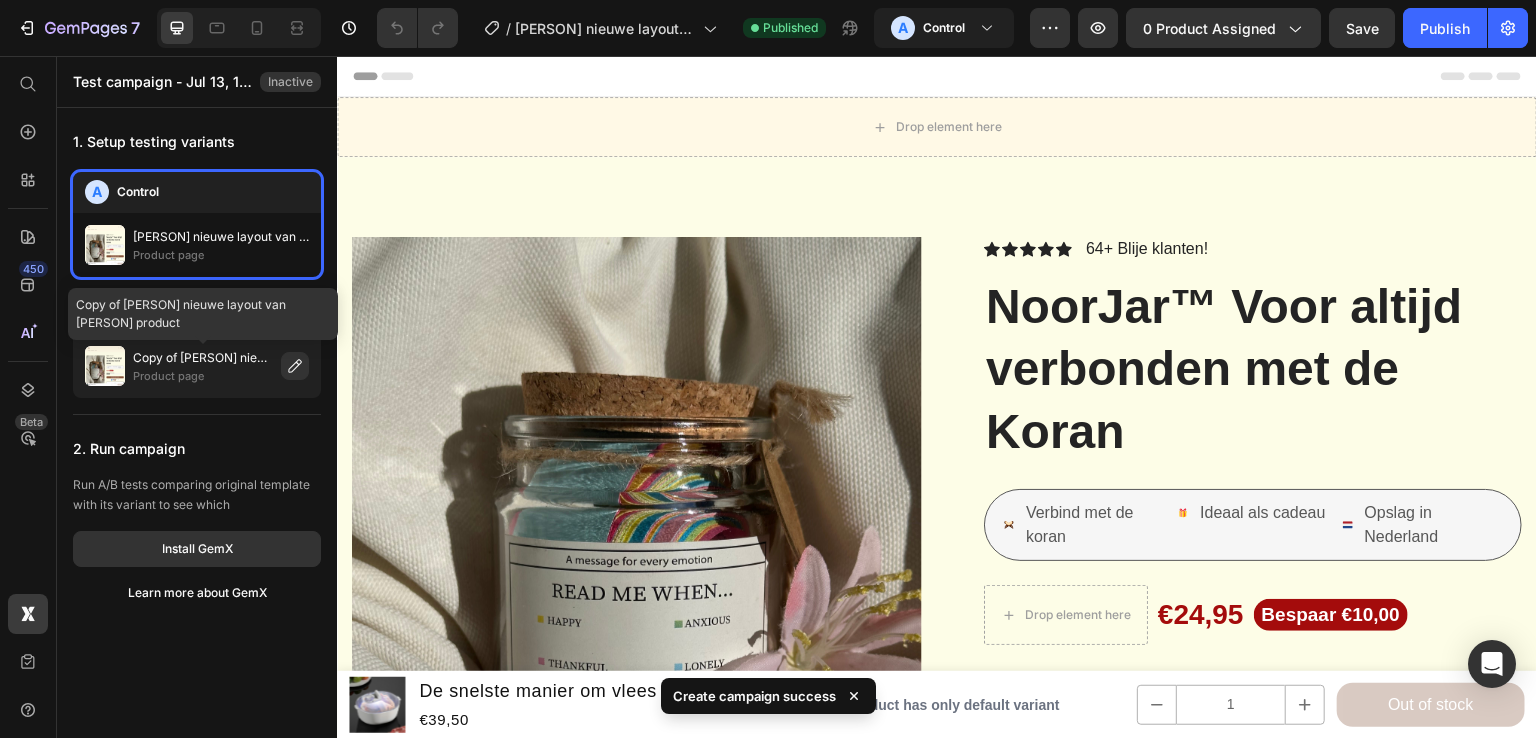 click on "Copy of [Abraham GemPages] nieuwe layout van peter product" 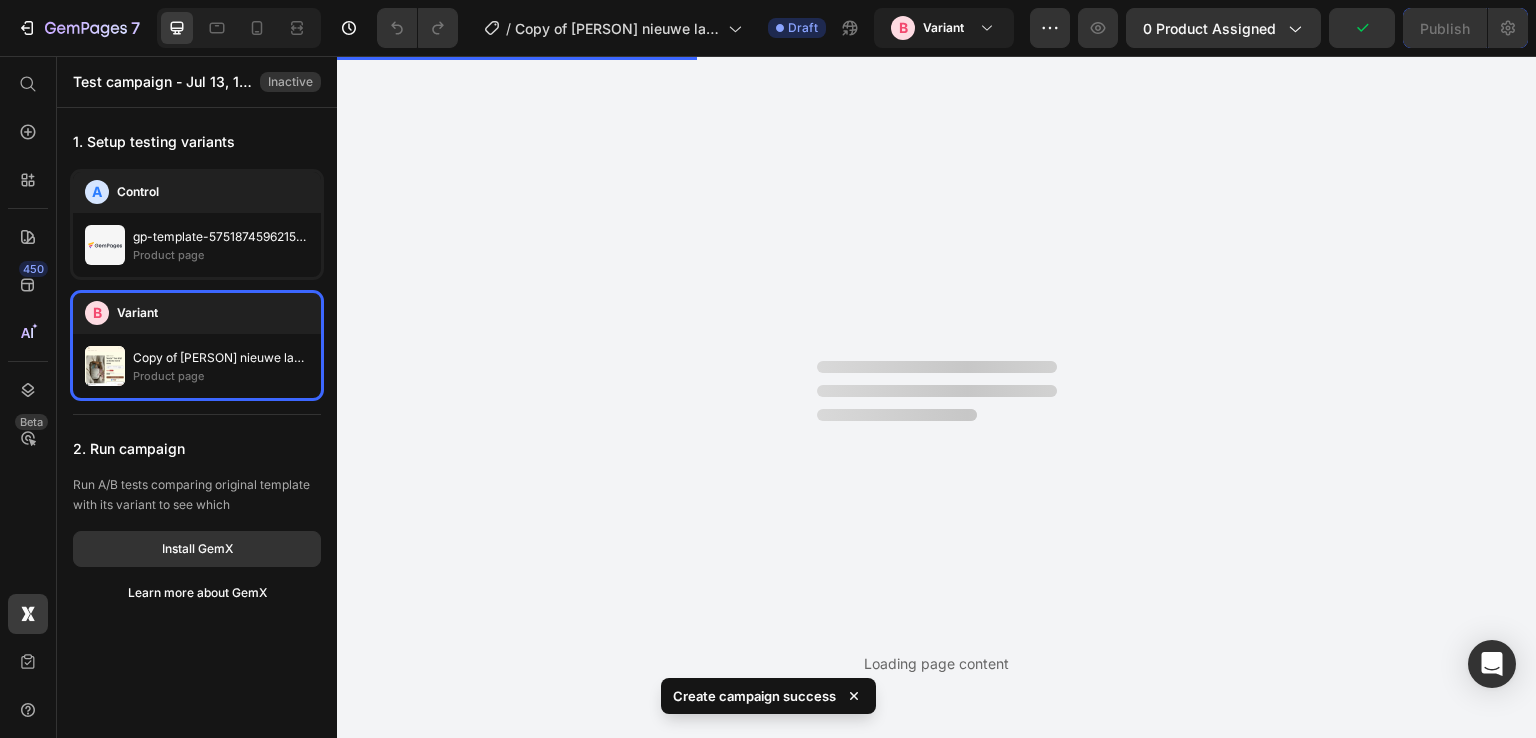 scroll, scrollTop: 0, scrollLeft: 0, axis: both 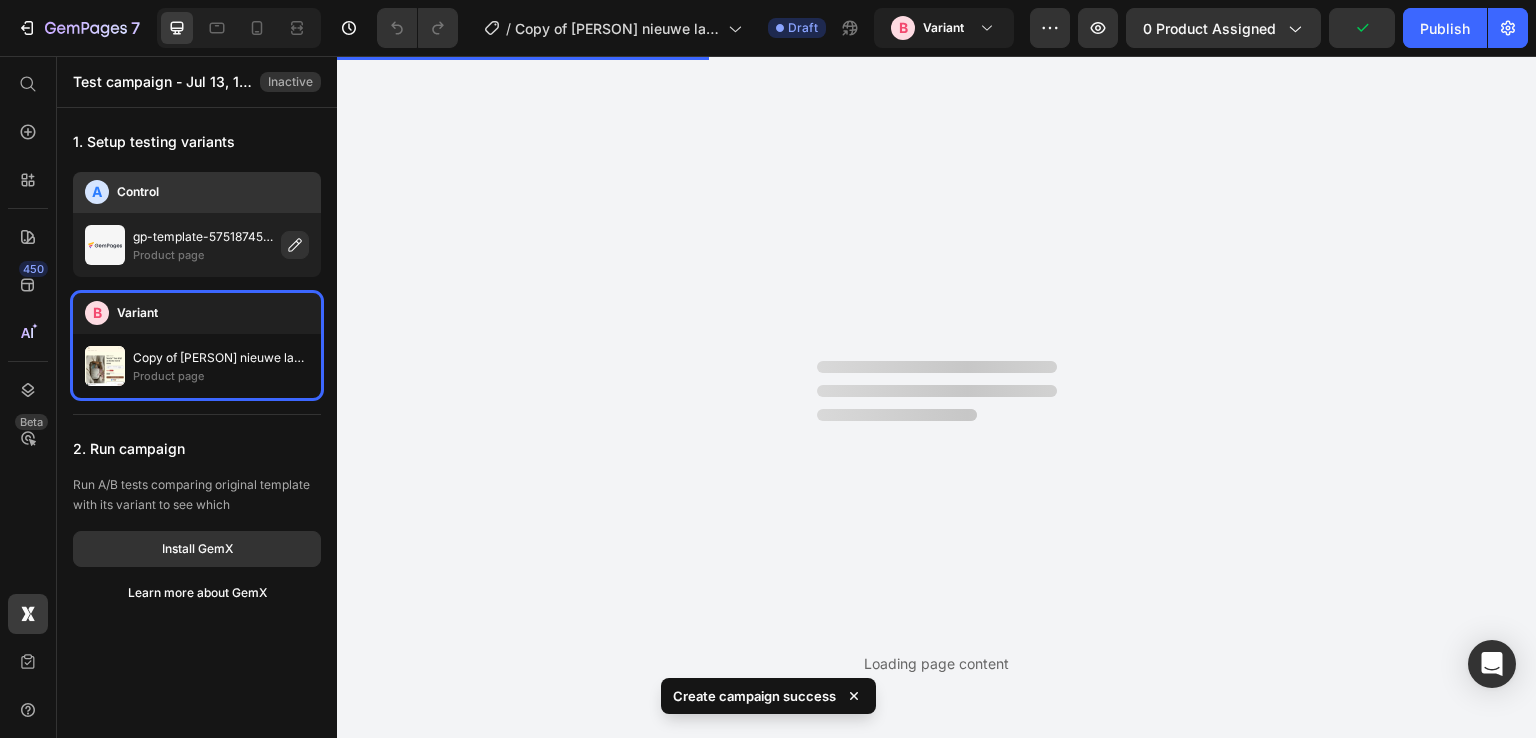 click on "gp-template-575187459621520613" 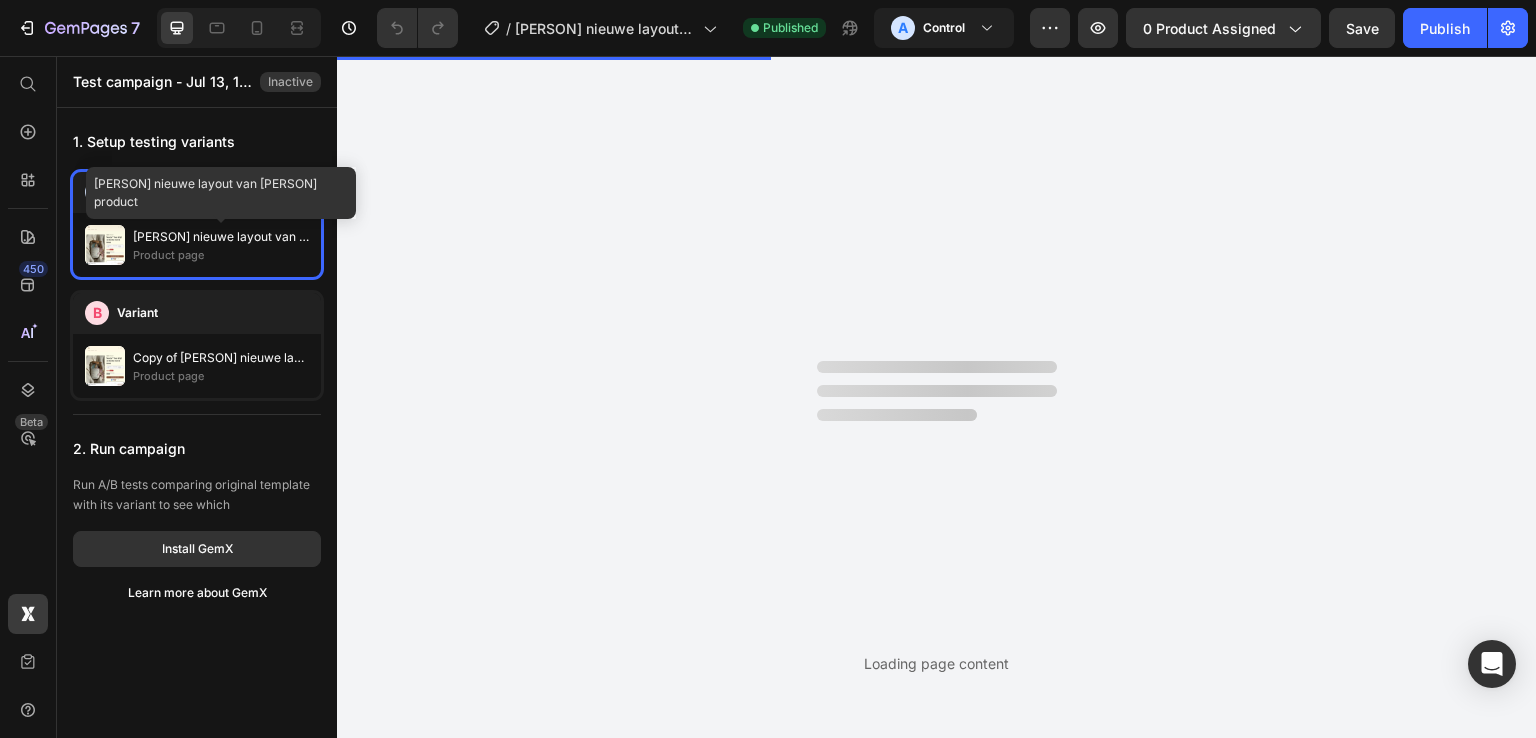 scroll, scrollTop: 0, scrollLeft: 0, axis: both 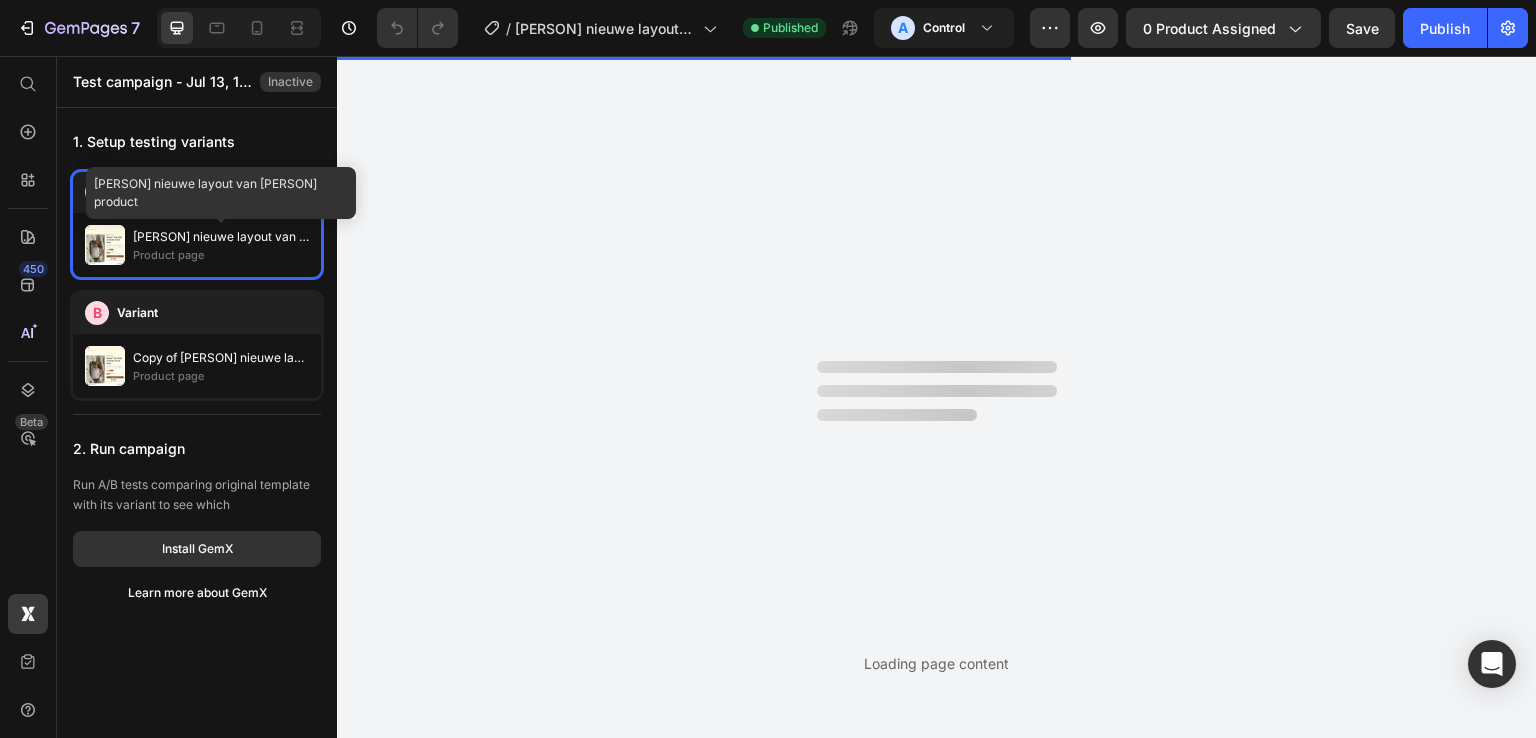 click on "[FIRST] [LAST] nieuwe layout van peter product" 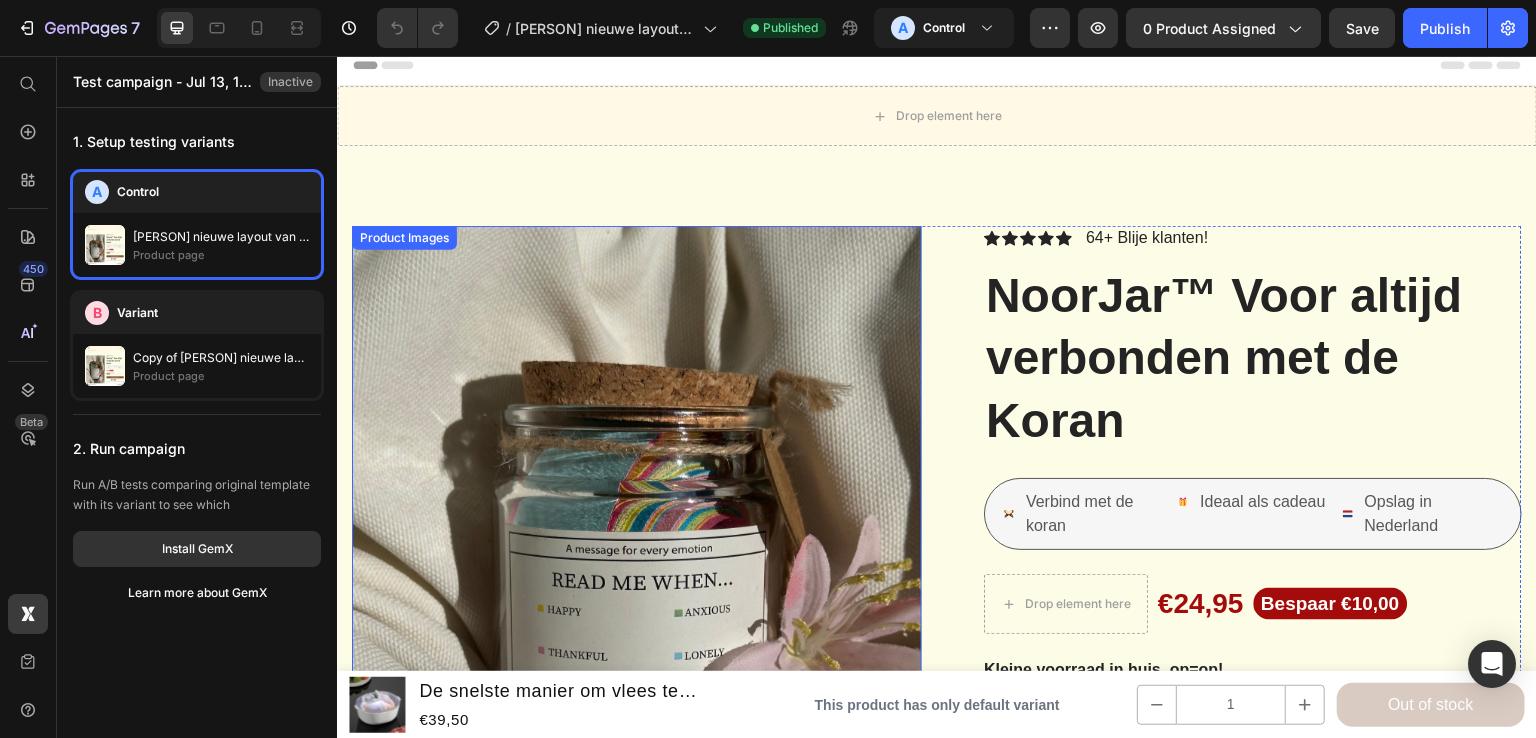 scroll, scrollTop: 0, scrollLeft: 0, axis: both 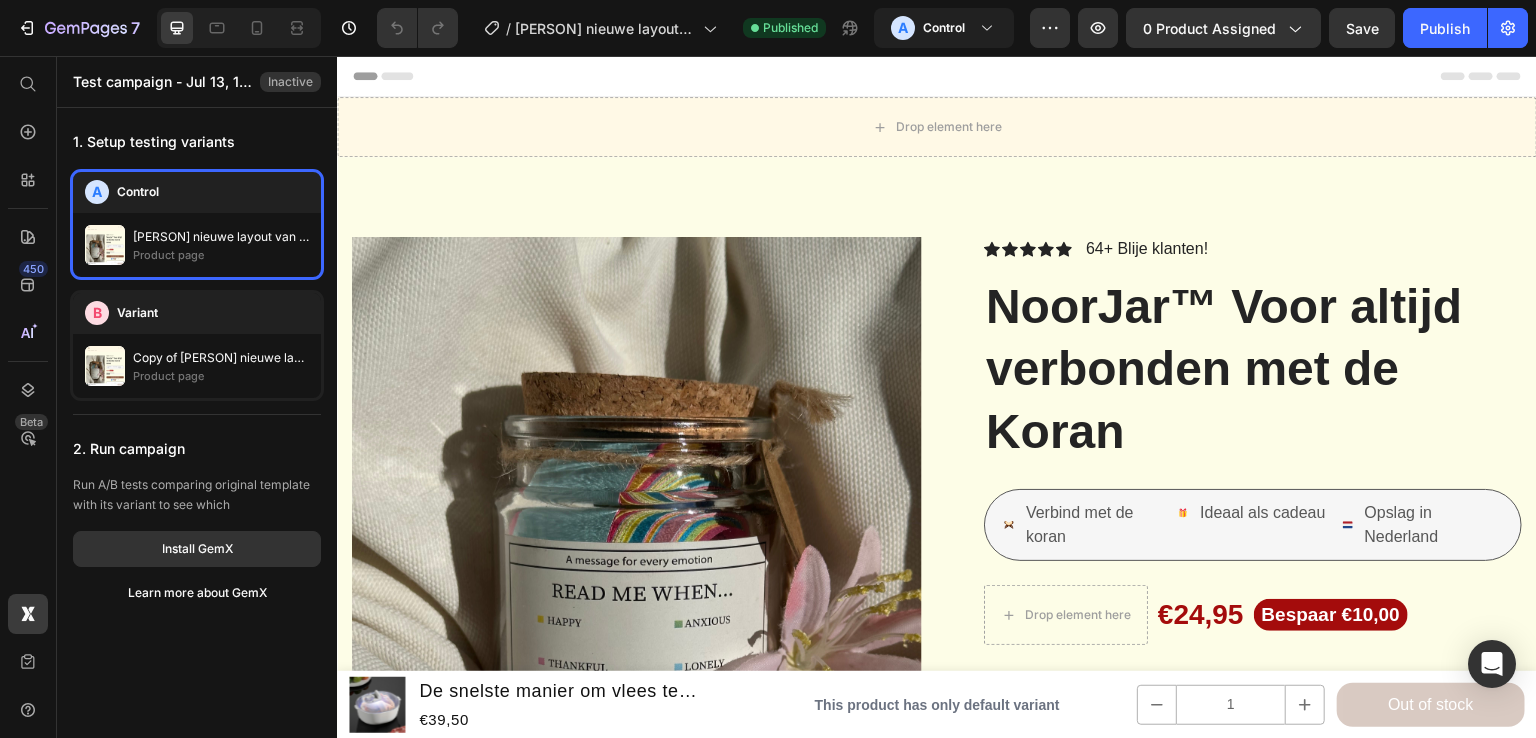 click on "[FIRST] [LAST] nieuwe layout van peter product" 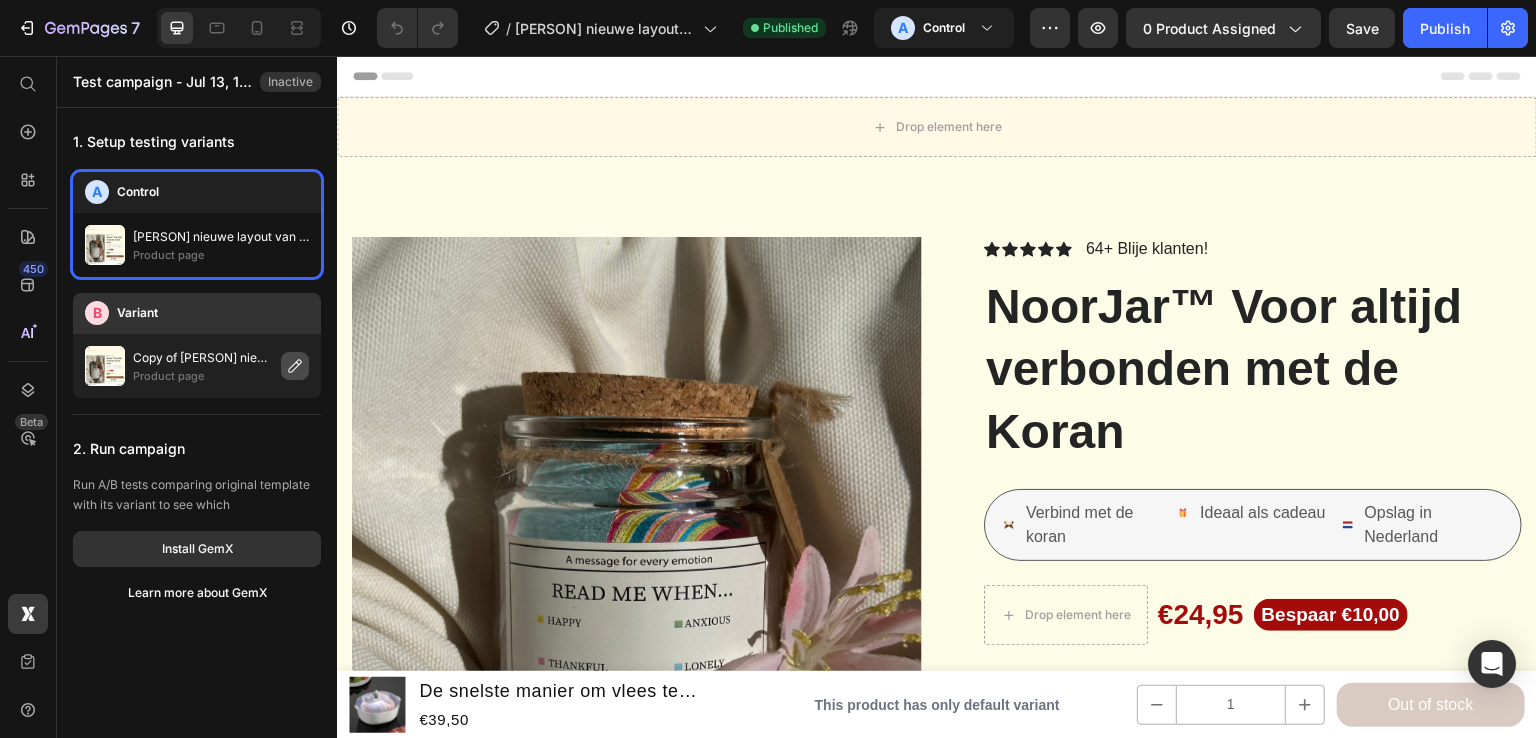 click 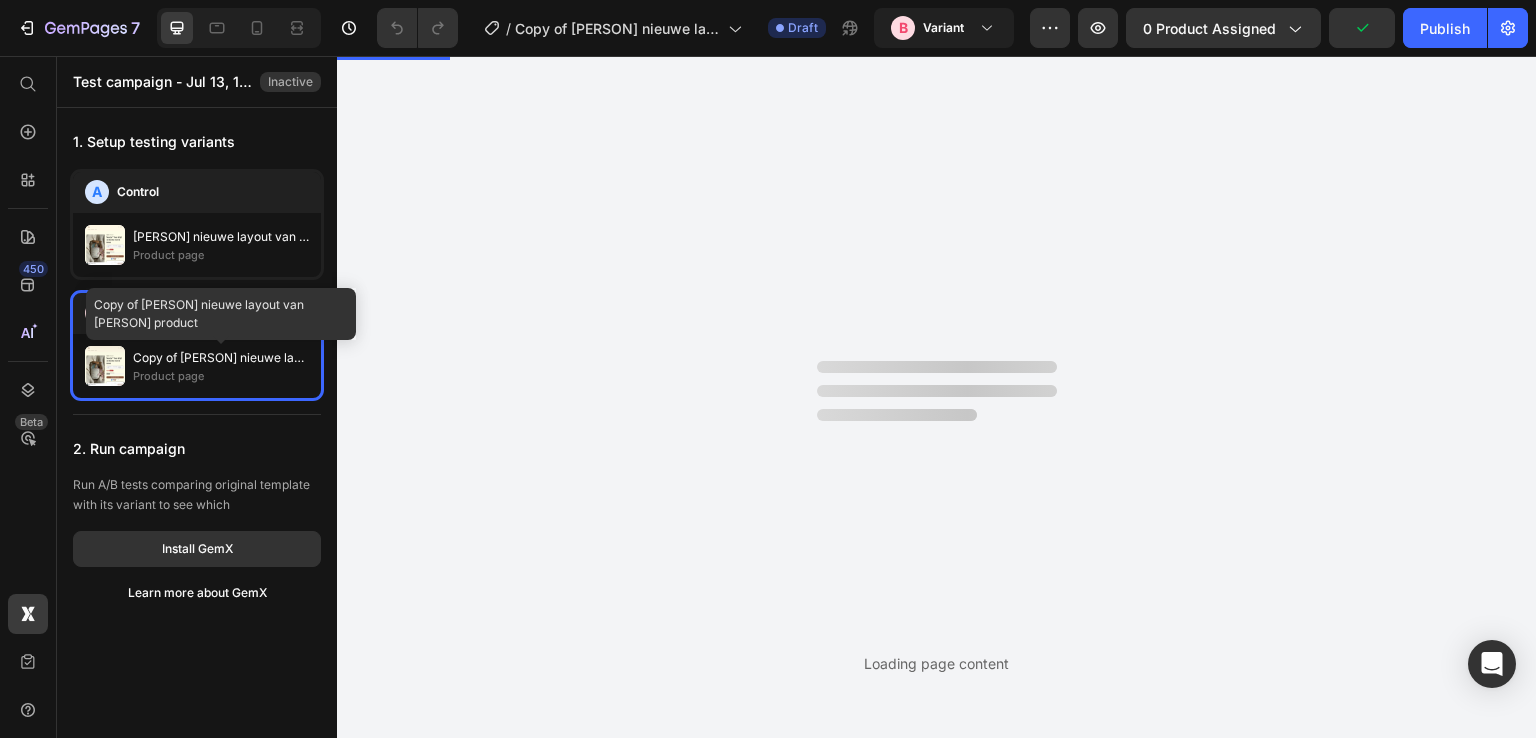 scroll, scrollTop: 0, scrollLeft: 0, axis: both 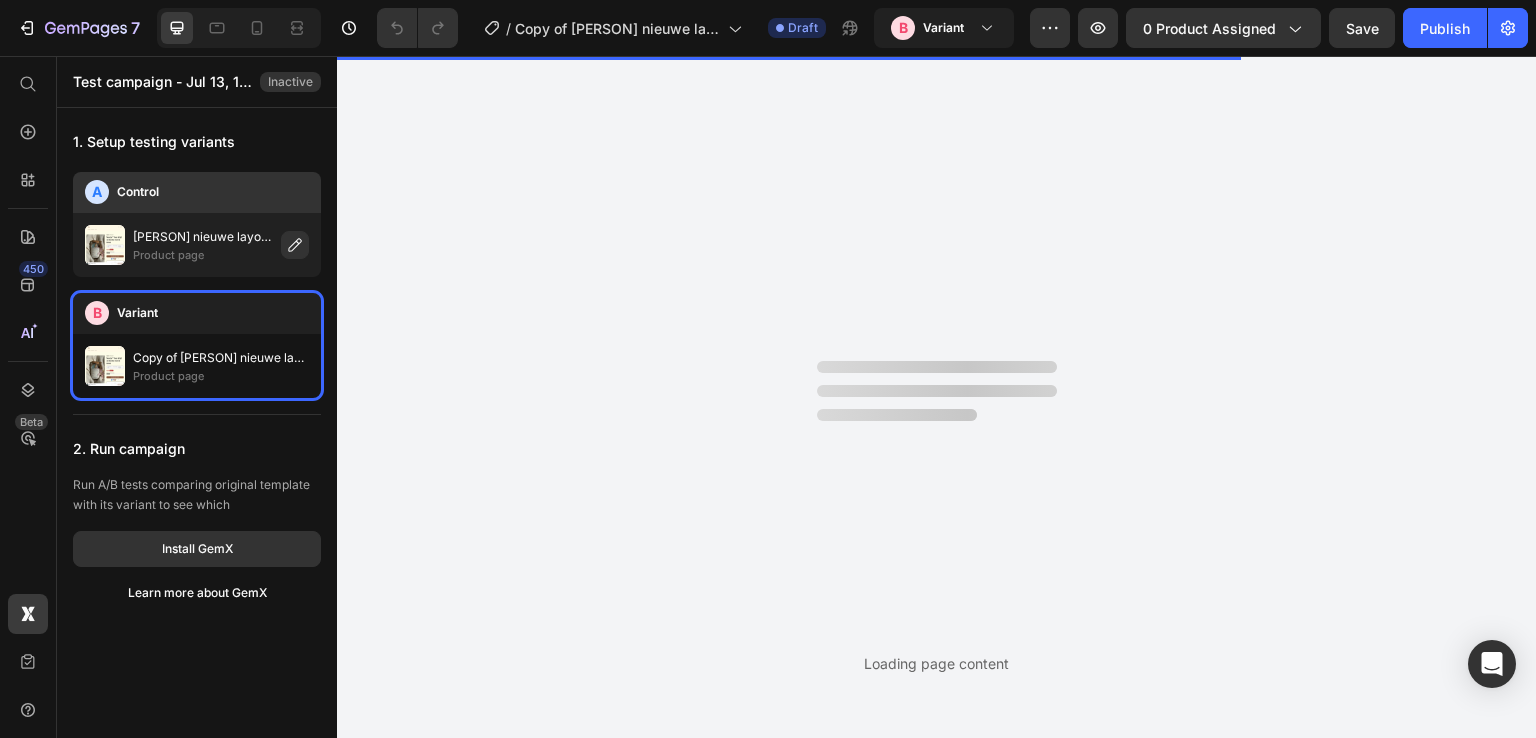 click on "A Control" at bounding box center [197, 192] 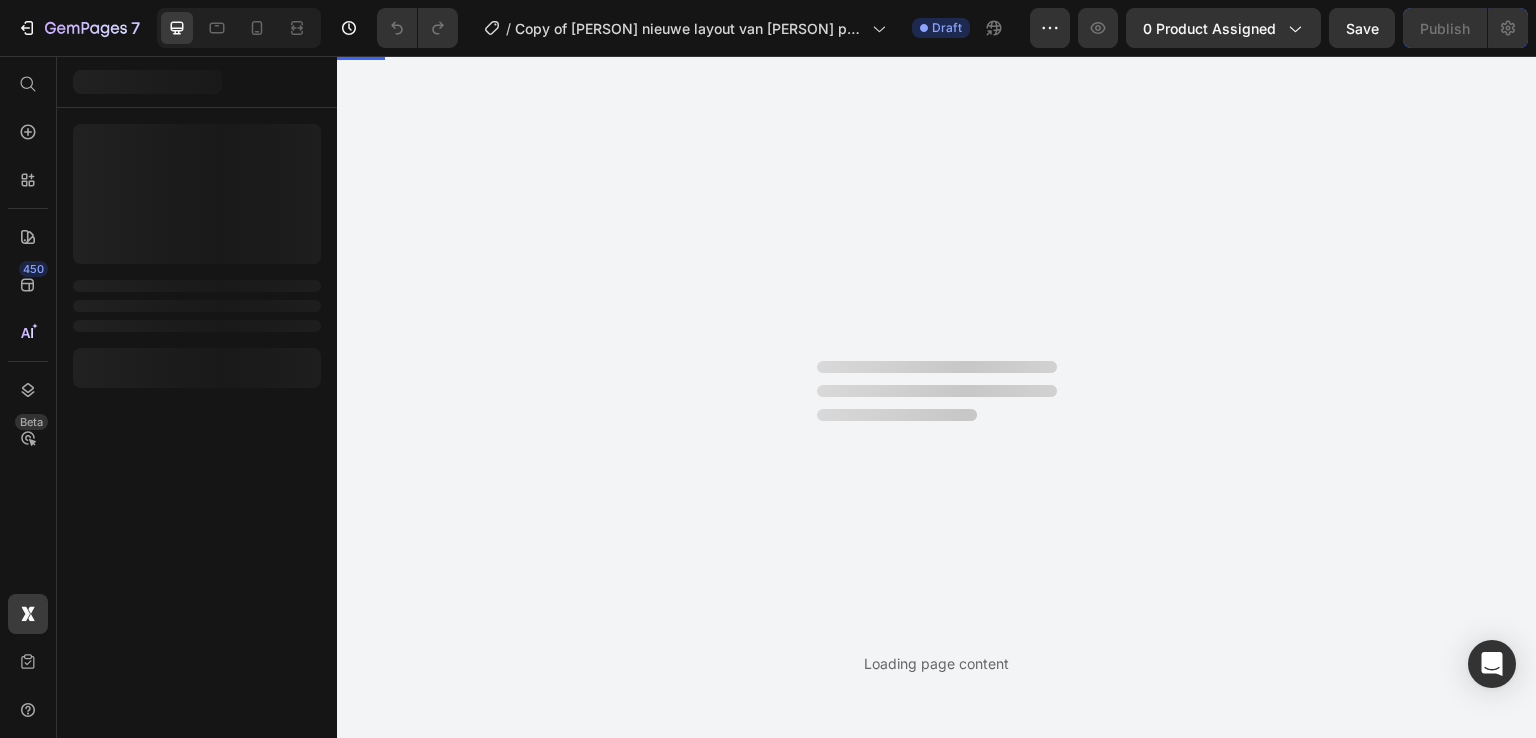 click at bounding box center [197, 194] 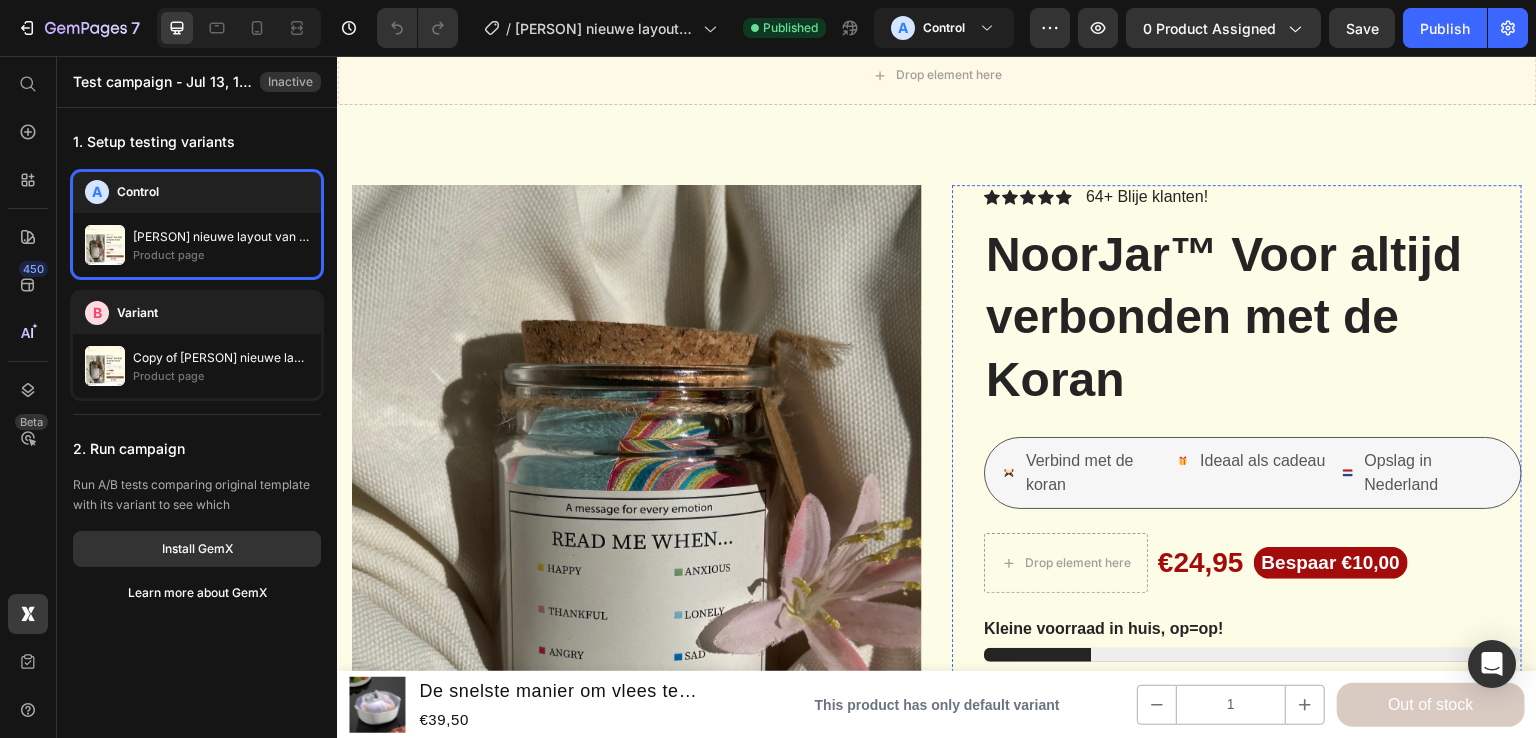 scroll, scrollTop: 0, scrollLeft: 0, axis: both 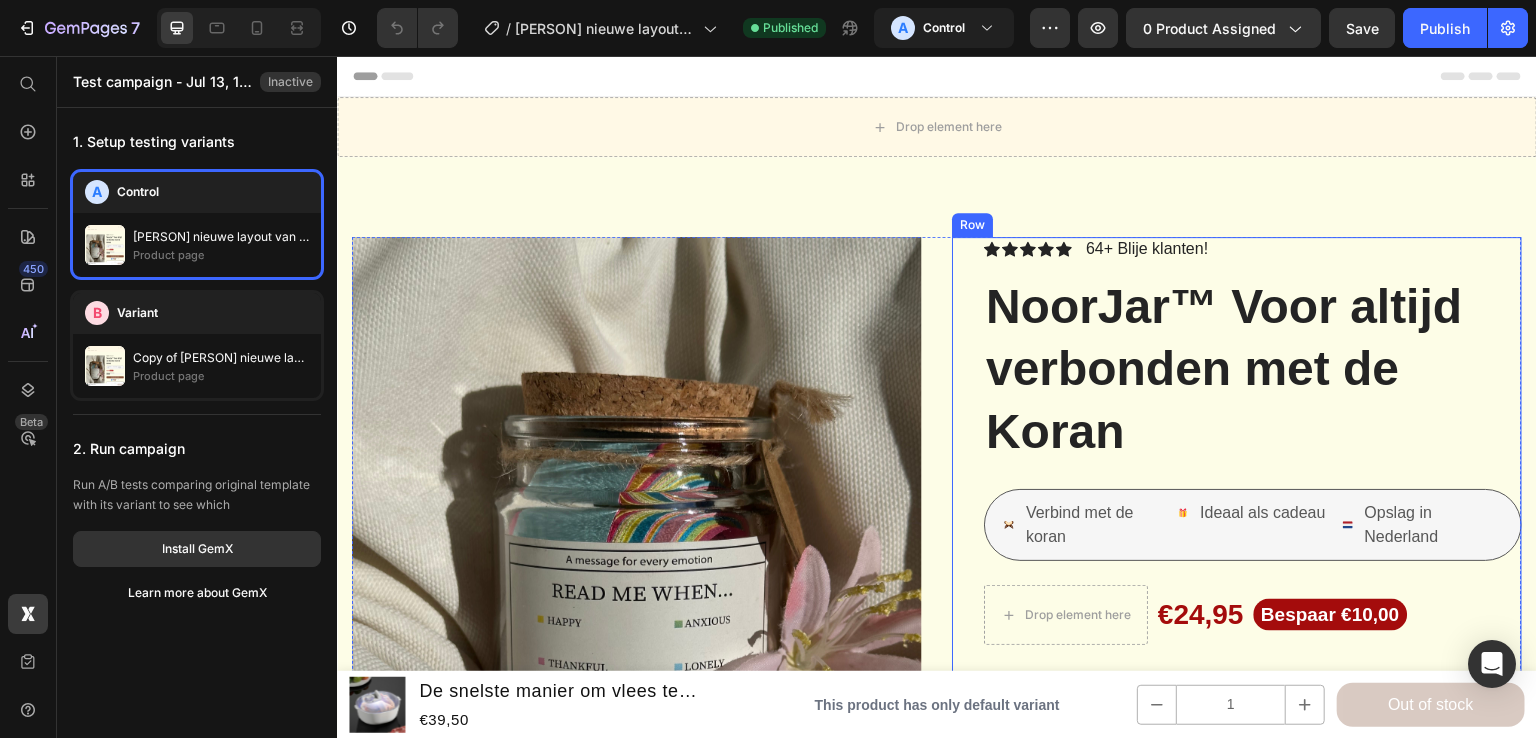 click on "Row" at bounding box center (972, 225) 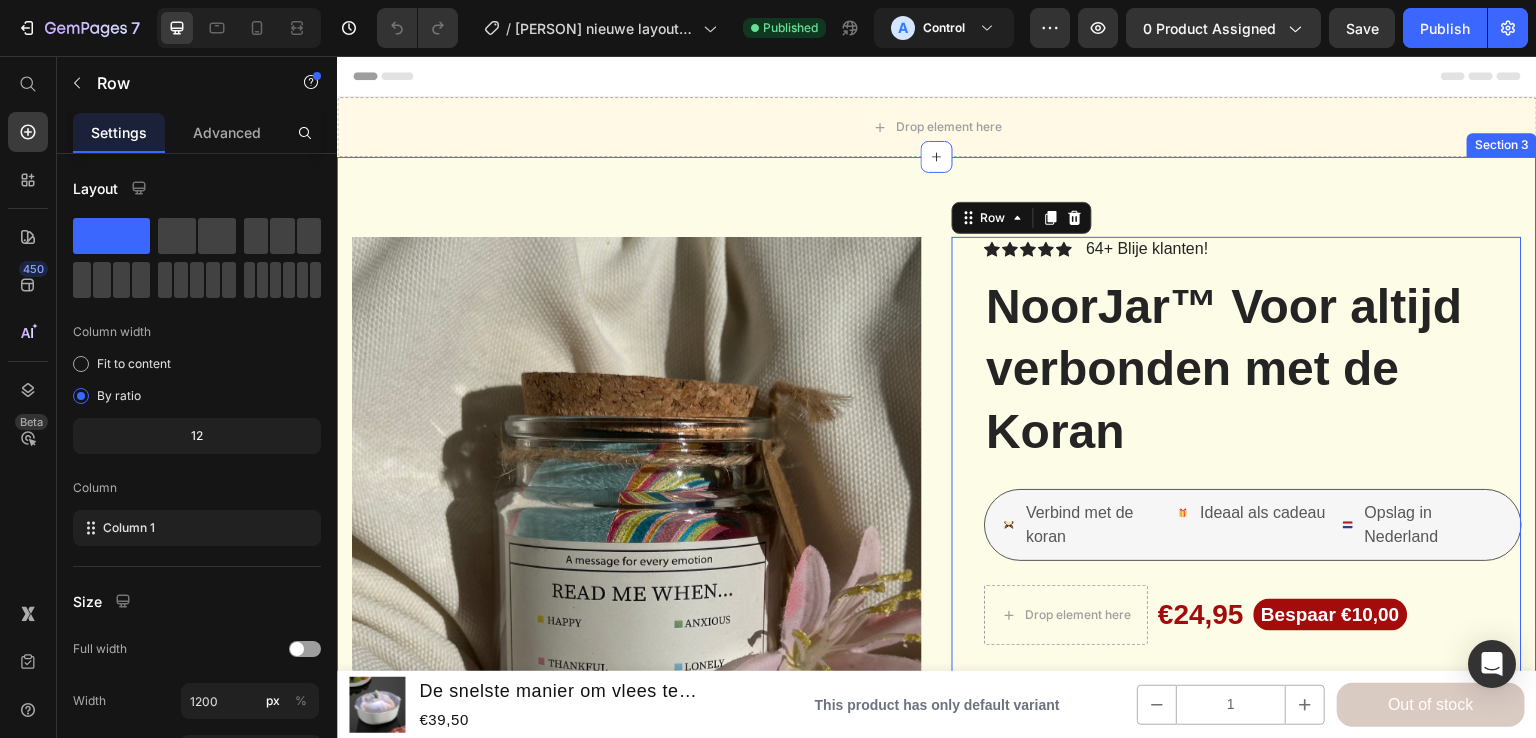 click on "Product Images
Waar gebruik je het voor?
Hoeveel verzen bevat het?
Verzendtijd Accordion Icon Icon Icon Icon Icon Icon List 64+ Blije klanten! Text Block Row NoorJar™  Voor altijd verbonden met de Koran Product Title Verbind met de koran Item List Ideaal als cadeau Item List Opslag in Nederland Item List Row
Drop element here €24,95 Product Price Bespaar €10,00 Product Badge Row Kleine voorraad in huis, op=op! Stock Counter Fast Bundle: Bundles Discounts Fast Bundle: Bundles Discounts Aan winkelwagen toevoegen Add to Cart Image Image Image Image Image Row Icon Icon Icon Icon Icon Icon List ''De makkelijkste manier om dichtbij de koran te komen'' Text Block Ik vind Noorjar een fantastisch product. Elke keer als ik er langsloop neem ik een kaartje en kom ik weer een prachtige vers tegen. Text Block Ismael Text Block
geverifieerde koper Item List Row Row" at bounding box center (937, 897) 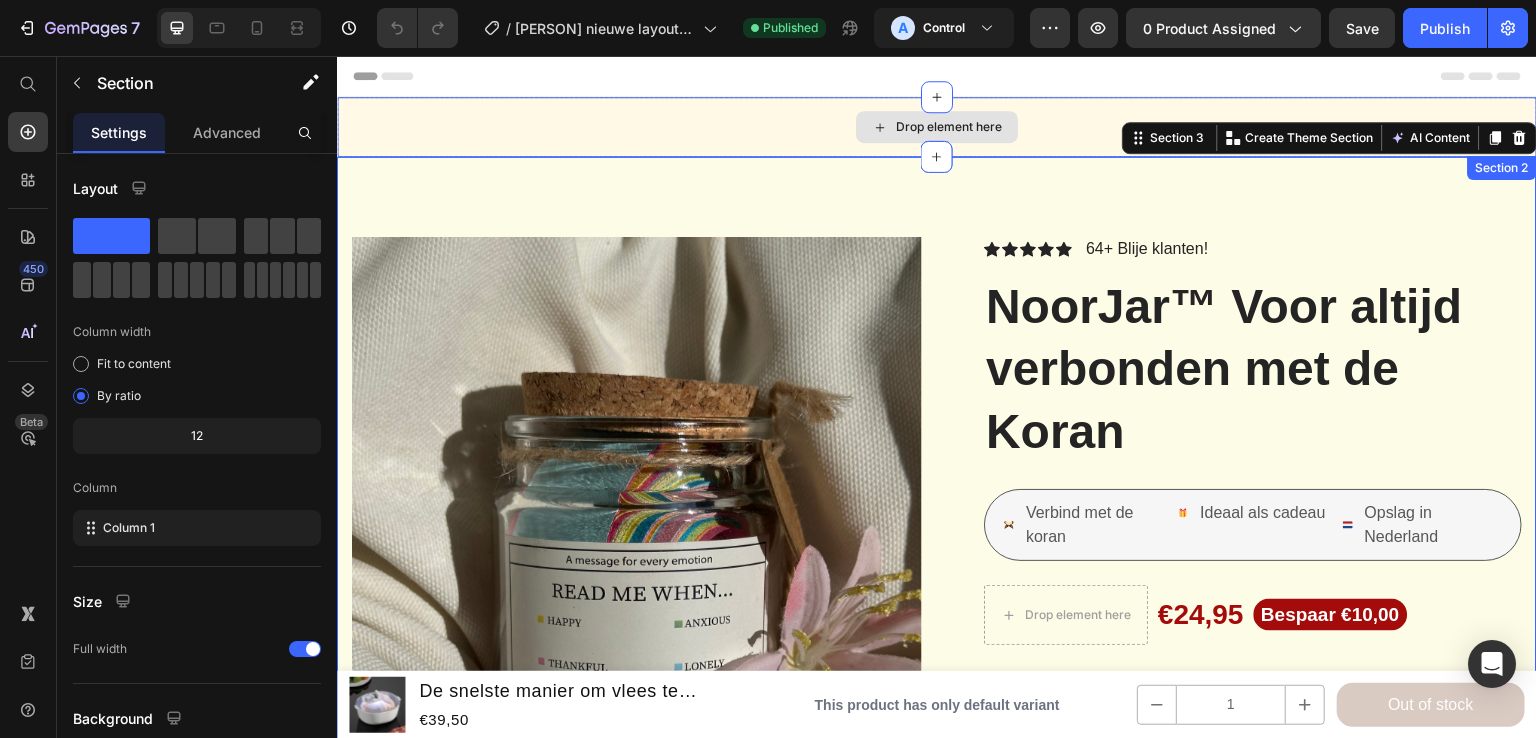 click on "Header" at bounding box center [937, 76] 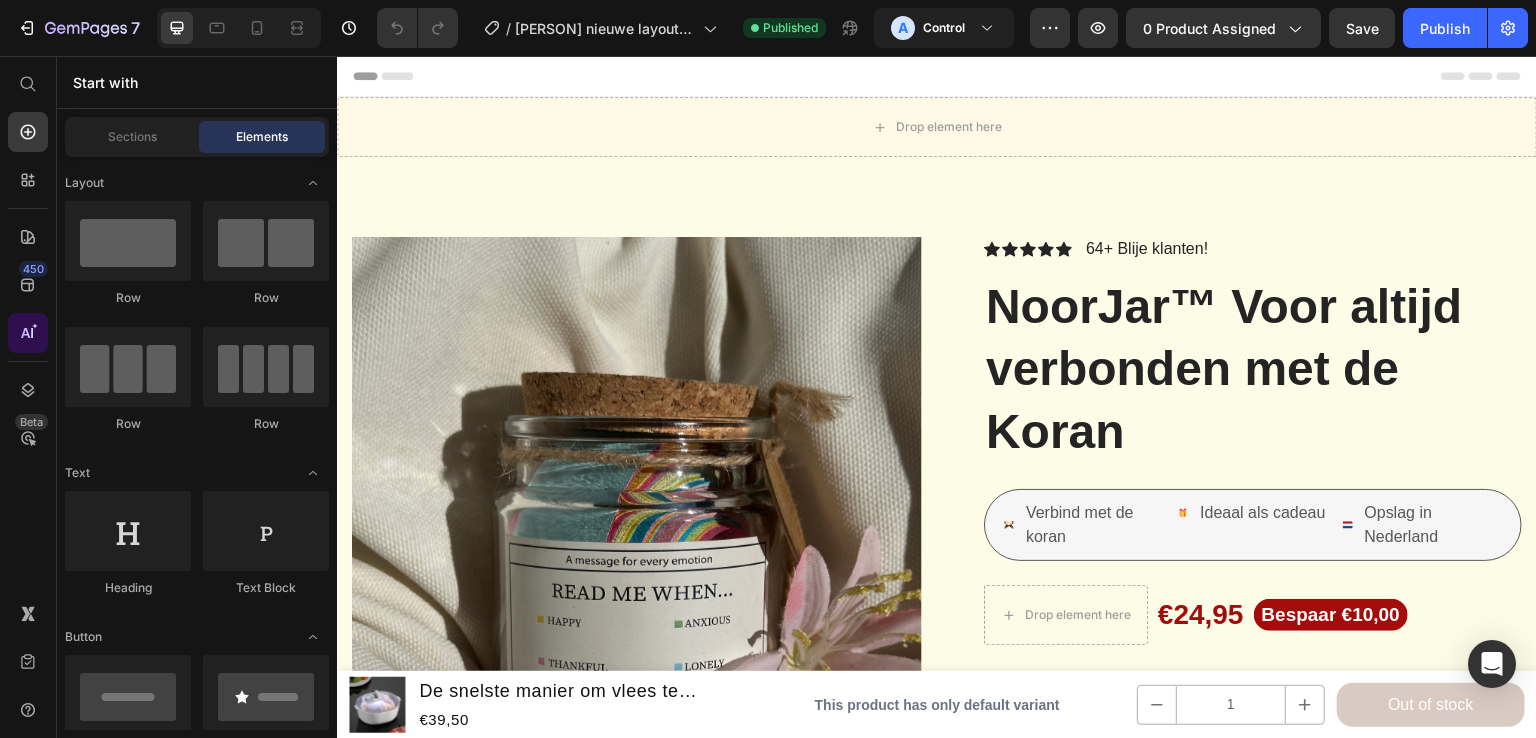 click 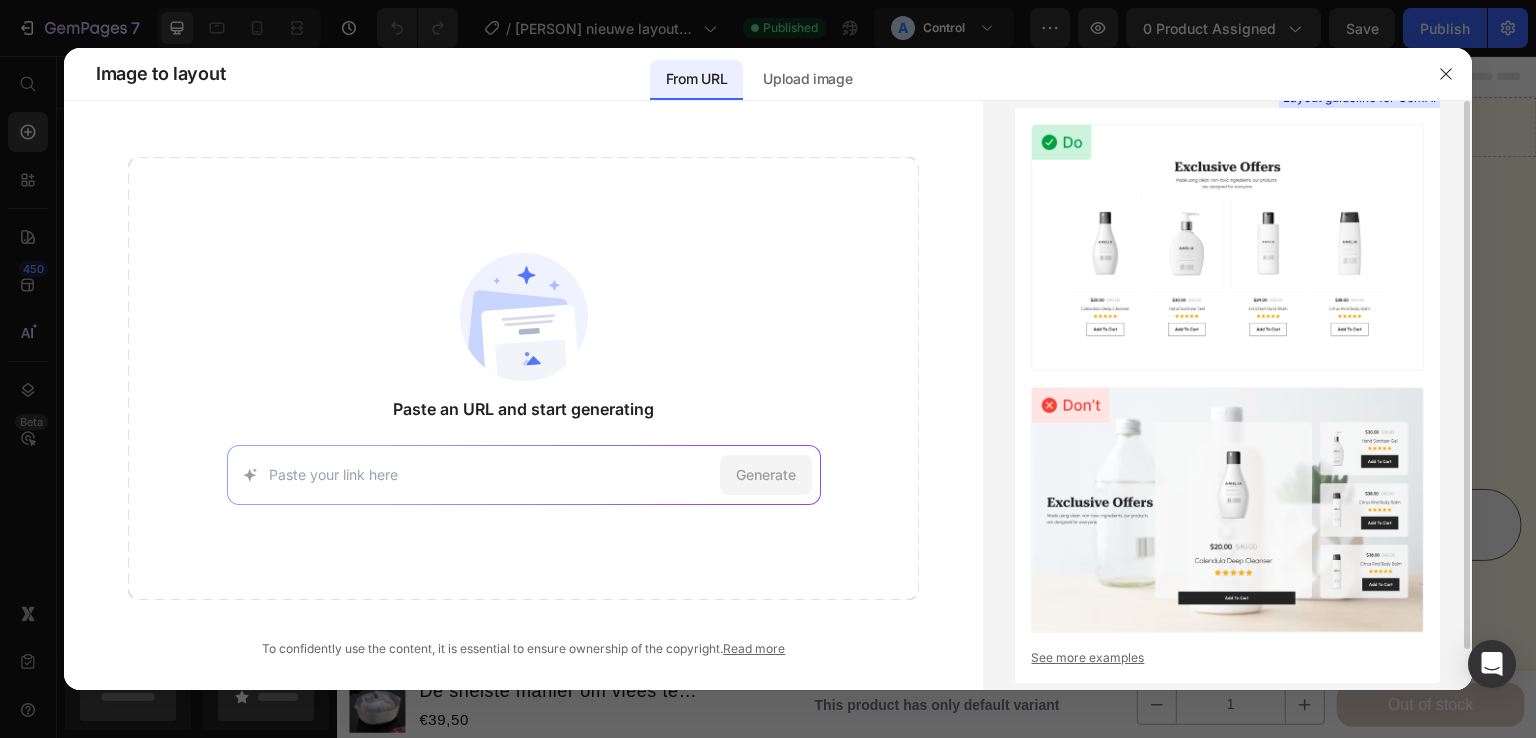 scroll, scrollTop: 44, scrollLeft: 0, axis: vertical 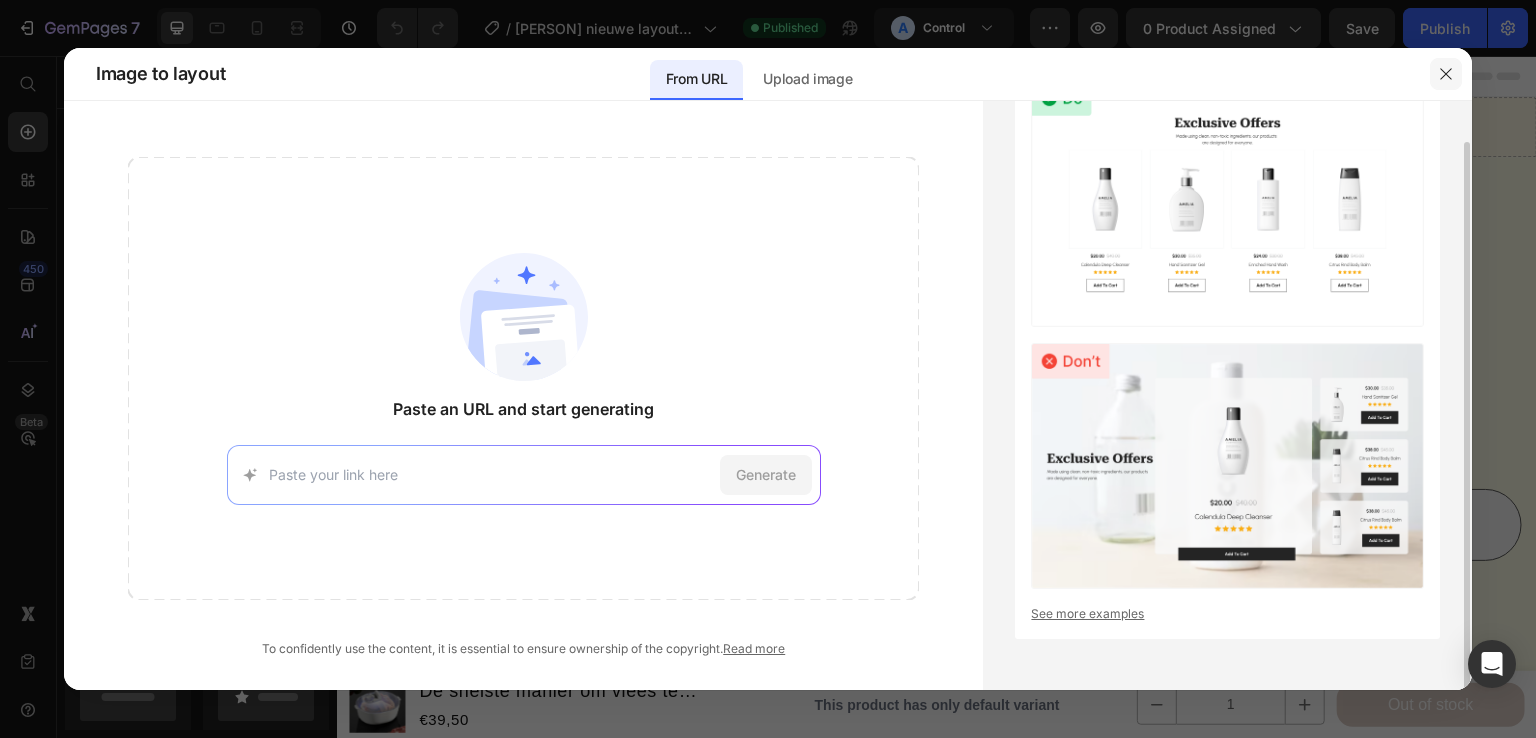 drag, startPoint x: 1100, startPoint y: 29, endPoint x: 1436, endPoint y: 85, distance: 340.6347 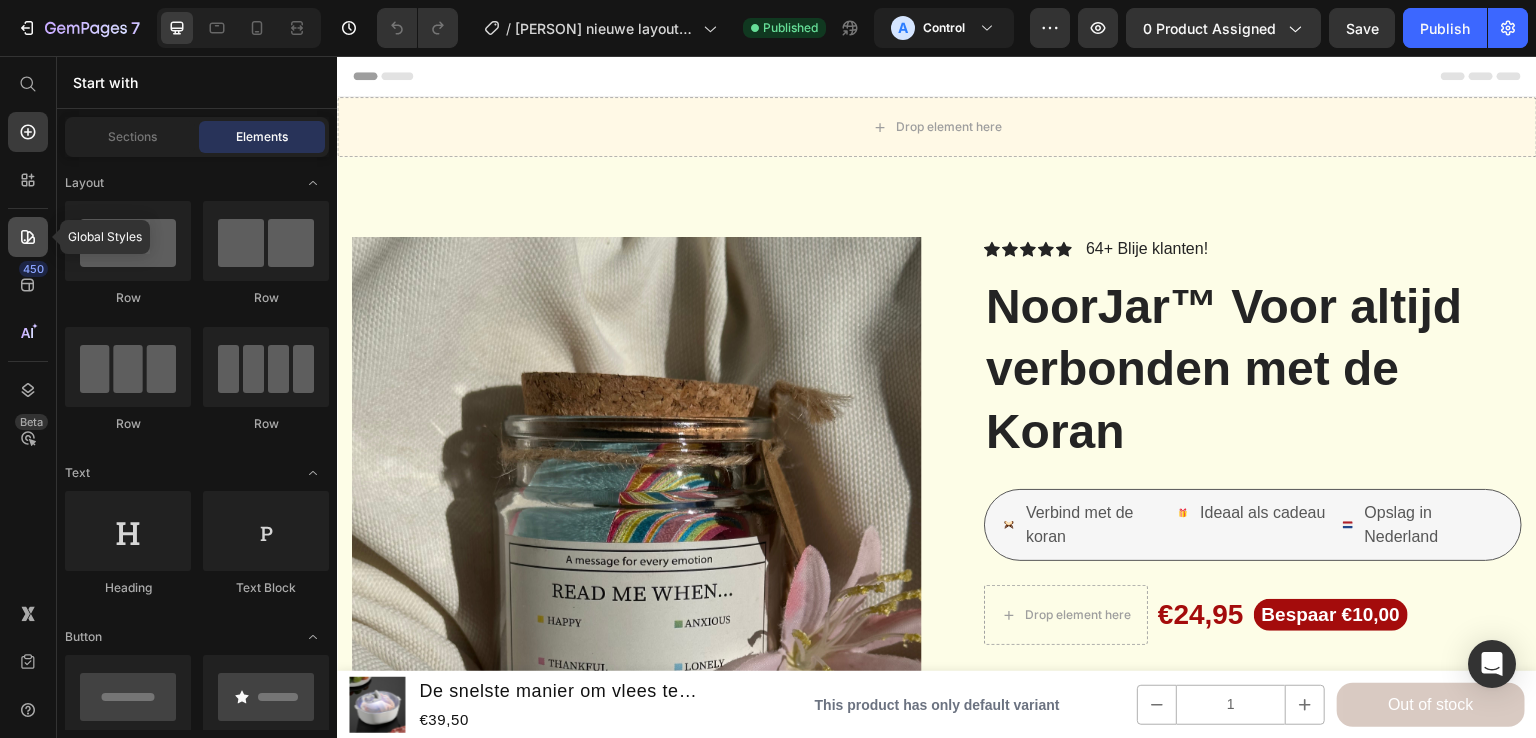 click 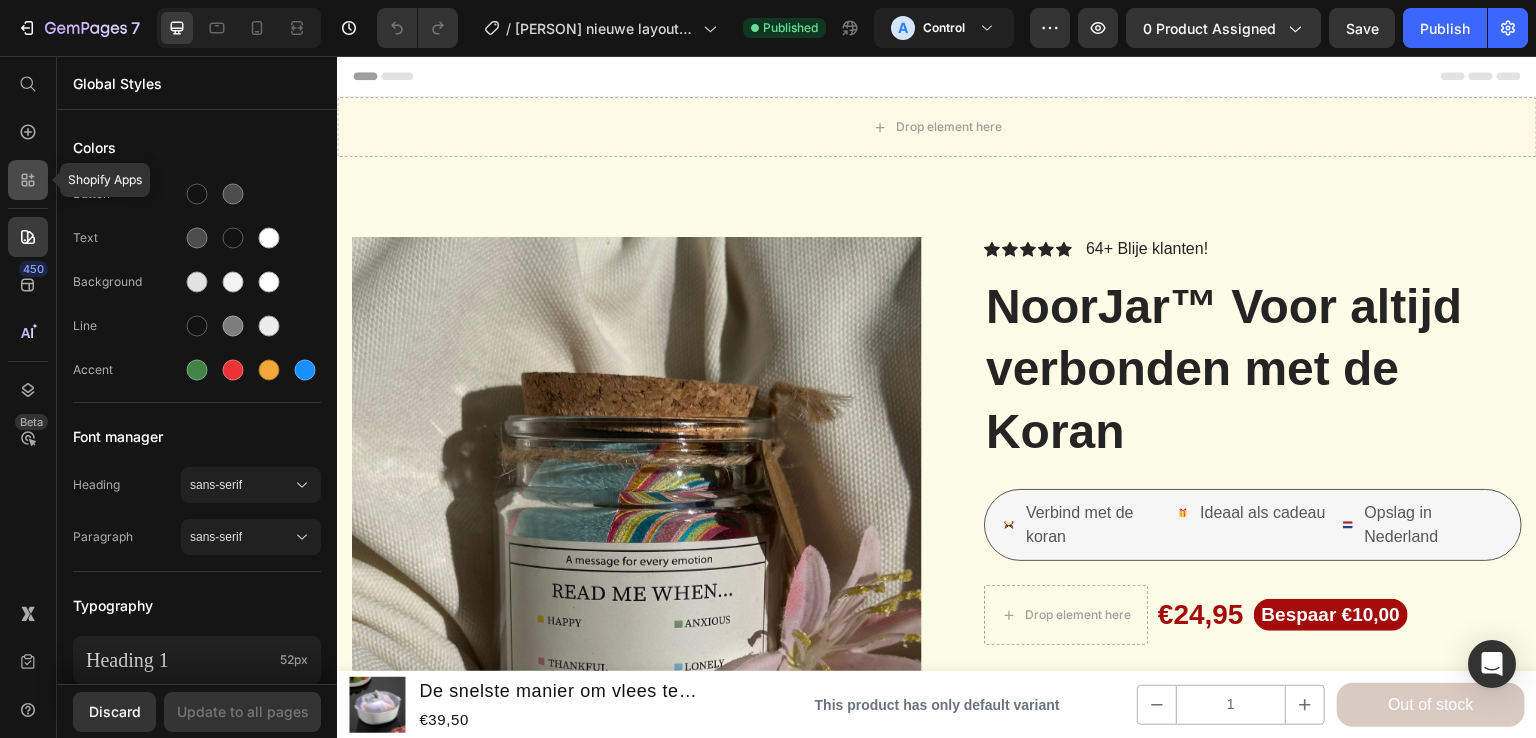 click 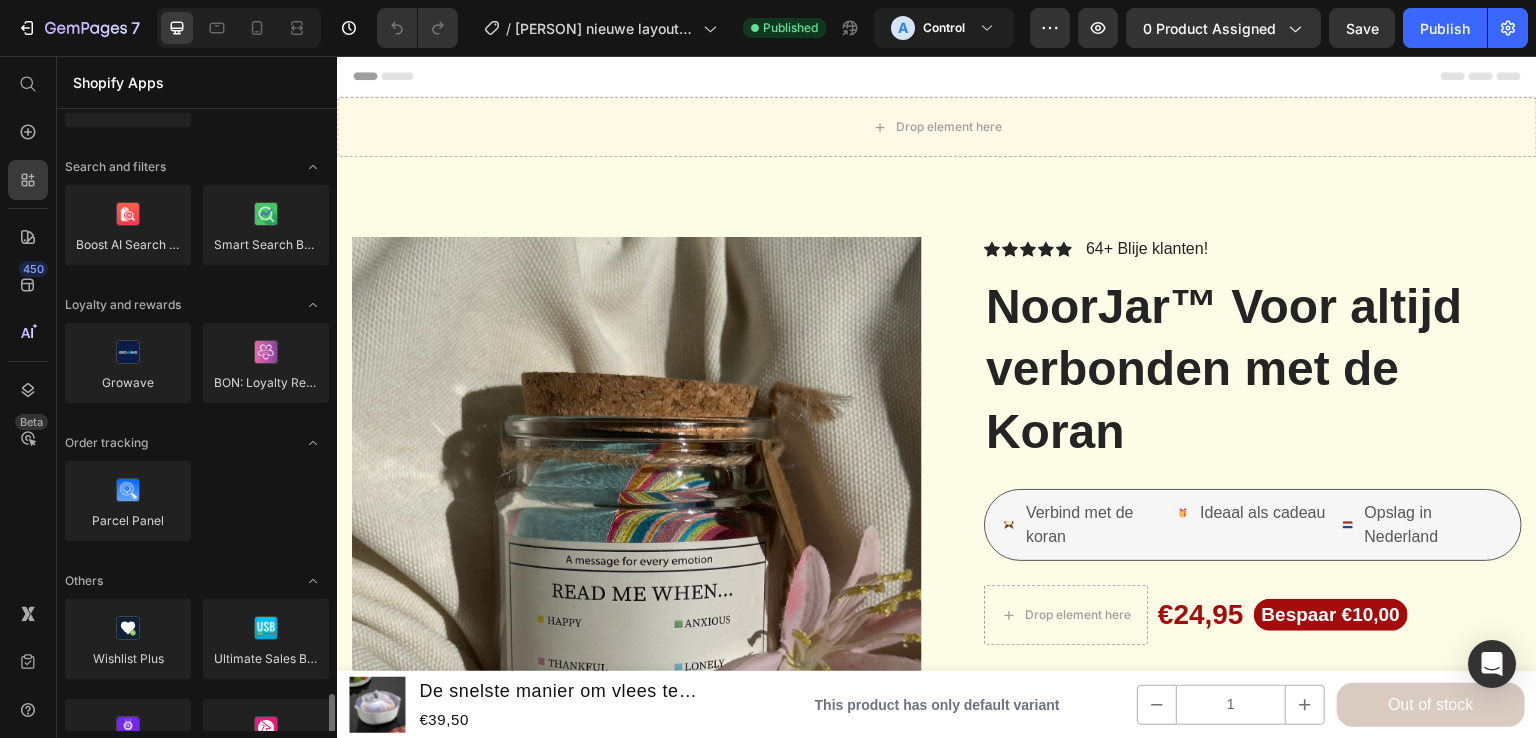 scroll, scrollTop: 4100, scrollLeft: 0, axis: vertical 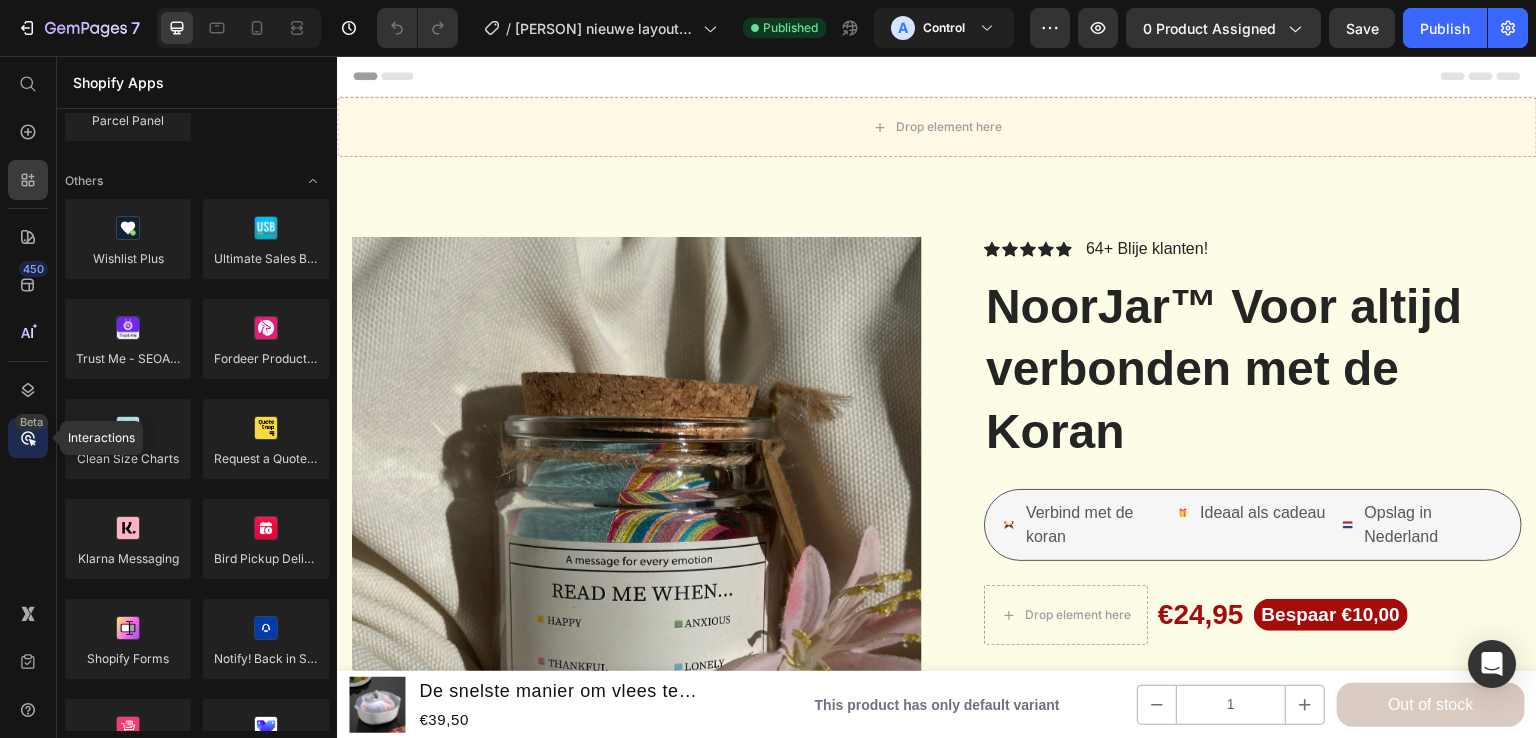 click 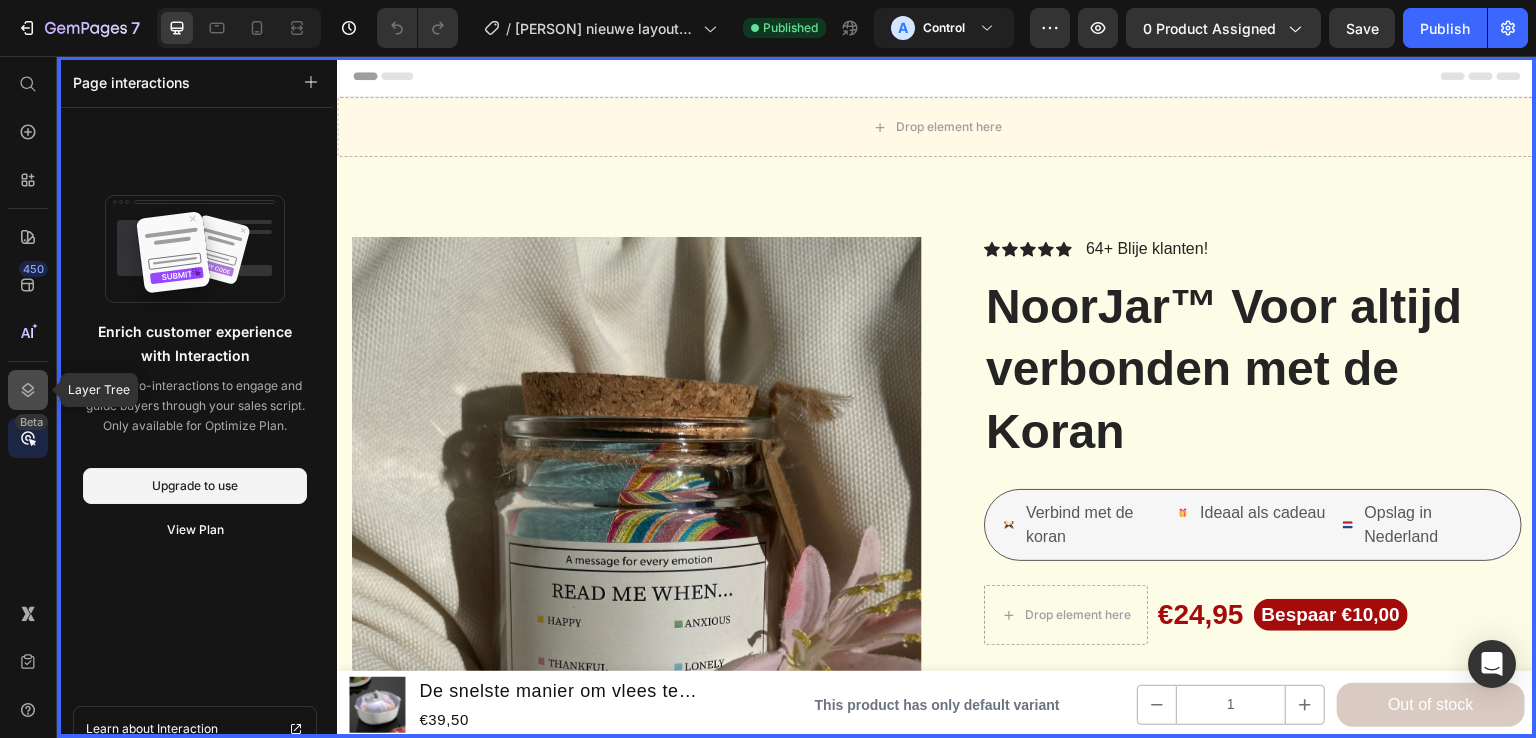 click 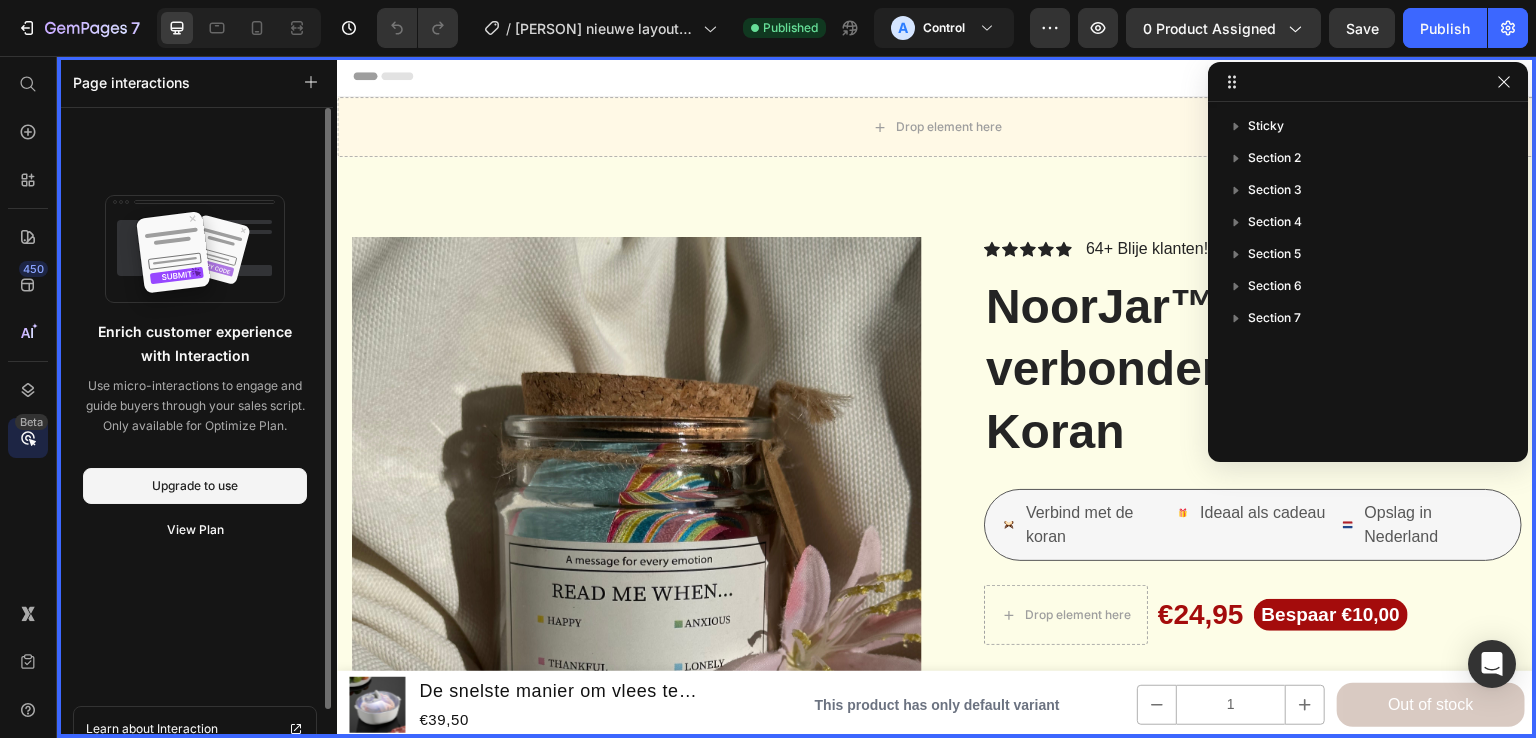 click on "Use micro-interactions to engage and guide buyers through your sales script." at bounding box center [195, 396] 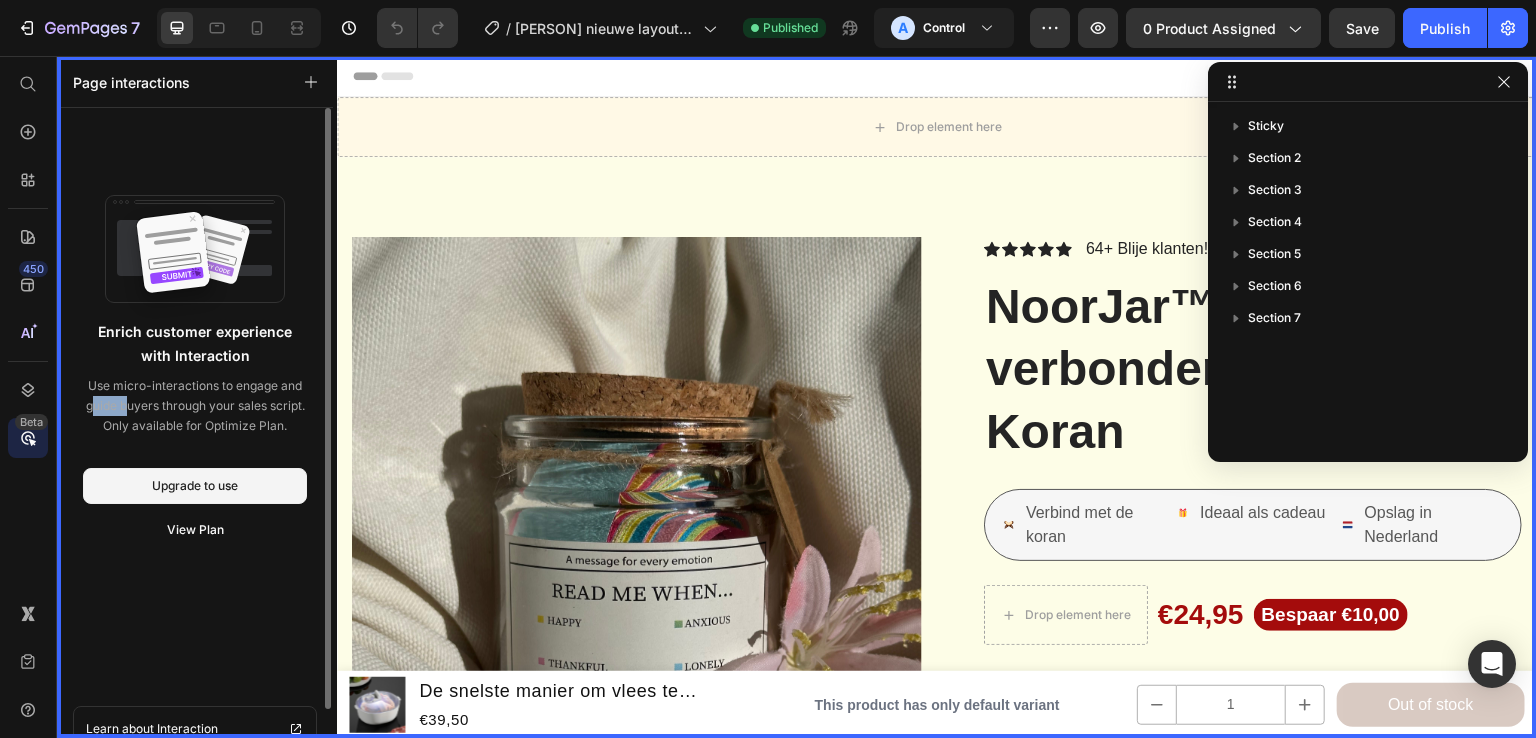 click on "Use micro-interactions to engage and guide buyers through your sales script." at bounding box center [195, 396] 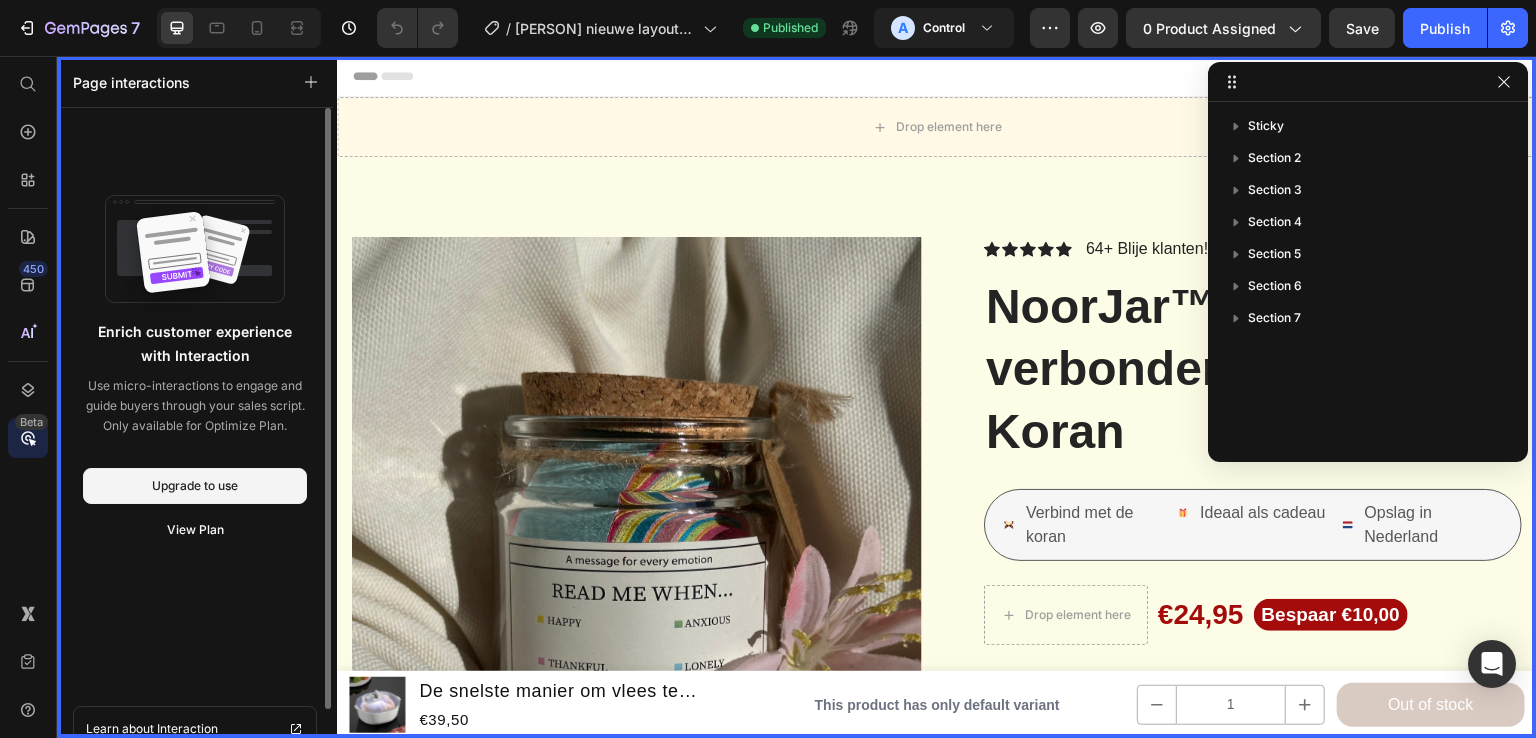 click at bounding box center (768, 0) 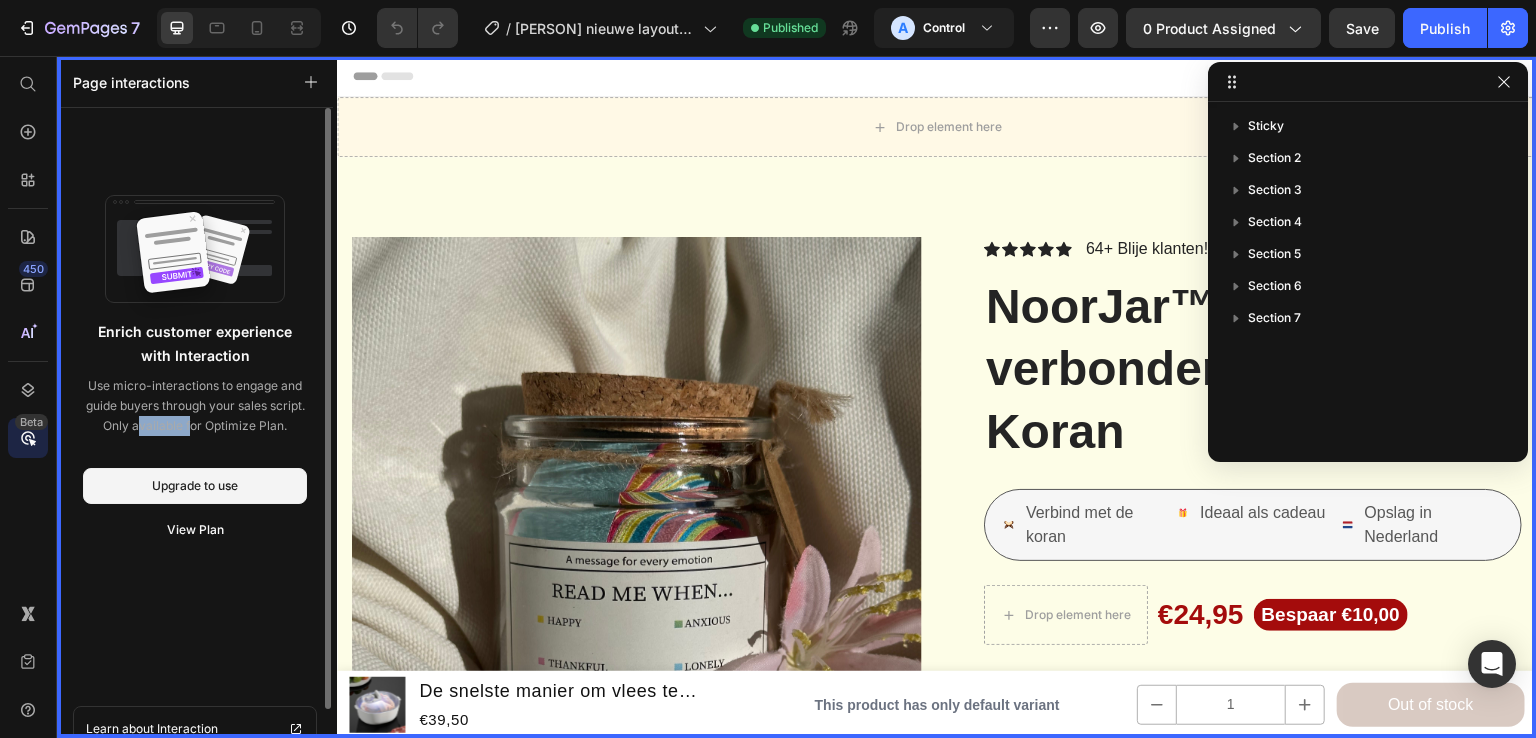 click on "Only available for Optimize Plan." at bounding box center [195, 426] 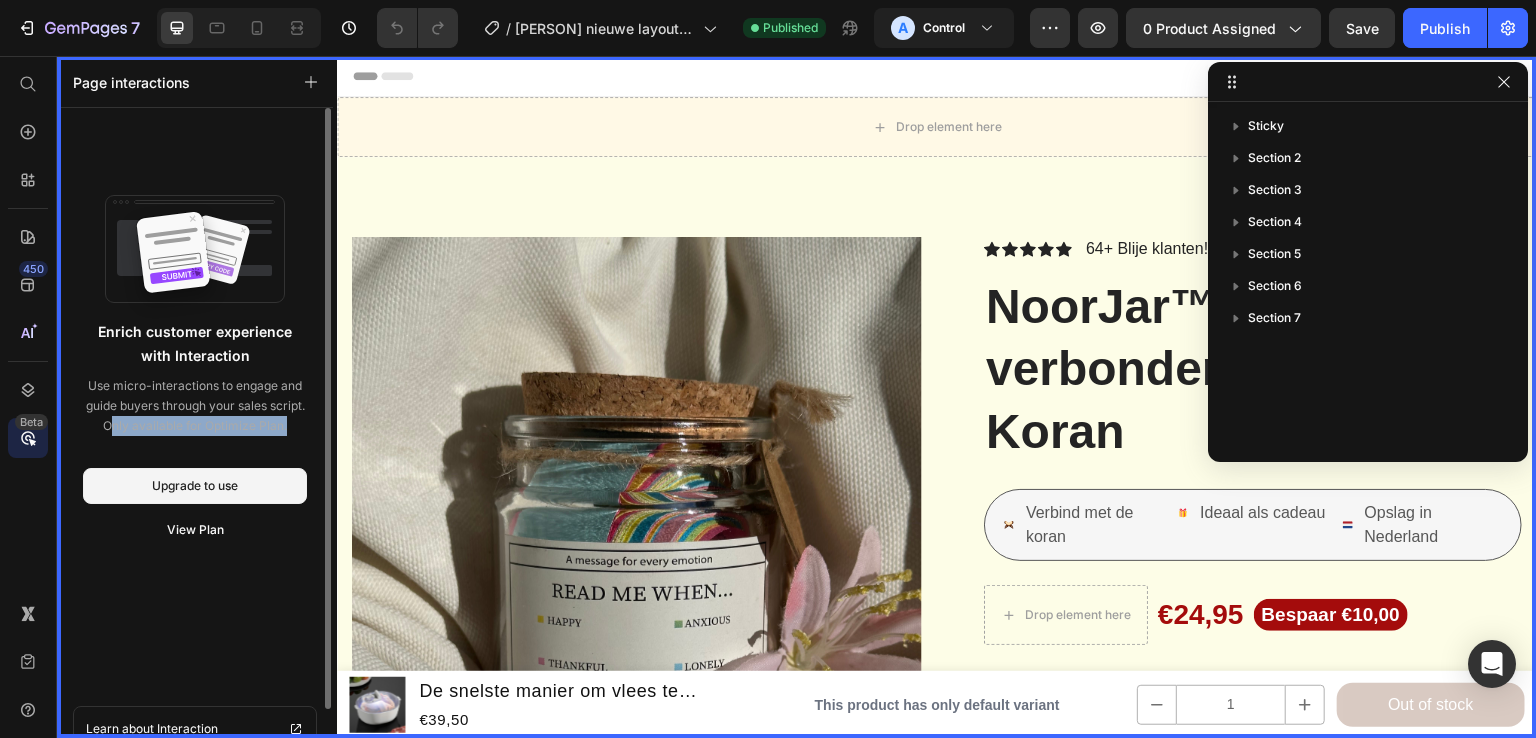 click on "Only available for Optimize Plan." at bounding box center (195, 426) 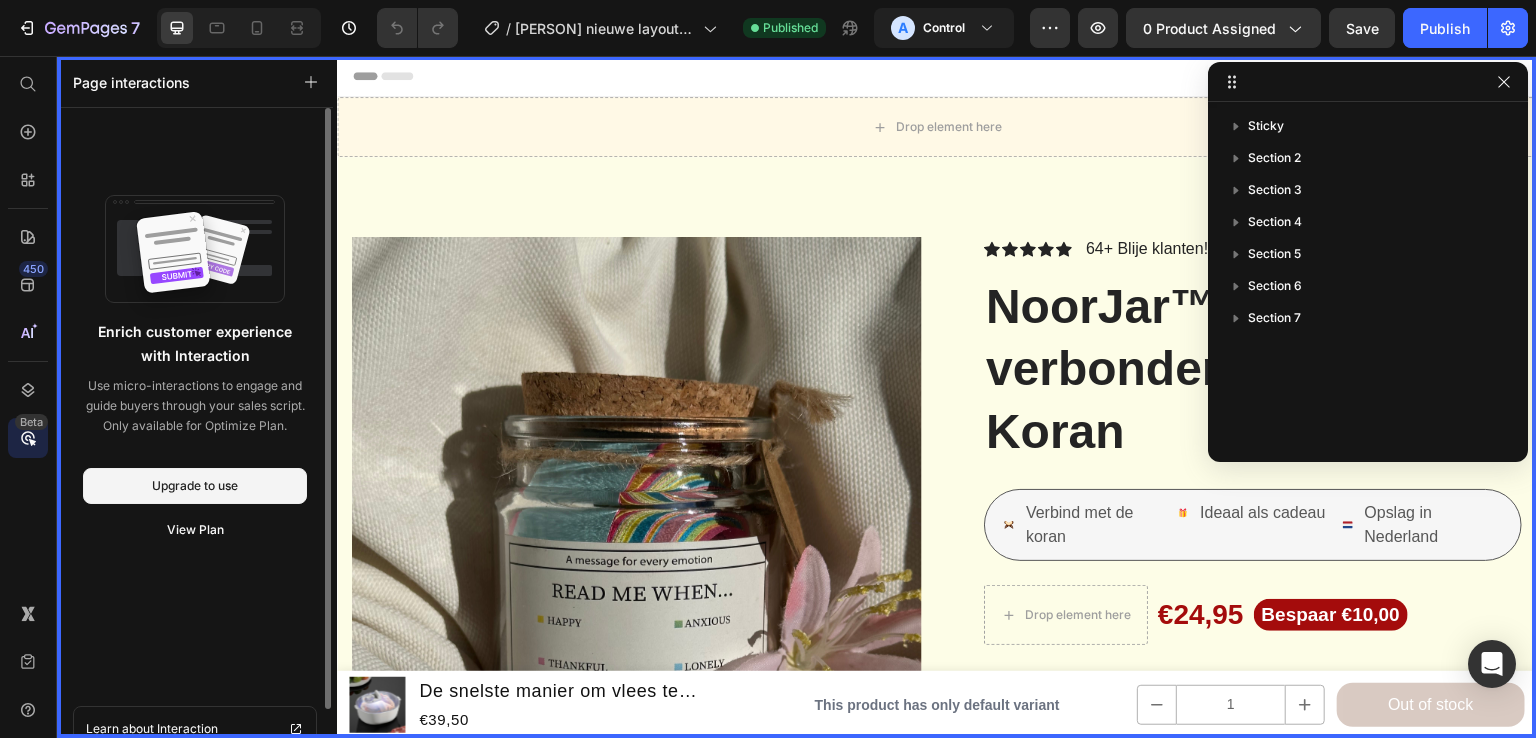 click on "Use micro-interactions to engage and guide buyers through your sales script." at bounding box center [195, 396] 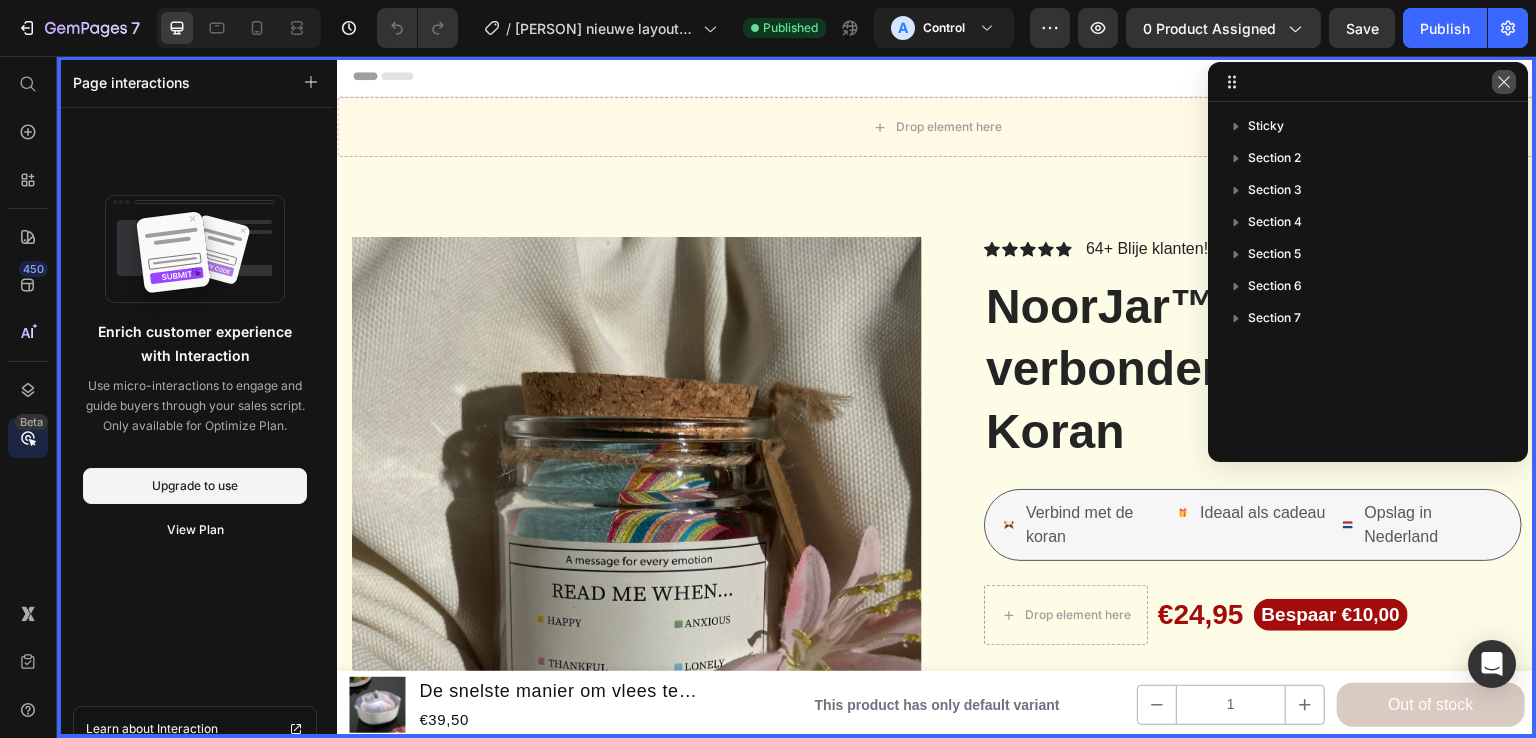 click 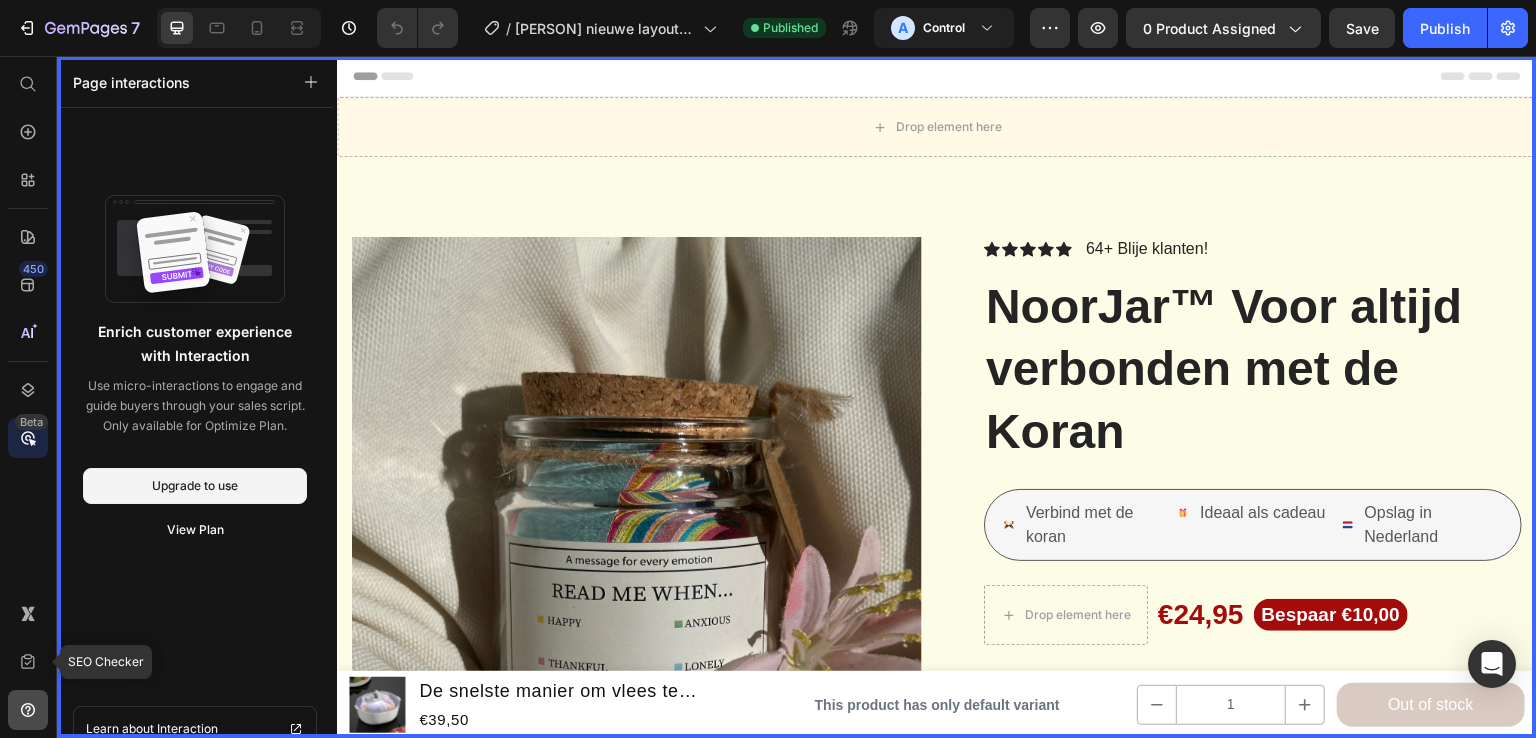 click 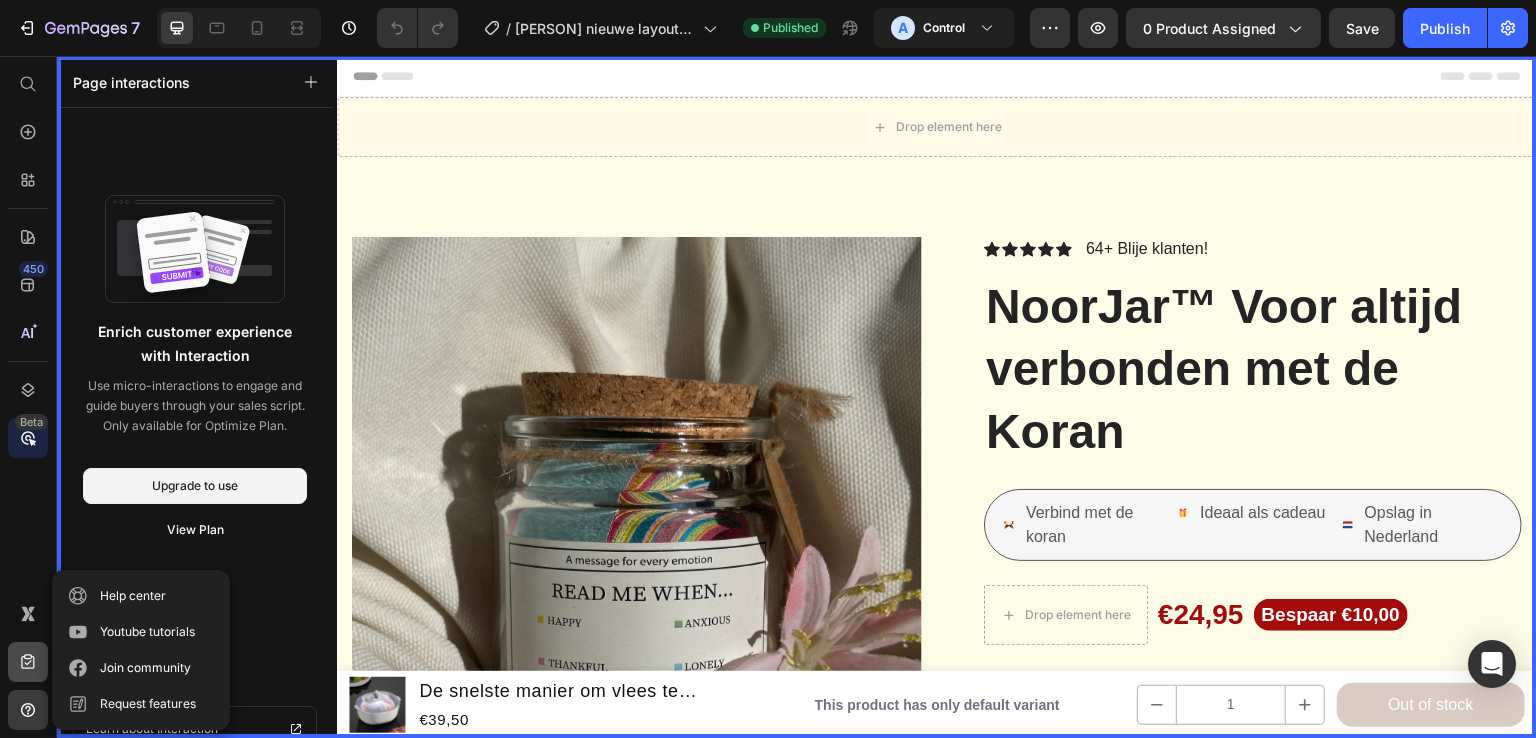 click 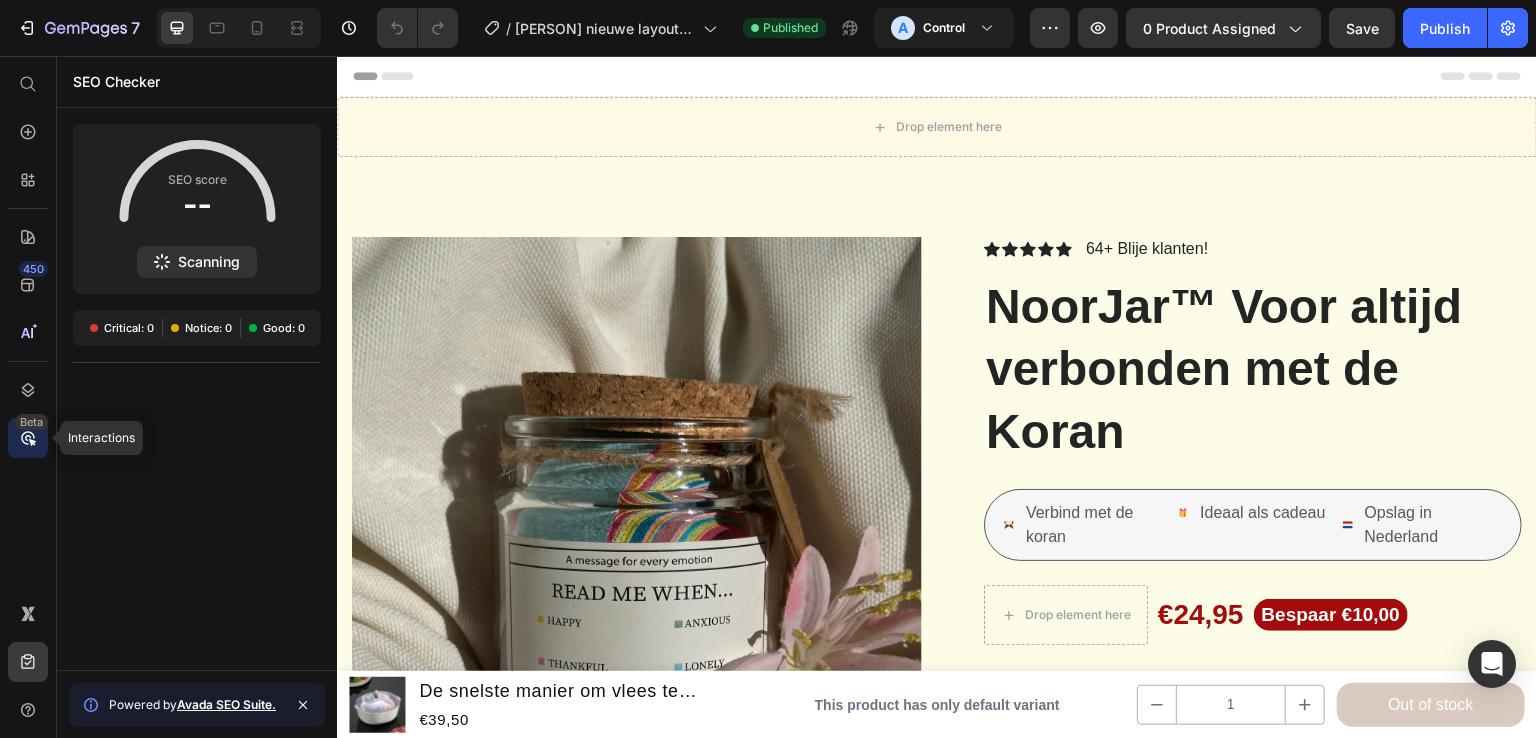 click on "Beta" at bounding box center [31, 422] 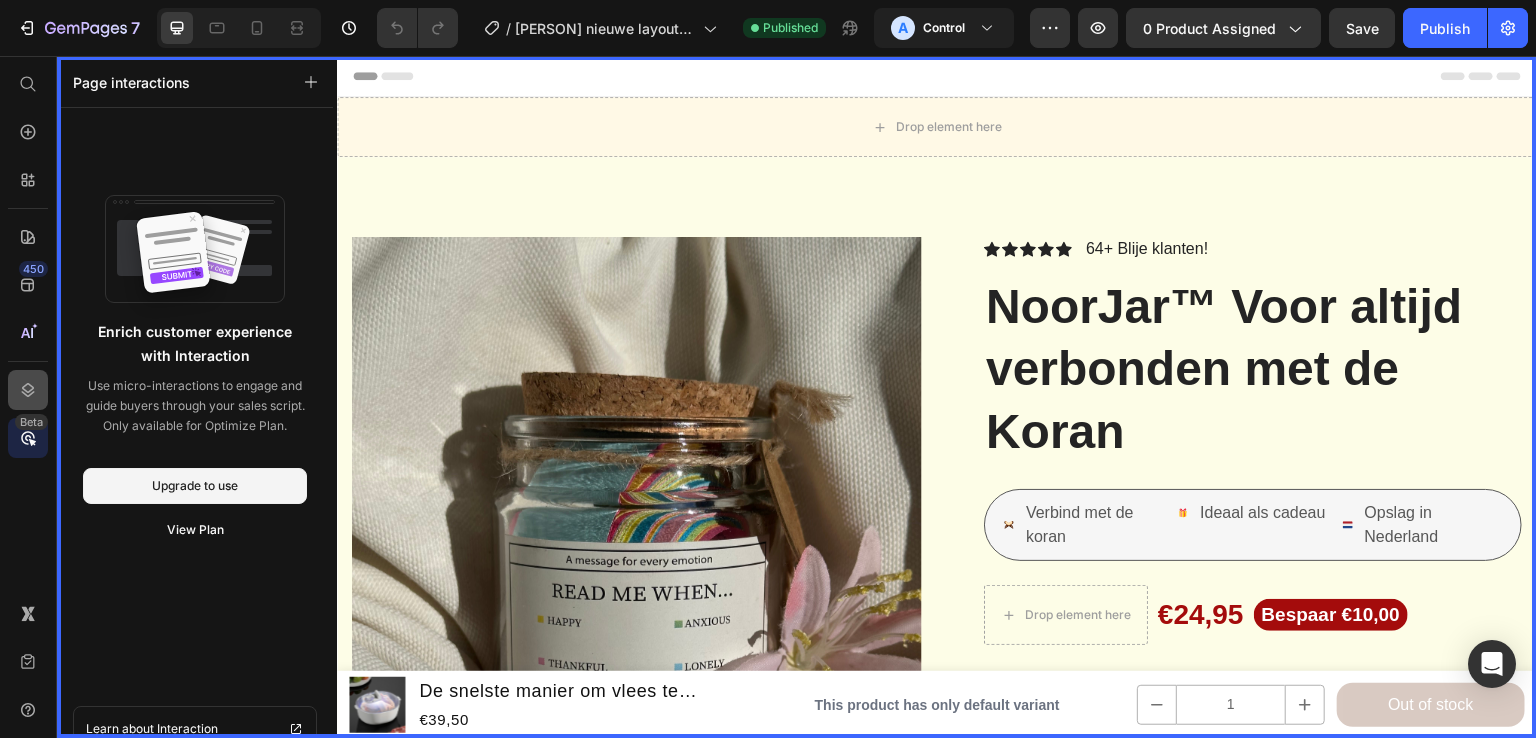 click 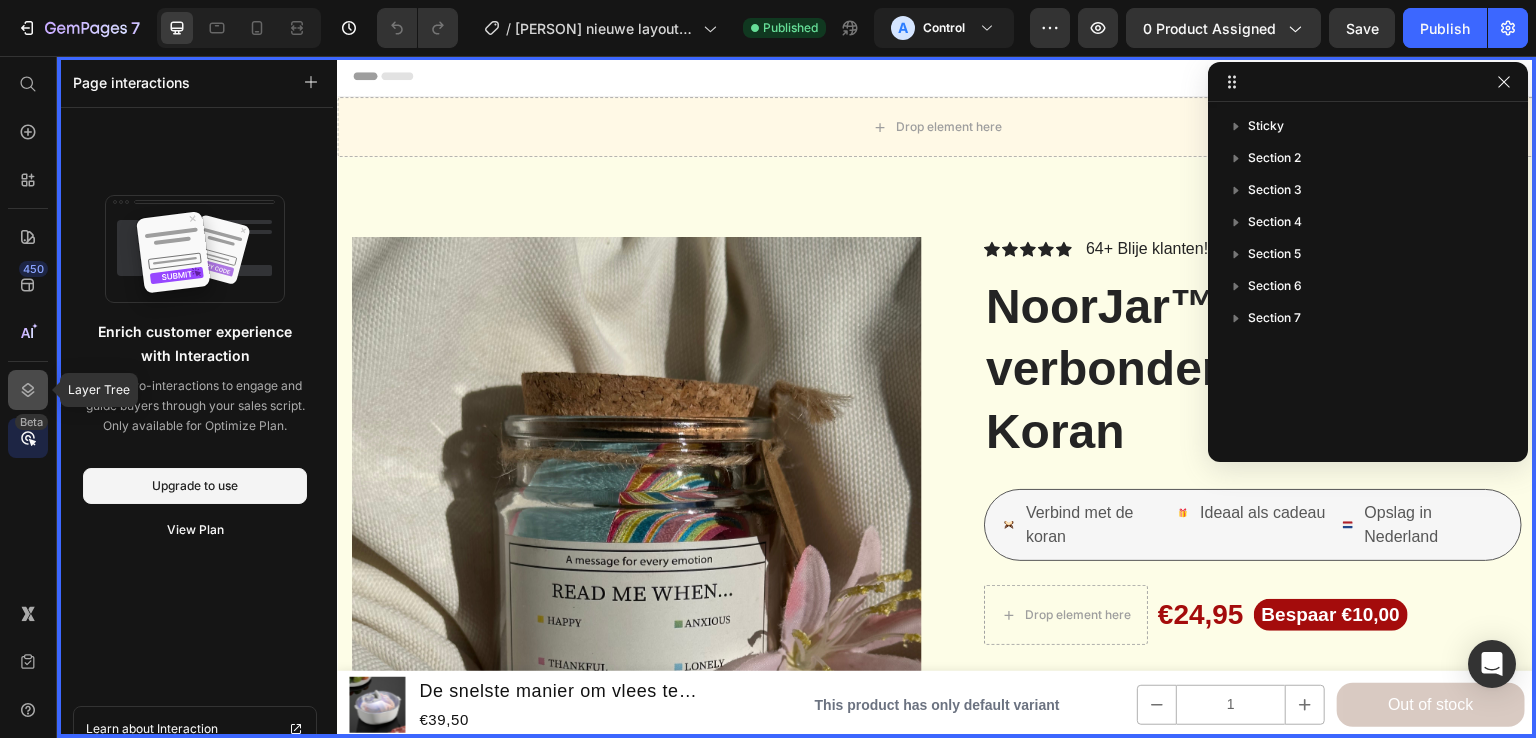 click 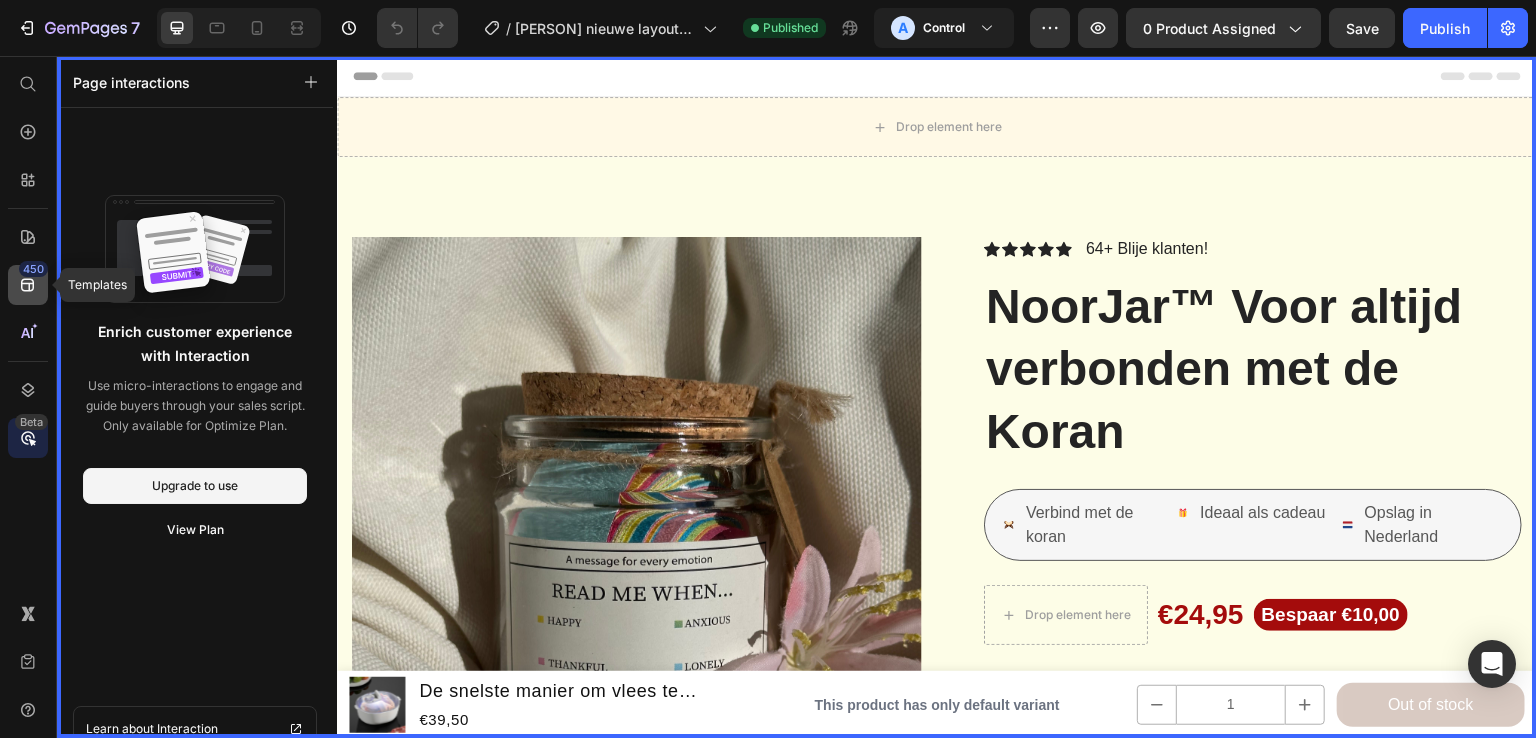 click on "450" 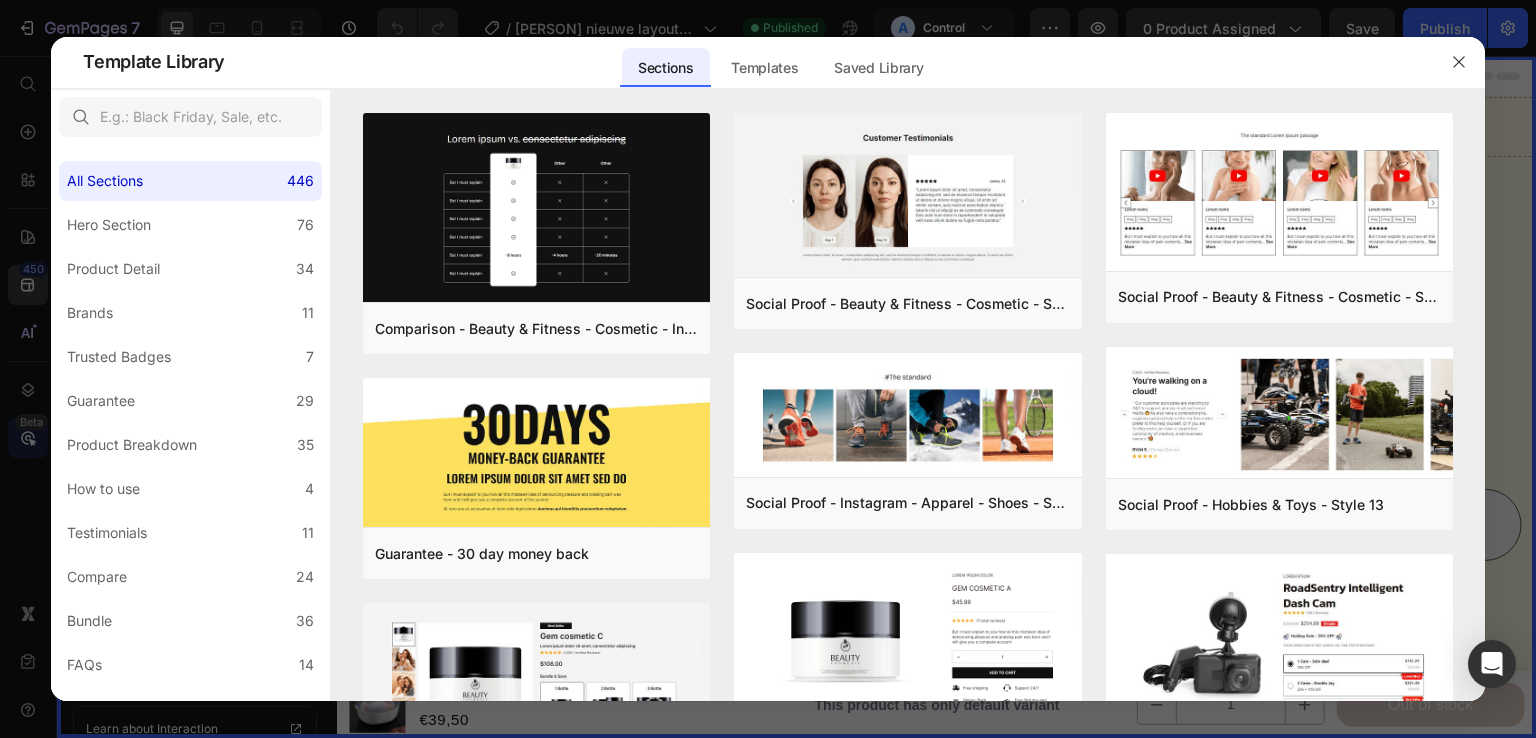 click at bounding box center [768, 369] 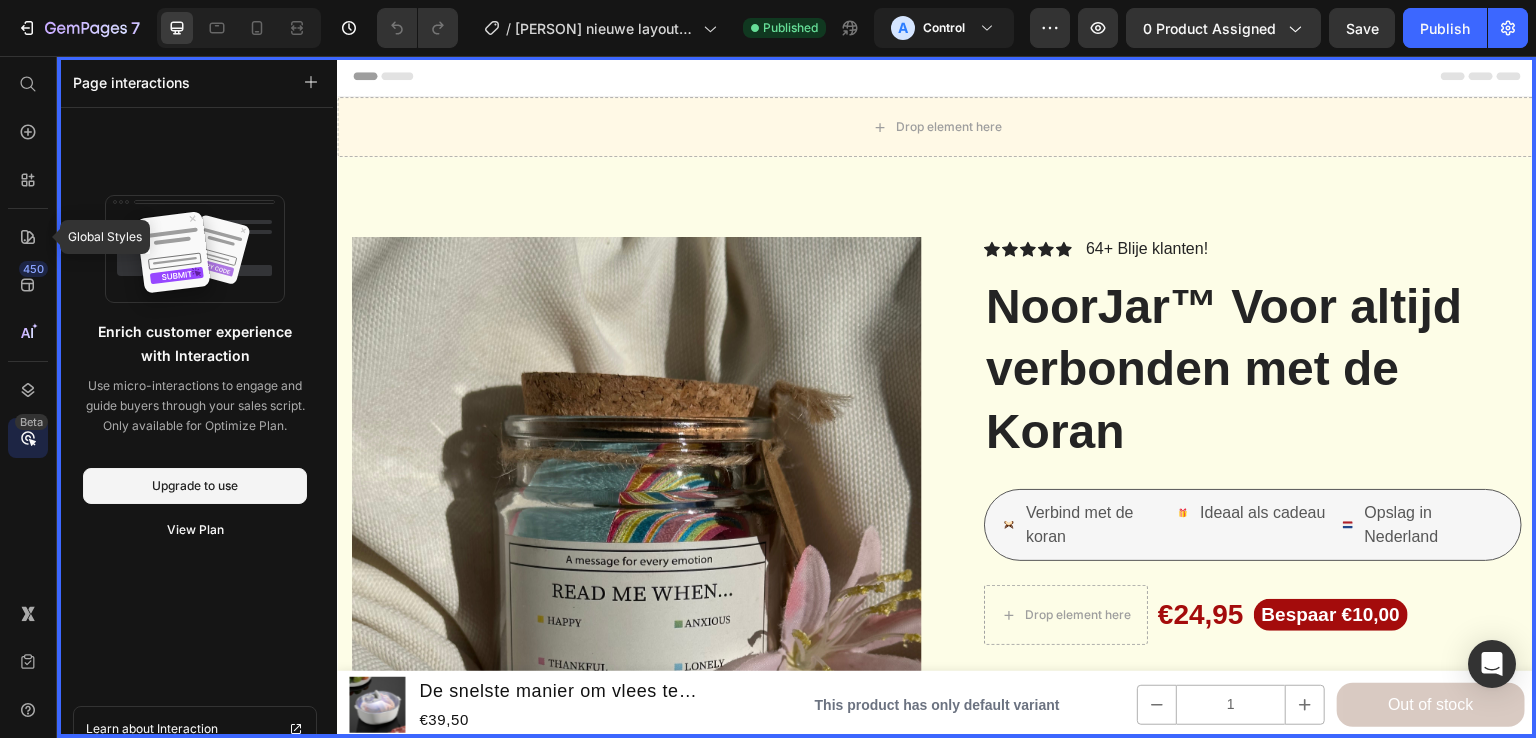 click 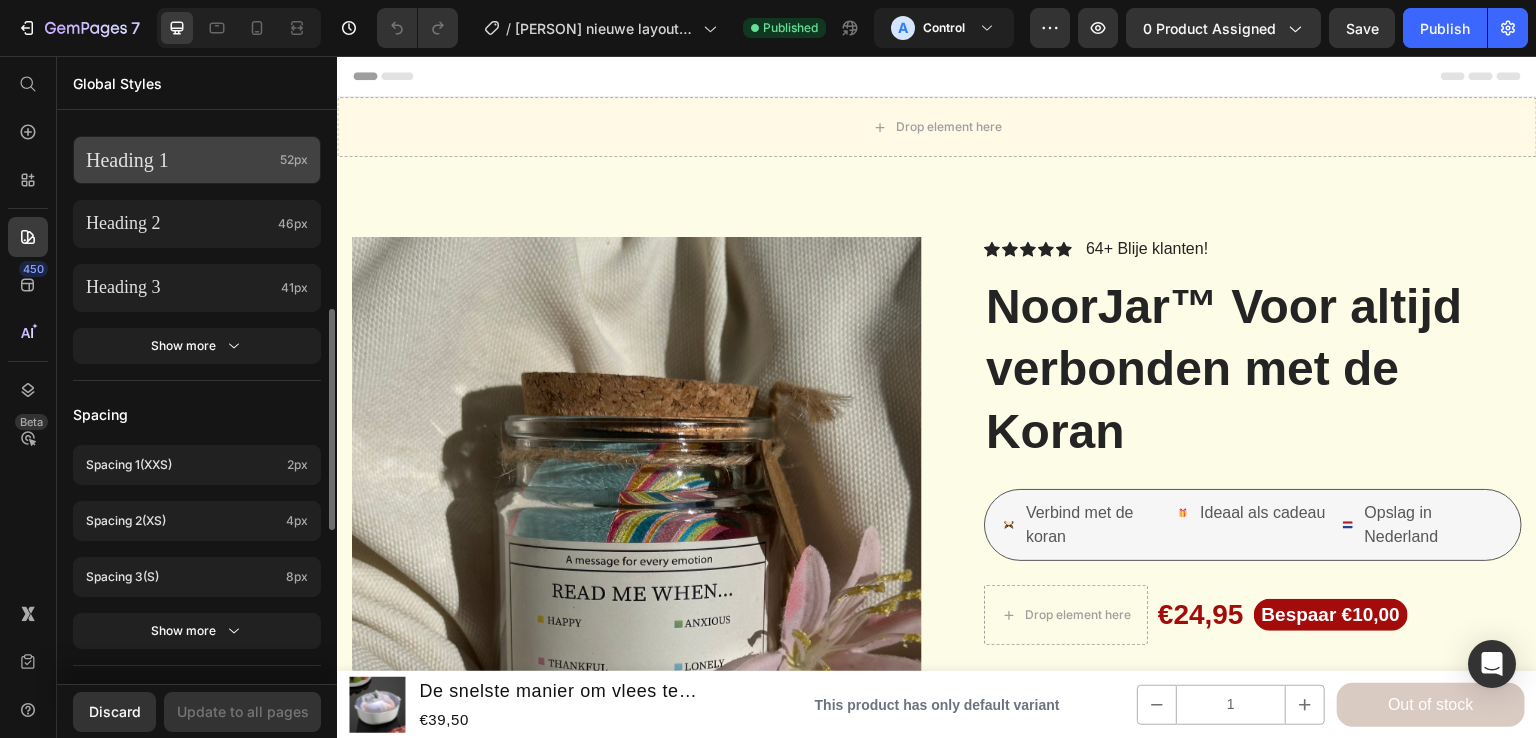 scroll, scrollTop: 893, scrollLeft: 0, axis: vertical 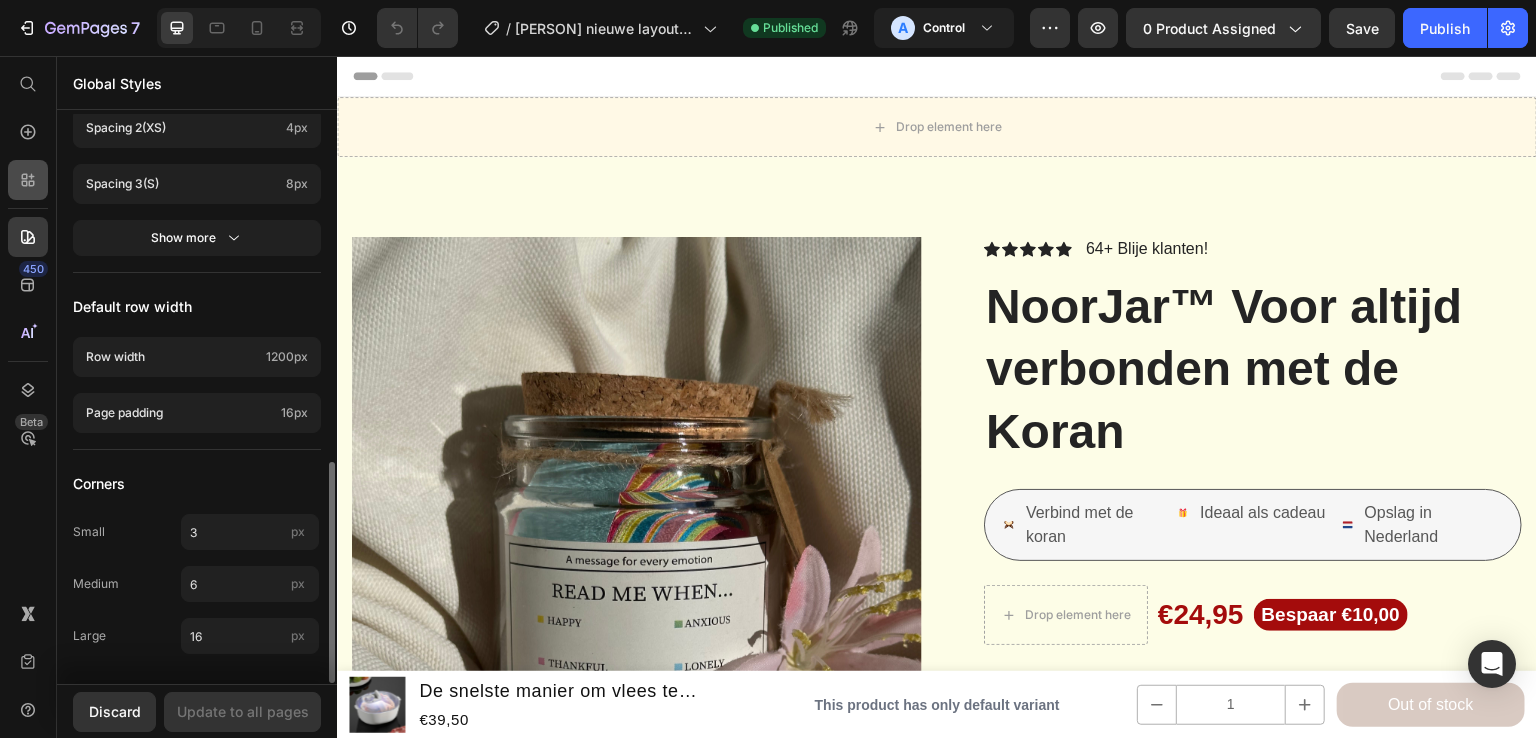 click 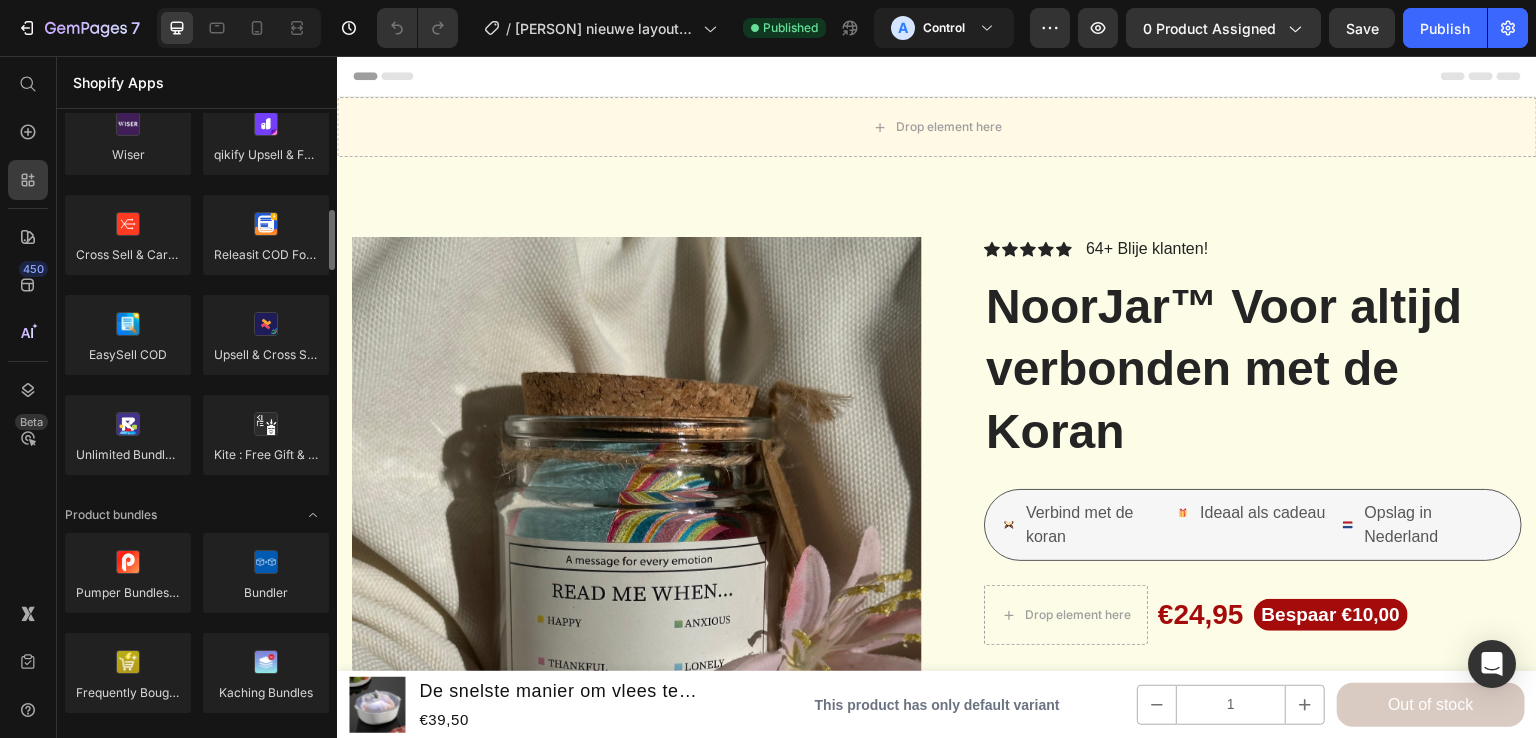 scroll, scrollTop: 500, scrollLeft: 0, axis: vertical 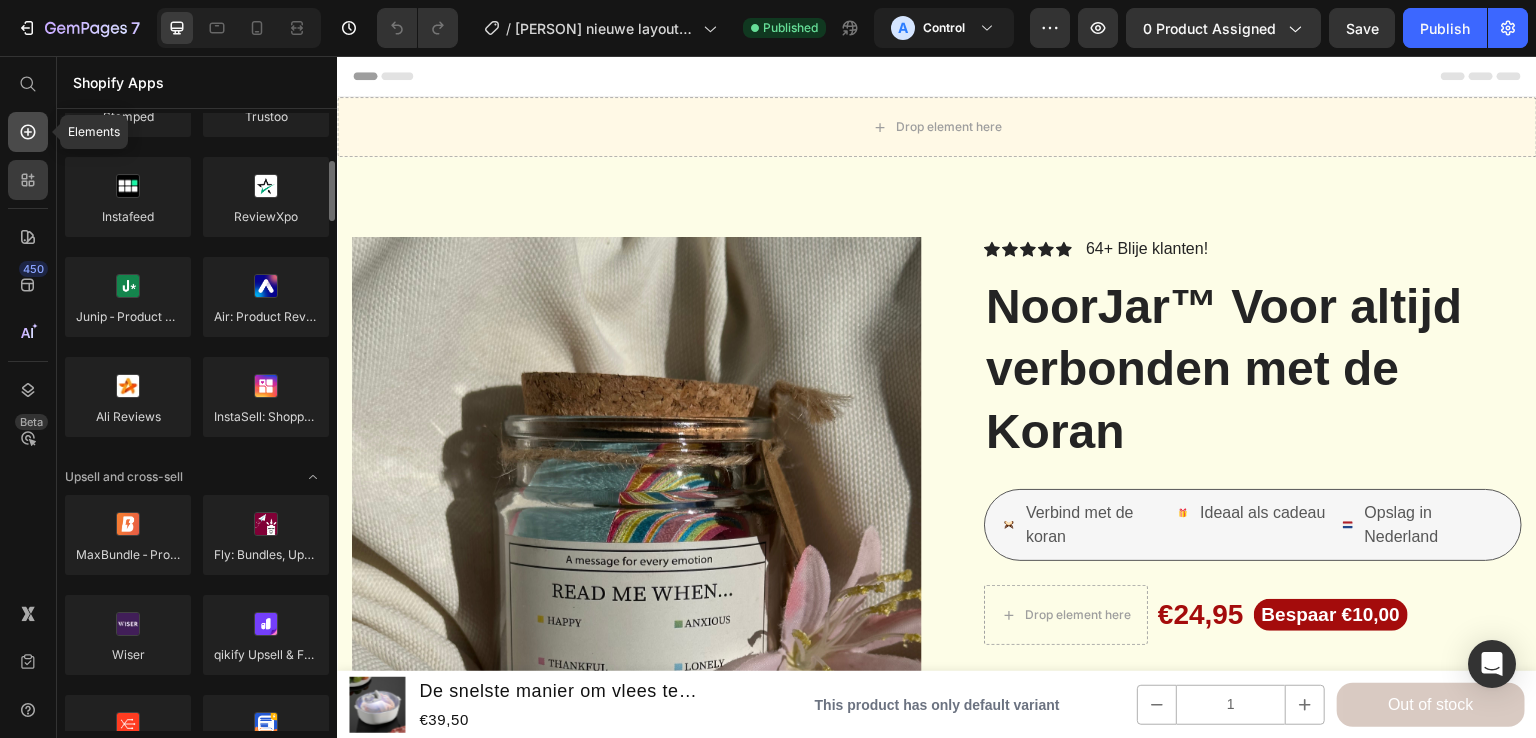 click 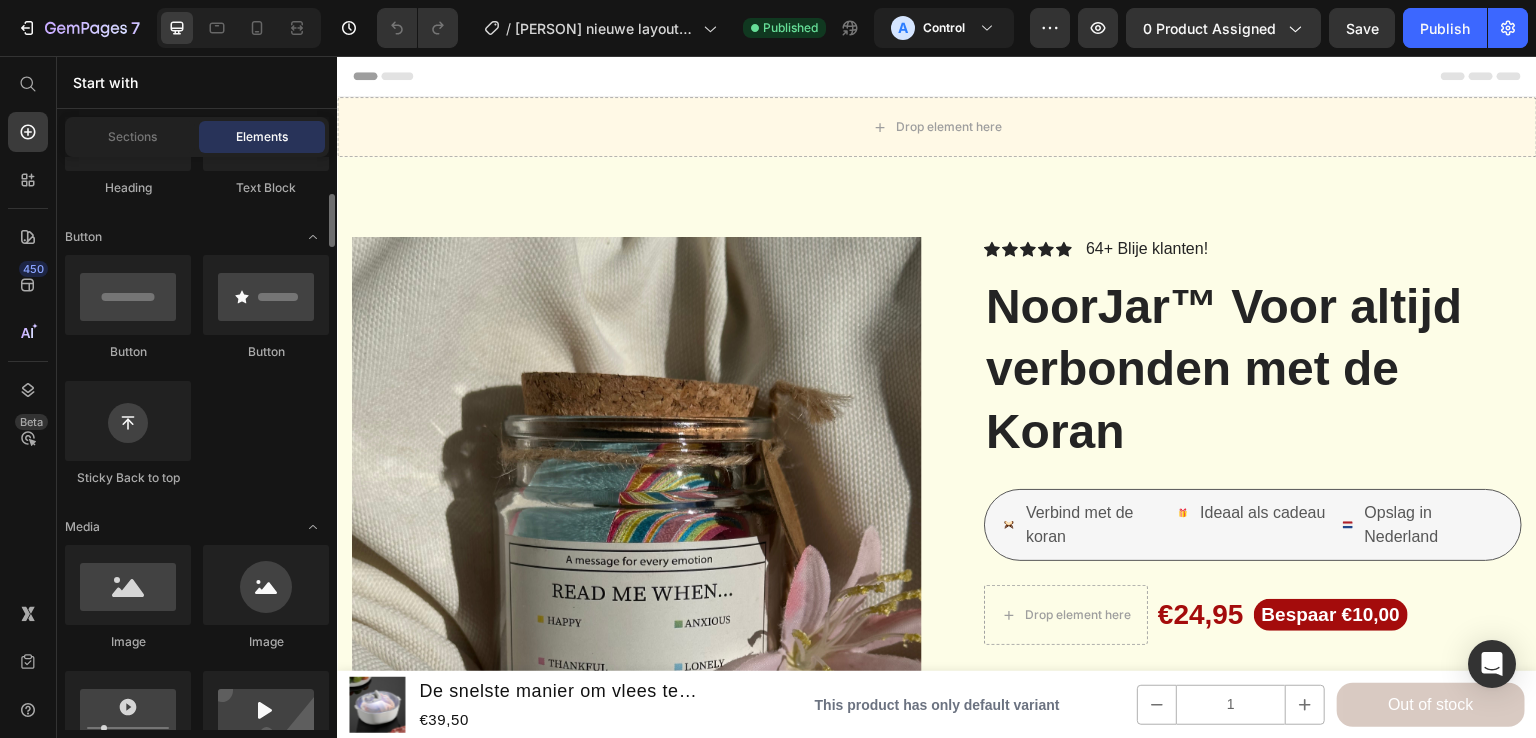 scroll, scrollTop: 0, scrollLeft: 0, axis: both 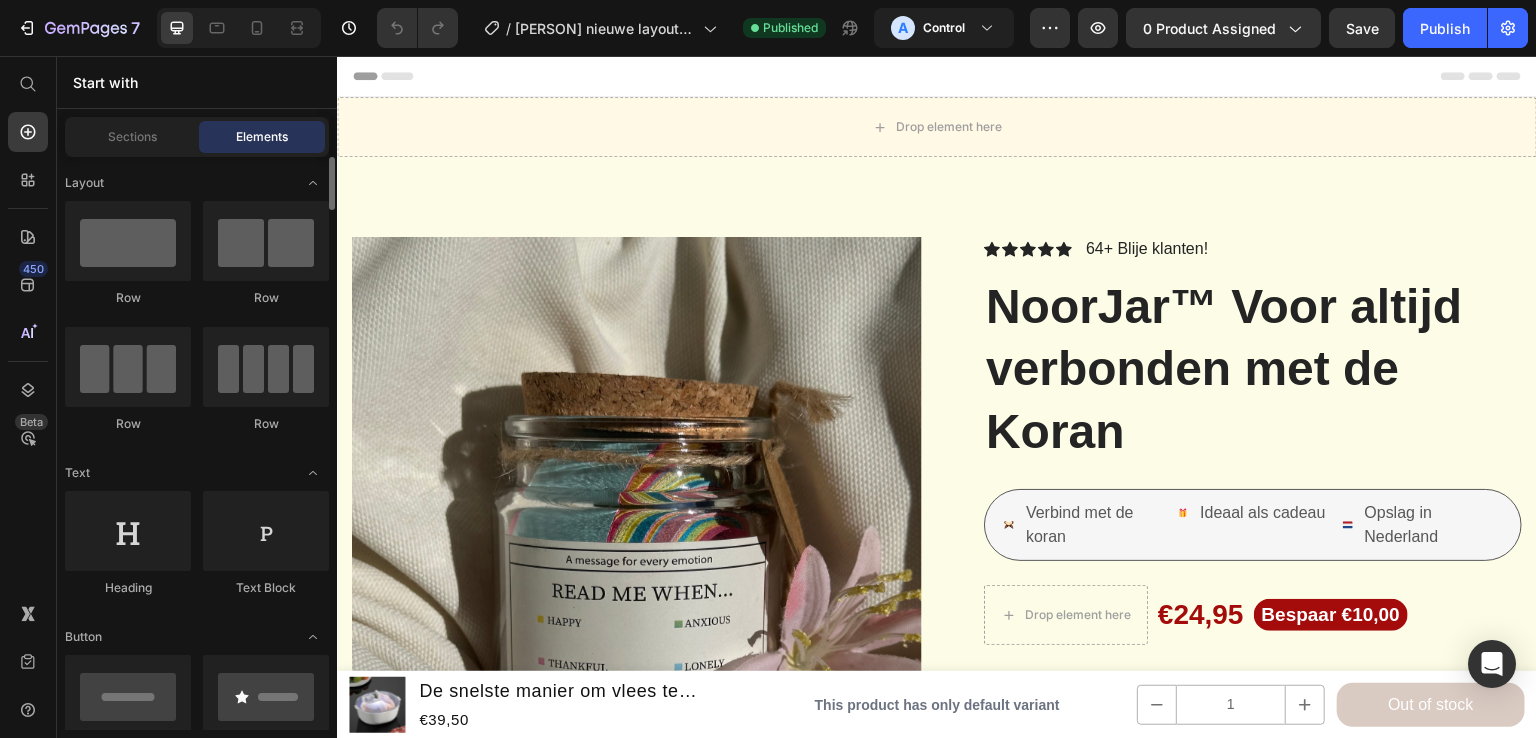 click on "Start with Sections Elements Hero Section Product Detail Brands Trusted Badges Guarantee Product Breakdown How to use Testimonials Compare Bundle FAQs Social Proof Brand Story Product List Collection Blog List Contact Sticky Add to Cart Custom Footer Browse Library 450 Layout
Row
Row
Row
Row Text
Heading
Text Block Button
Button
Button
Sticky Back to top Media
Image
Image" at bounding box center [197, 397] 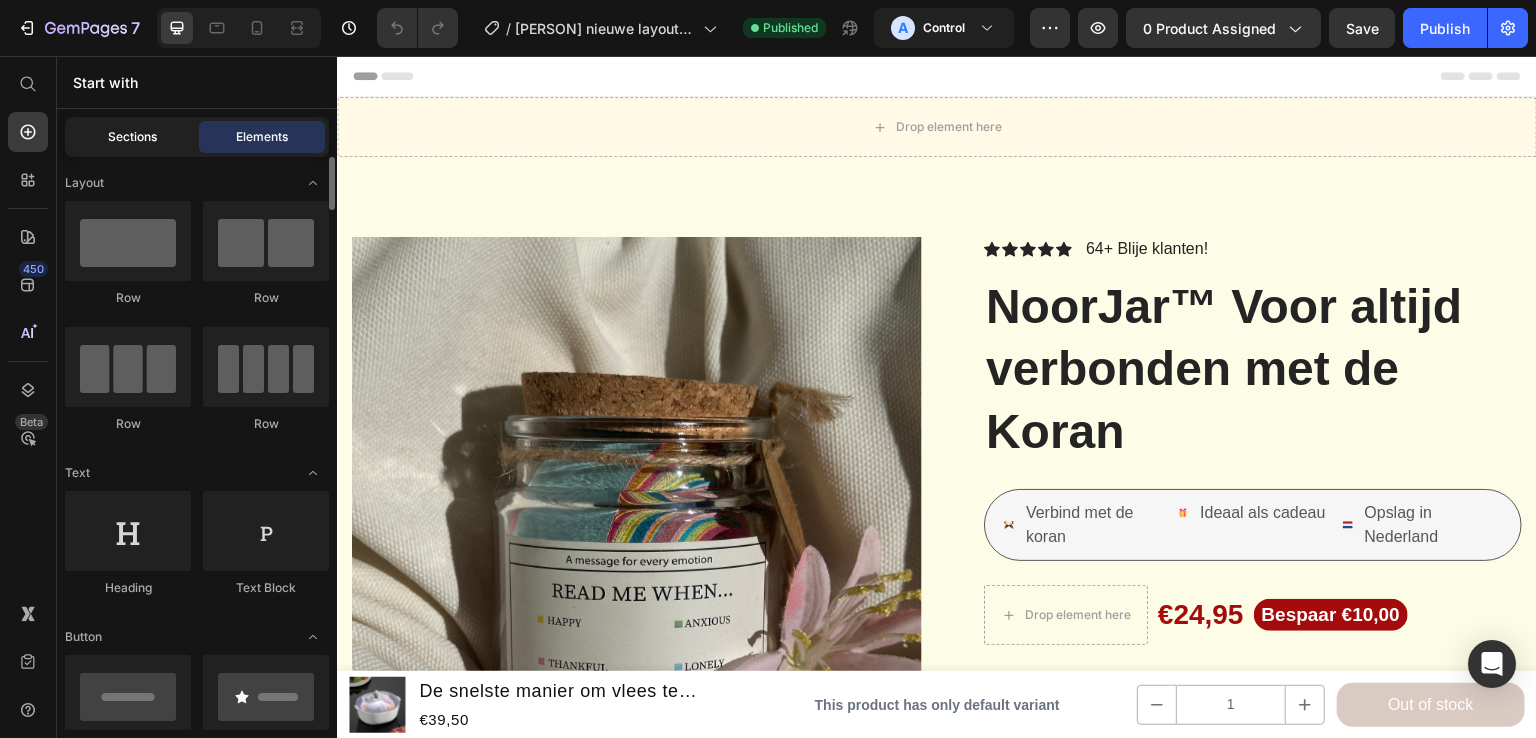 click on "Sections" 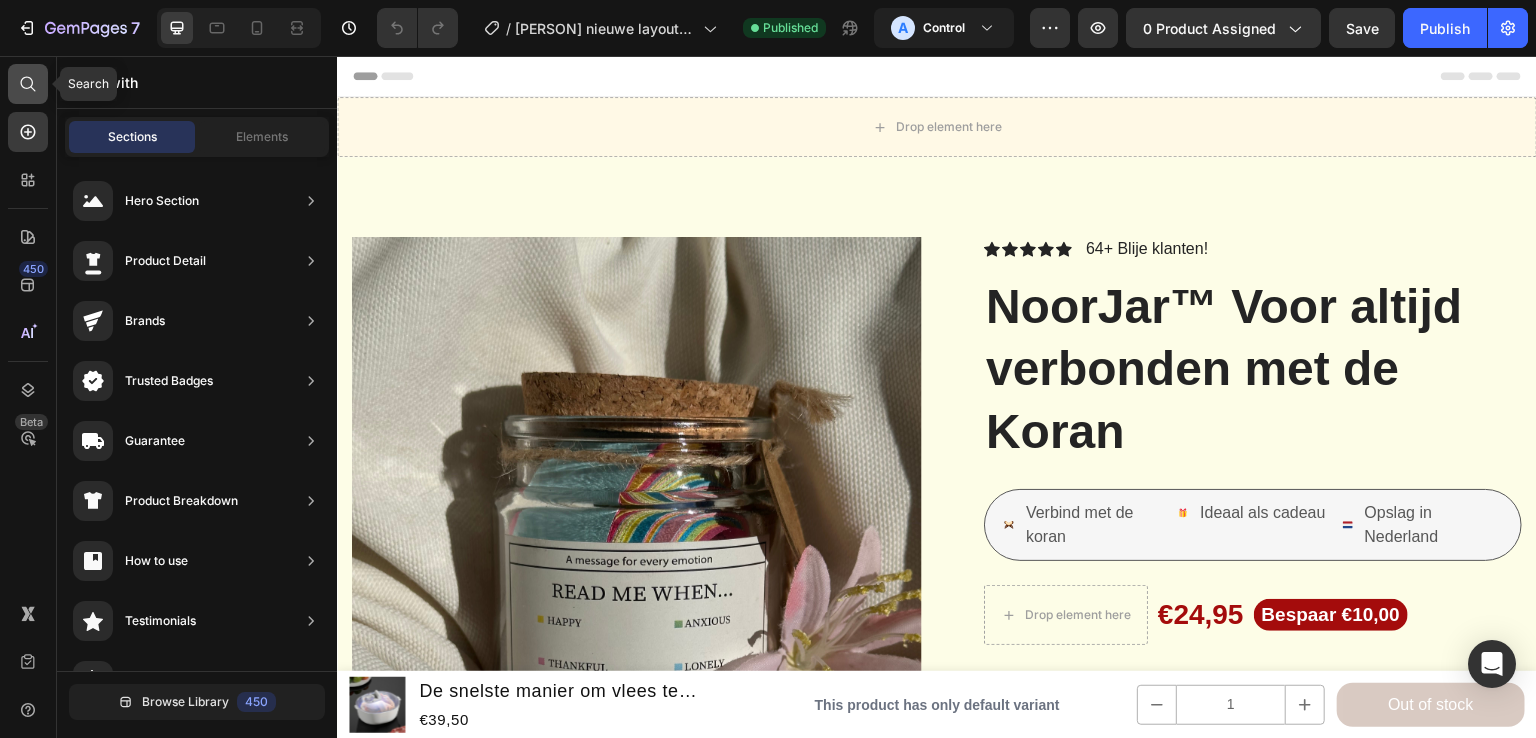 click 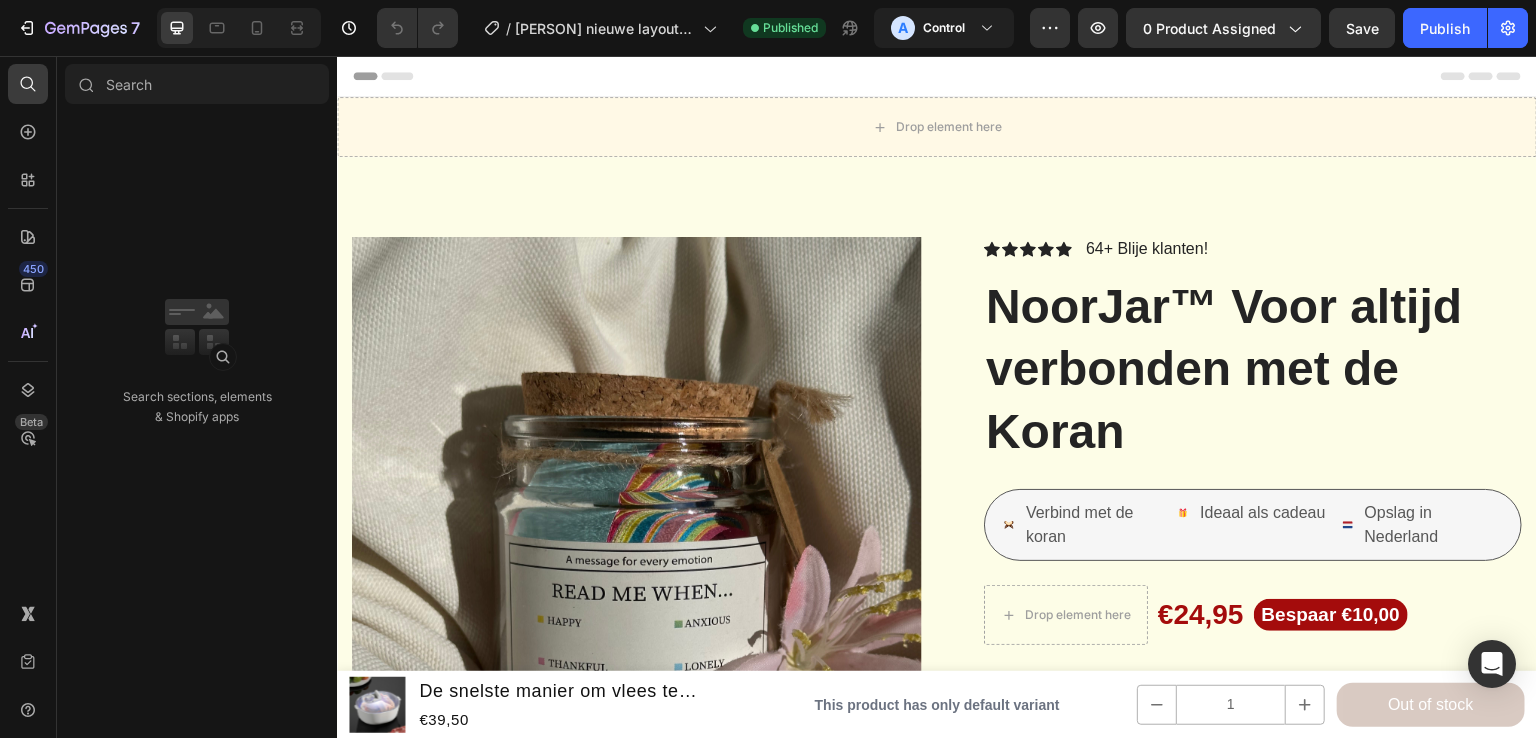 click on "Header" at bounding box center [937, 76] 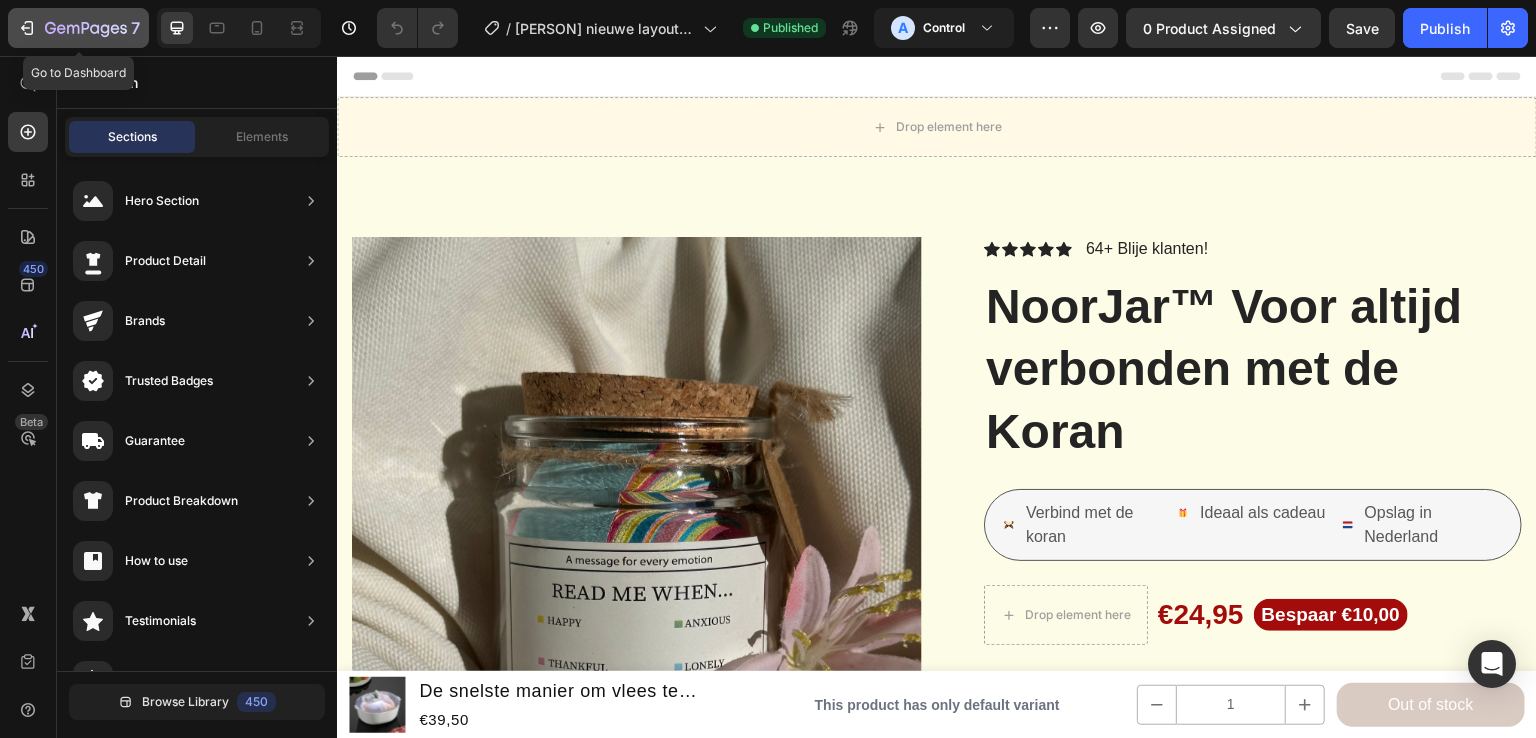 click 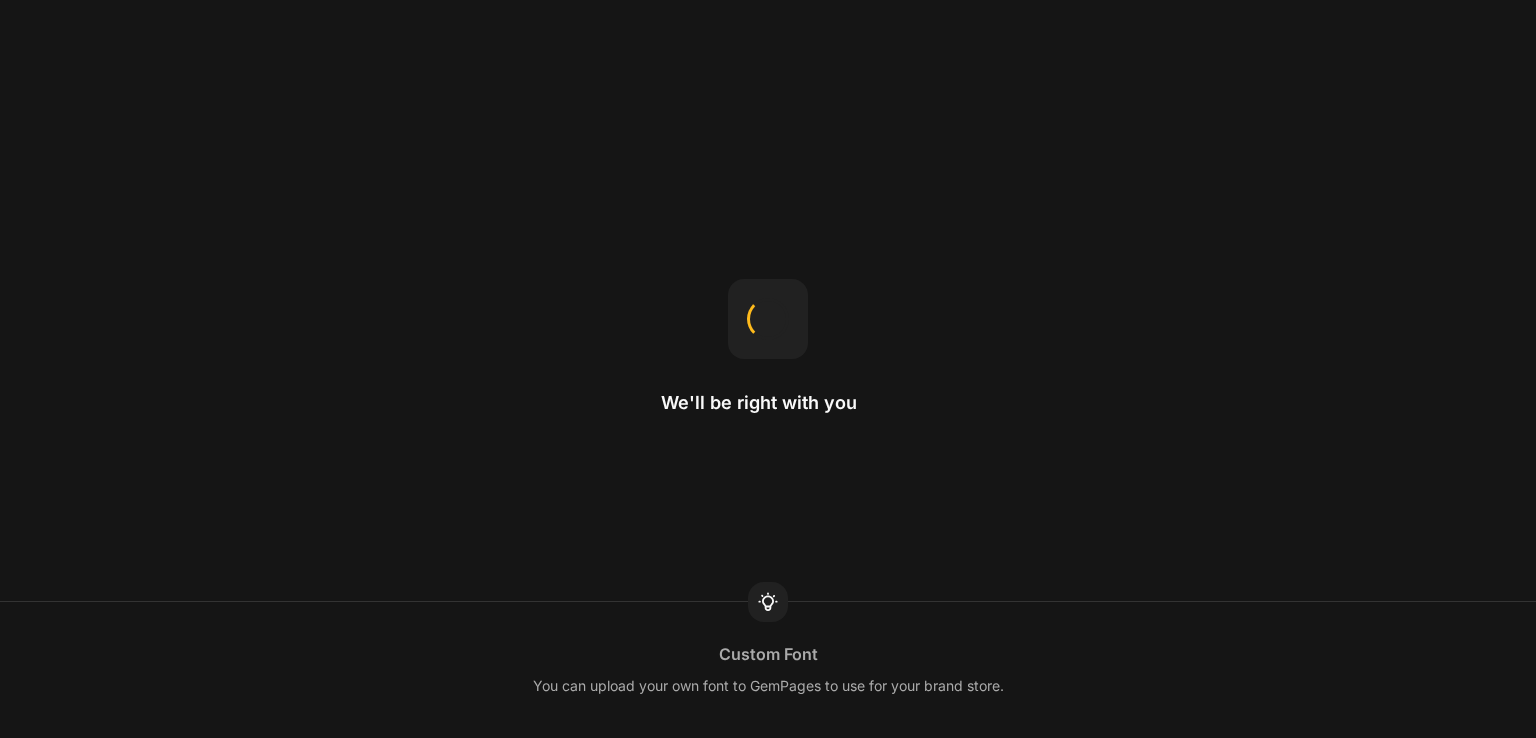 scroll, scrollTop: 0, scrollLeft: 0, axis: both 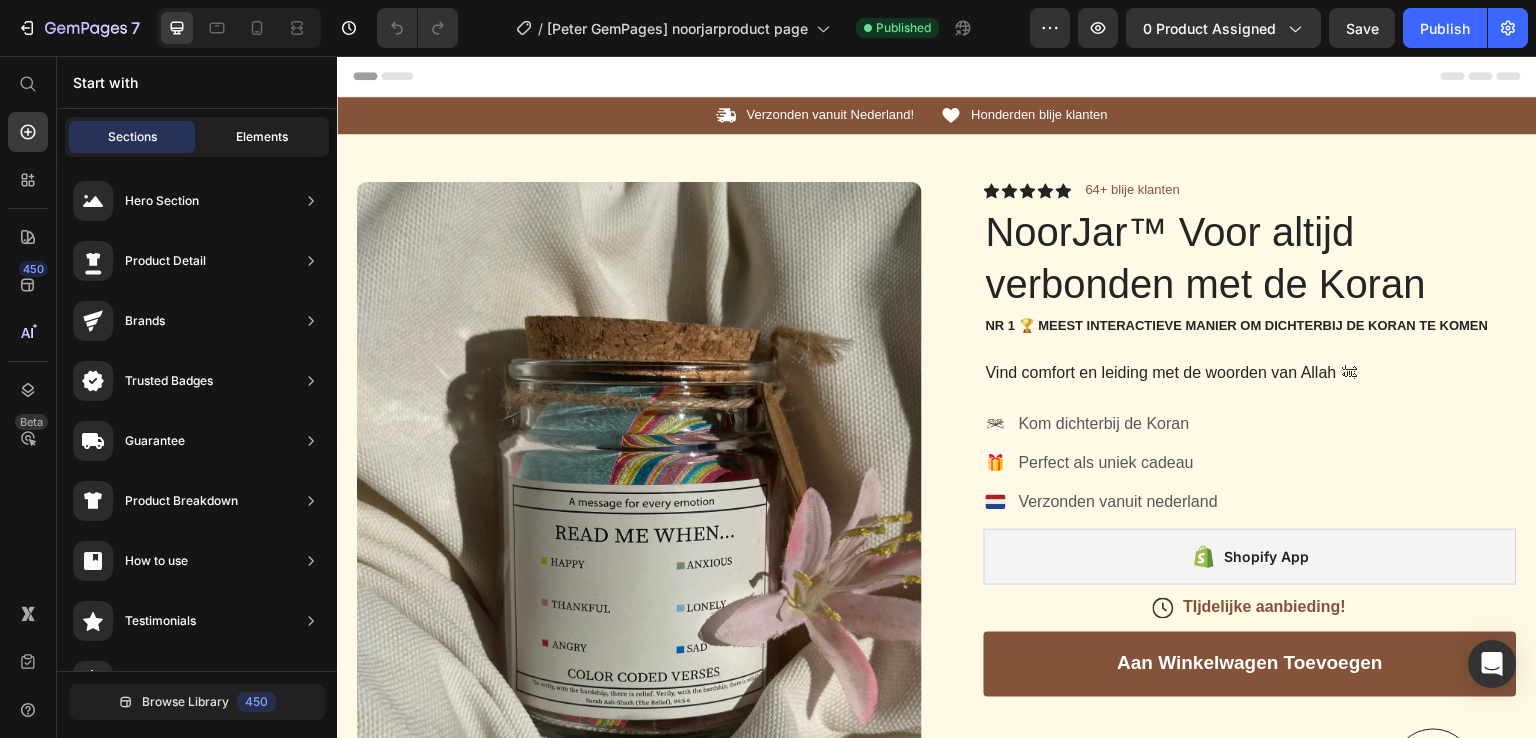 click on "Elements" at bounding box center (262, 137) 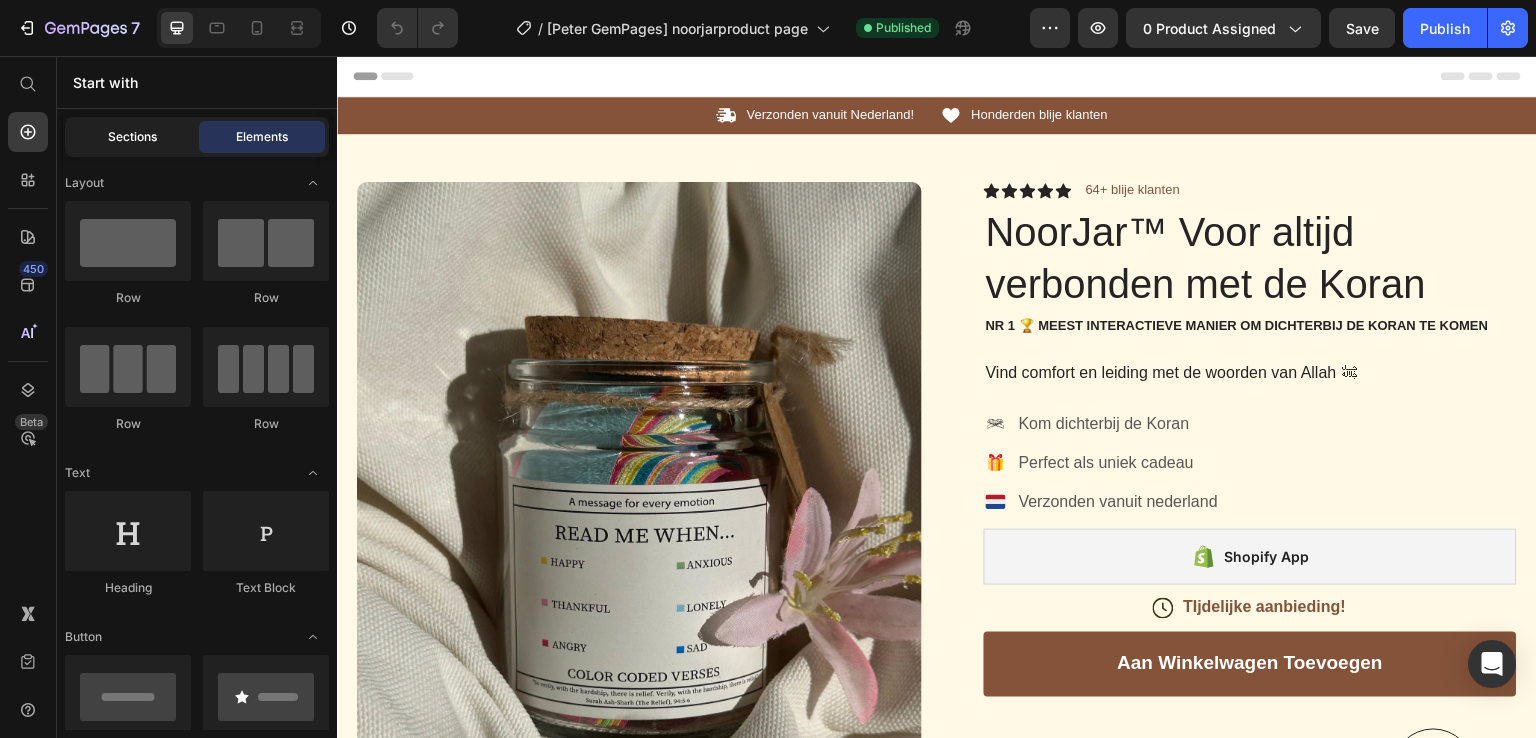 click on "Sections" at bounding box center (132, 137) 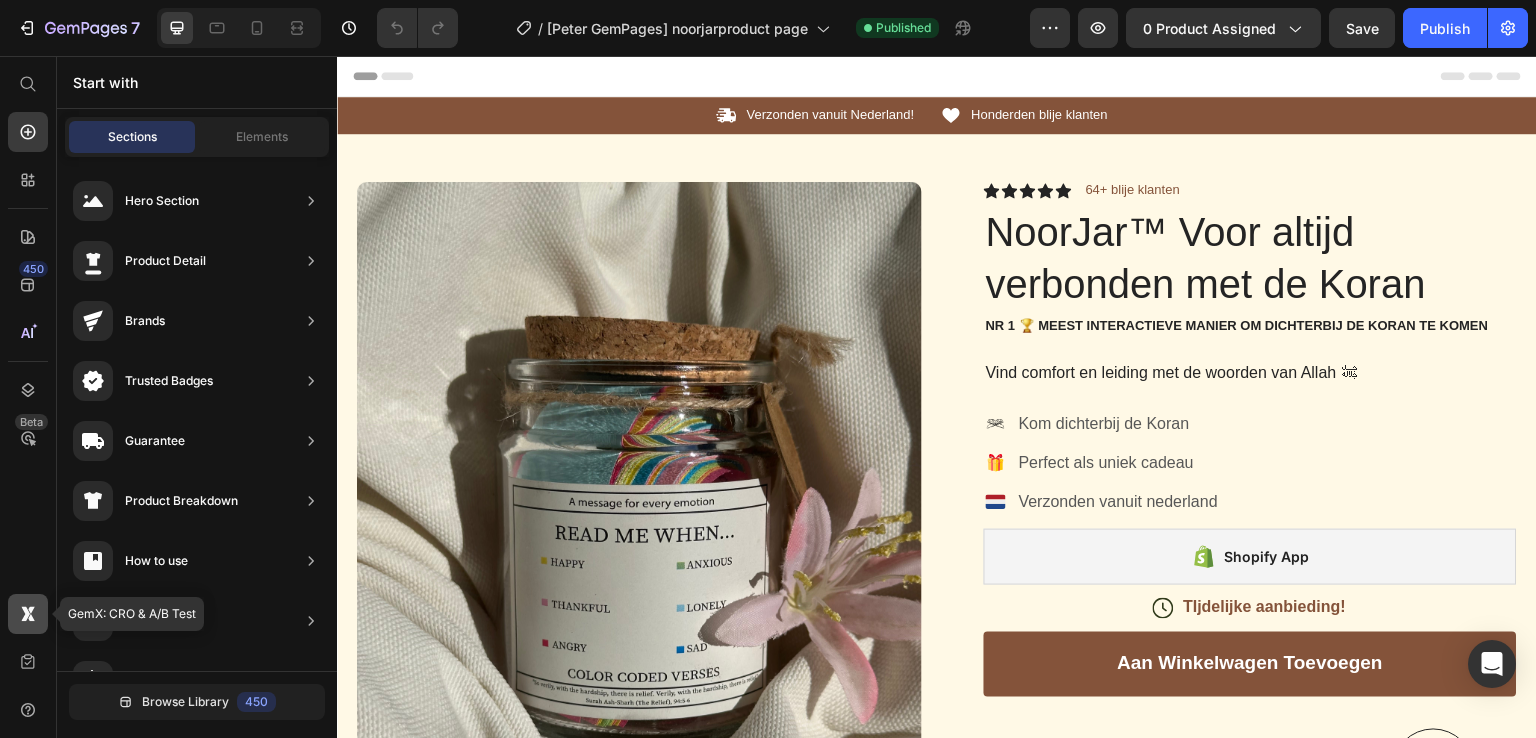 click 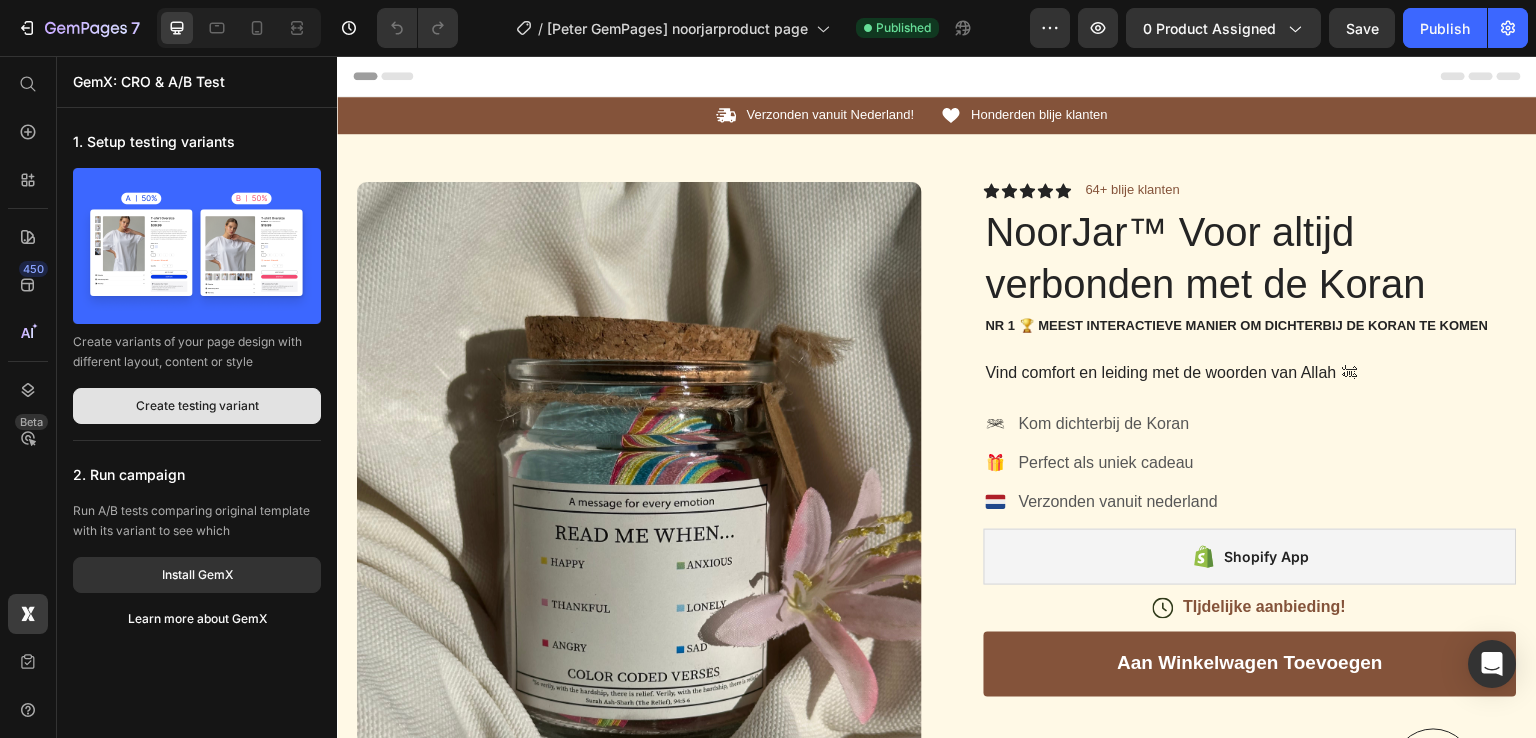 click on "Create testing variant" at bounding box center [197, 406] 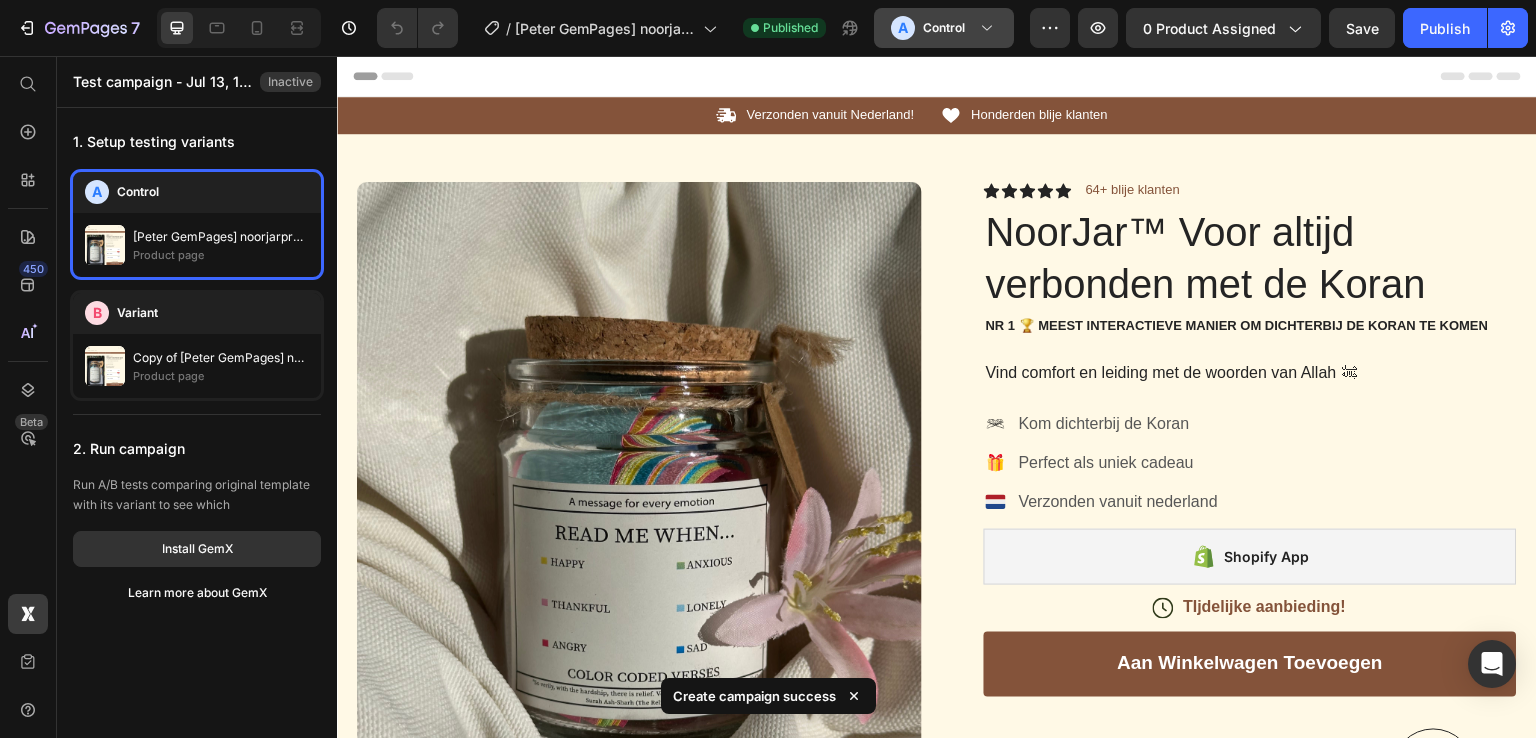 click 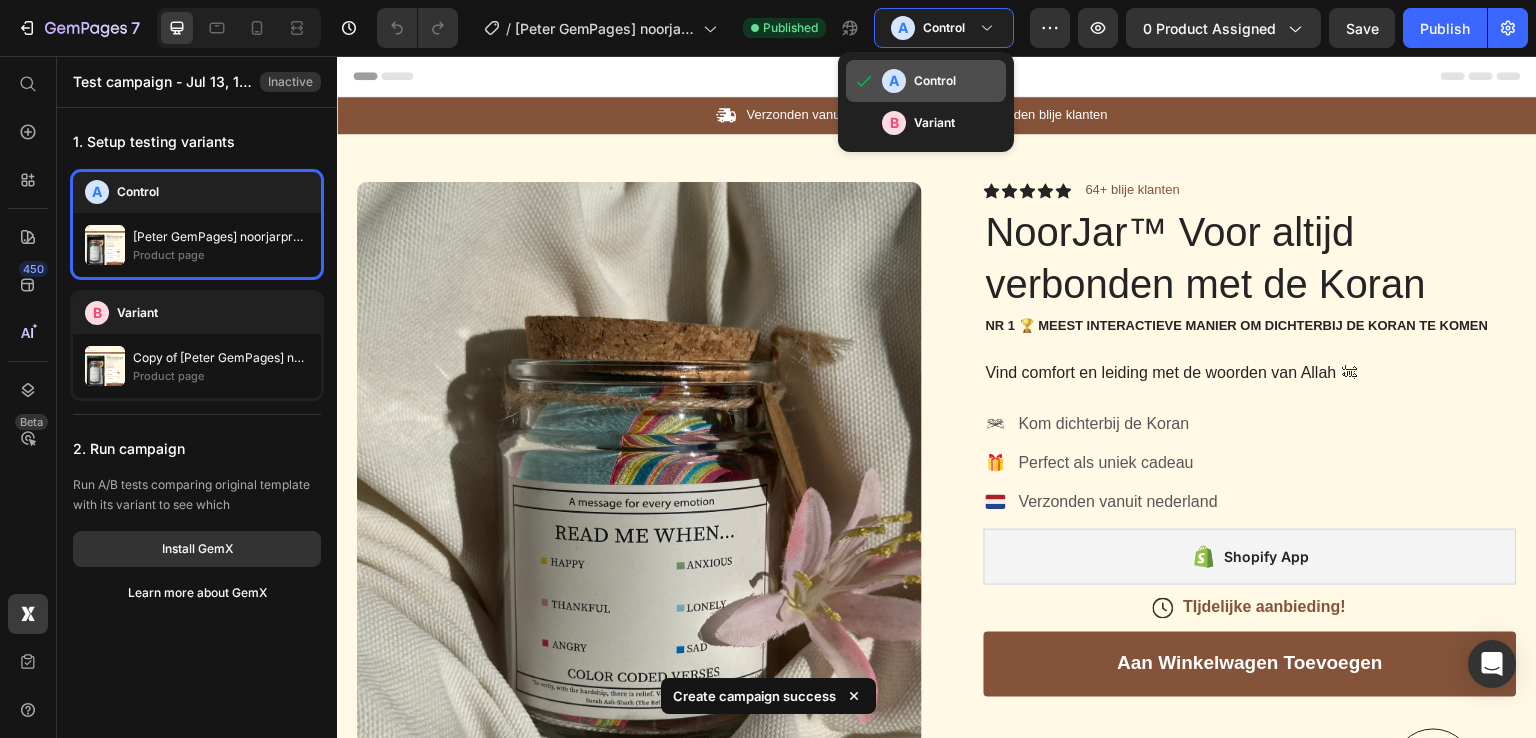 click on "Control" 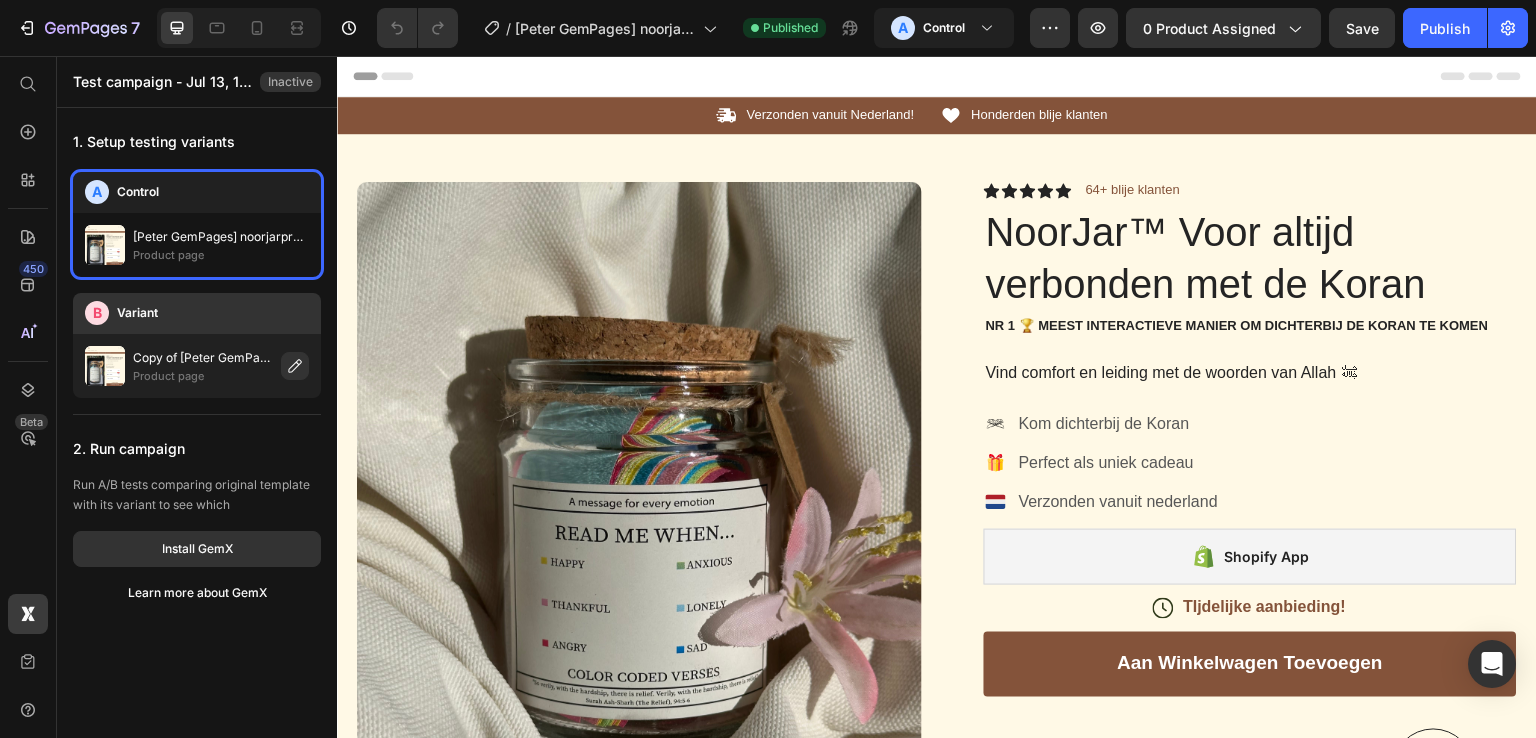 click at bounding box center [105, 366] 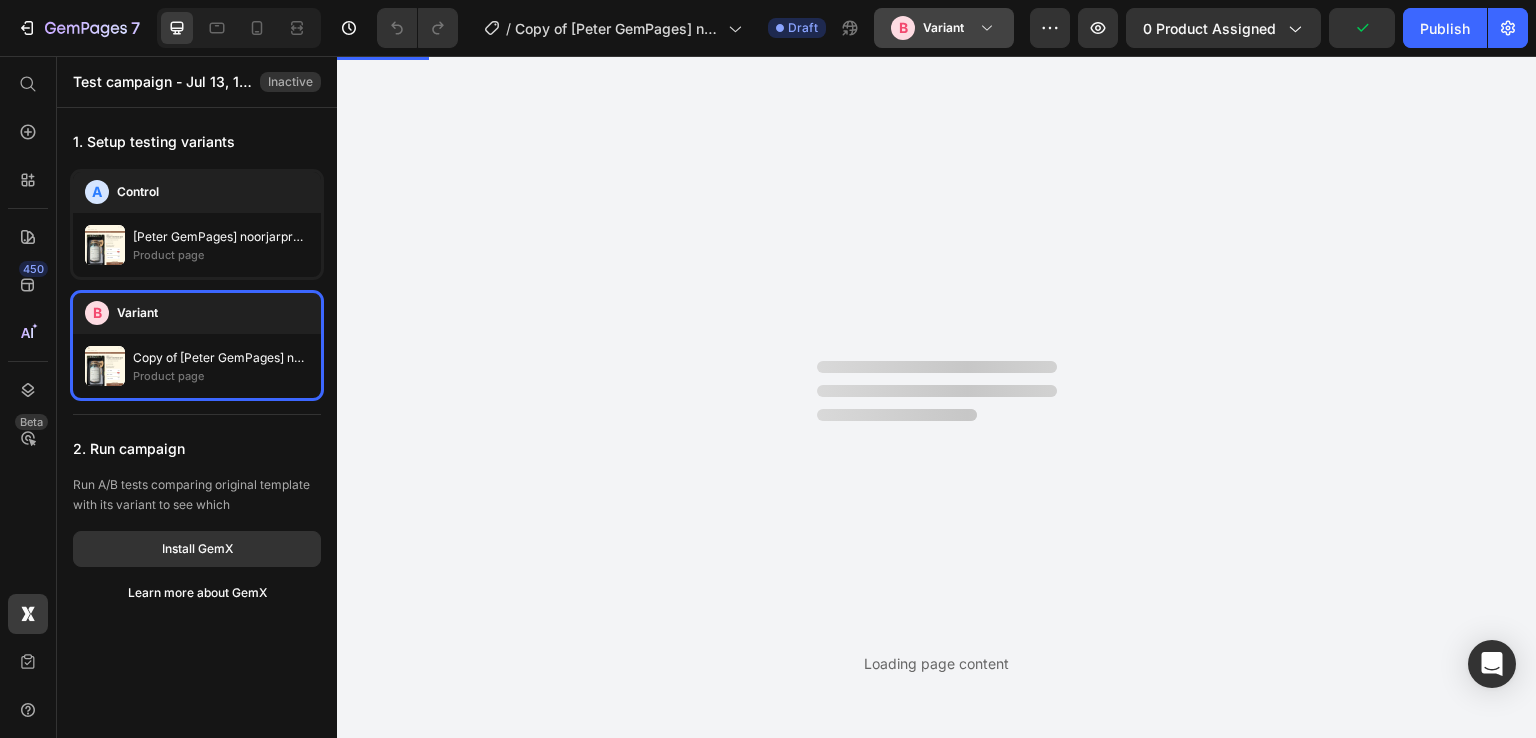 scroll, scrollTop: 0, scrollLeft: 0, axis: both 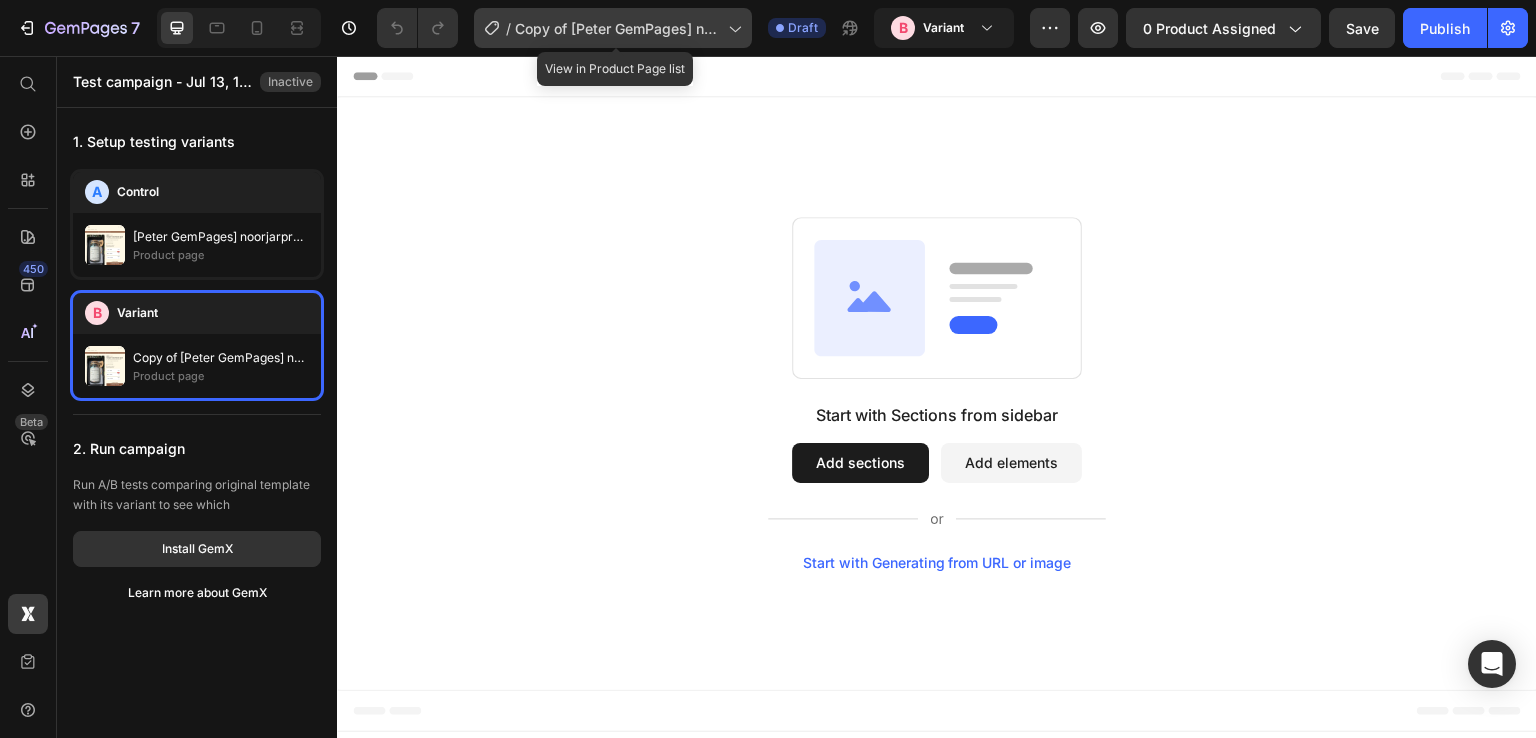 click 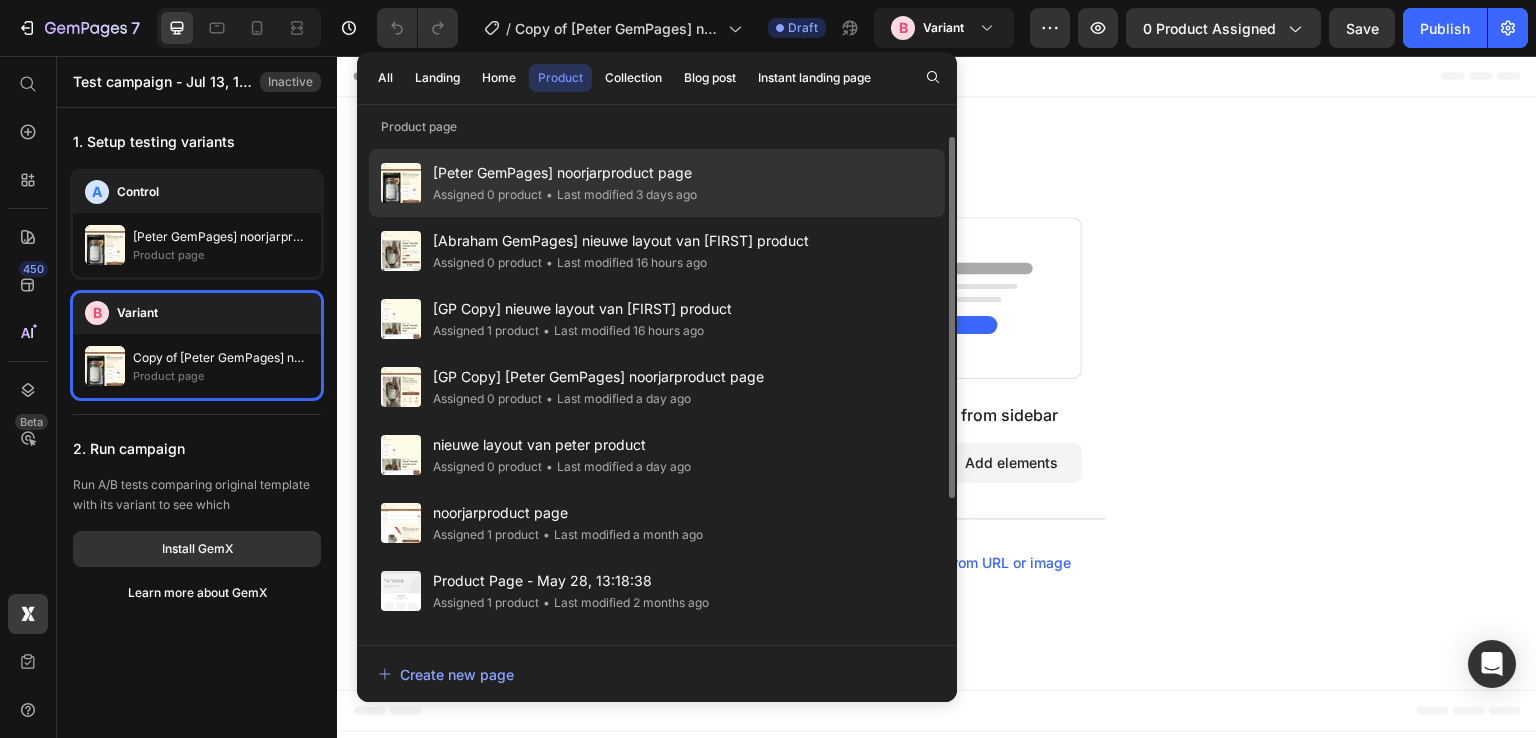 scroll, scrollTop: 0, scrollLeft: 0, axis: both 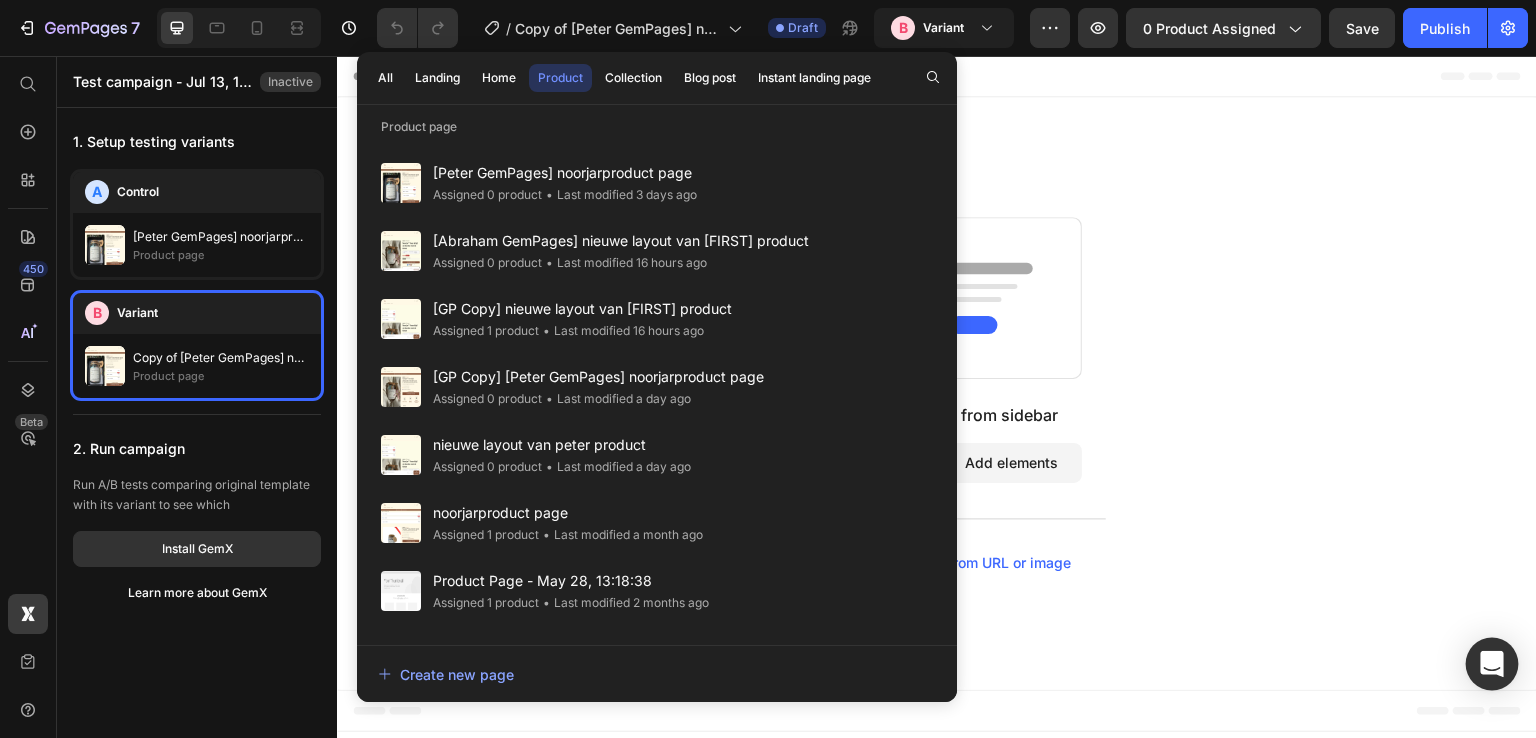 click 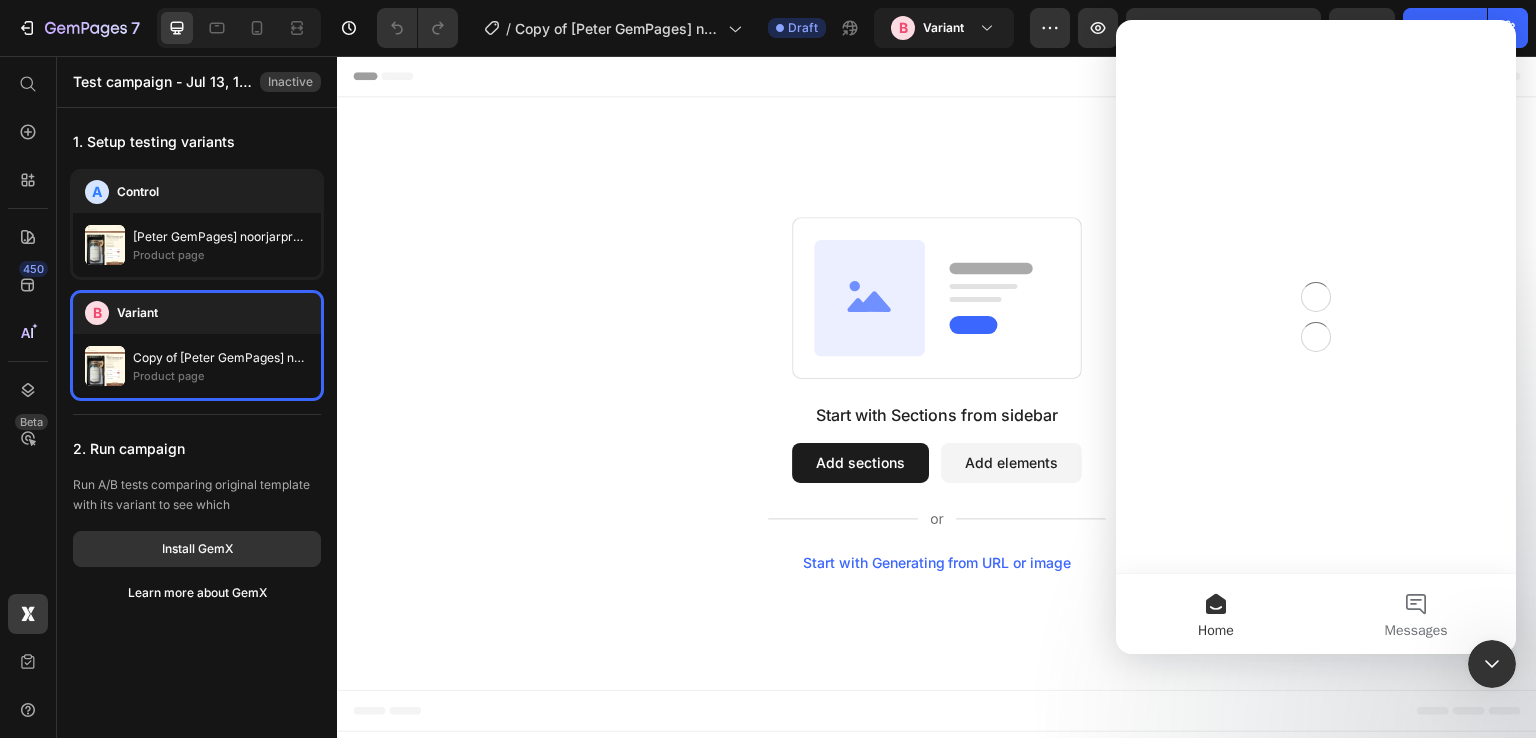 scroll, scrollTop: 0, scrollLeft: 0, axis: both 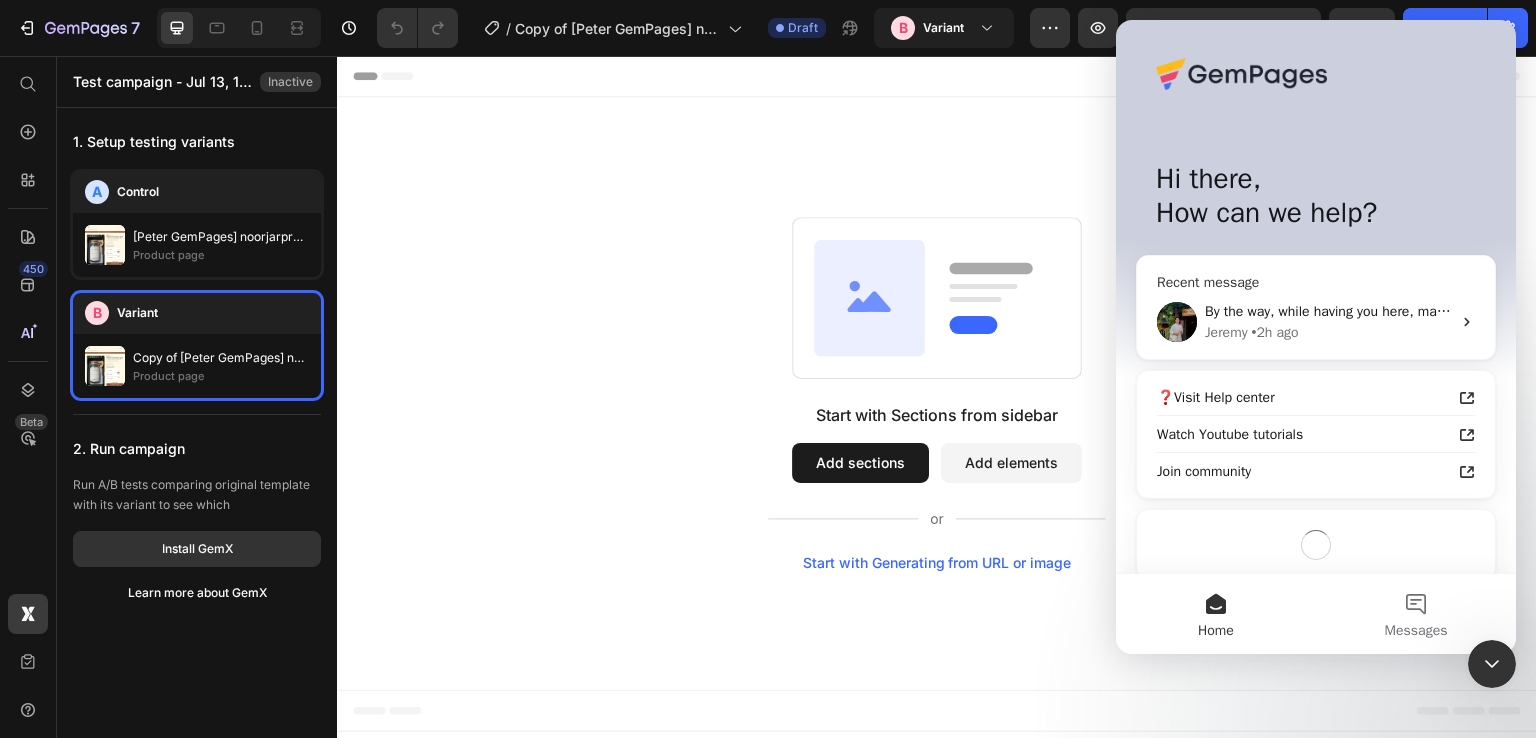 click on "Jeremy •  2h ago" at bounding box center [1328, 332] 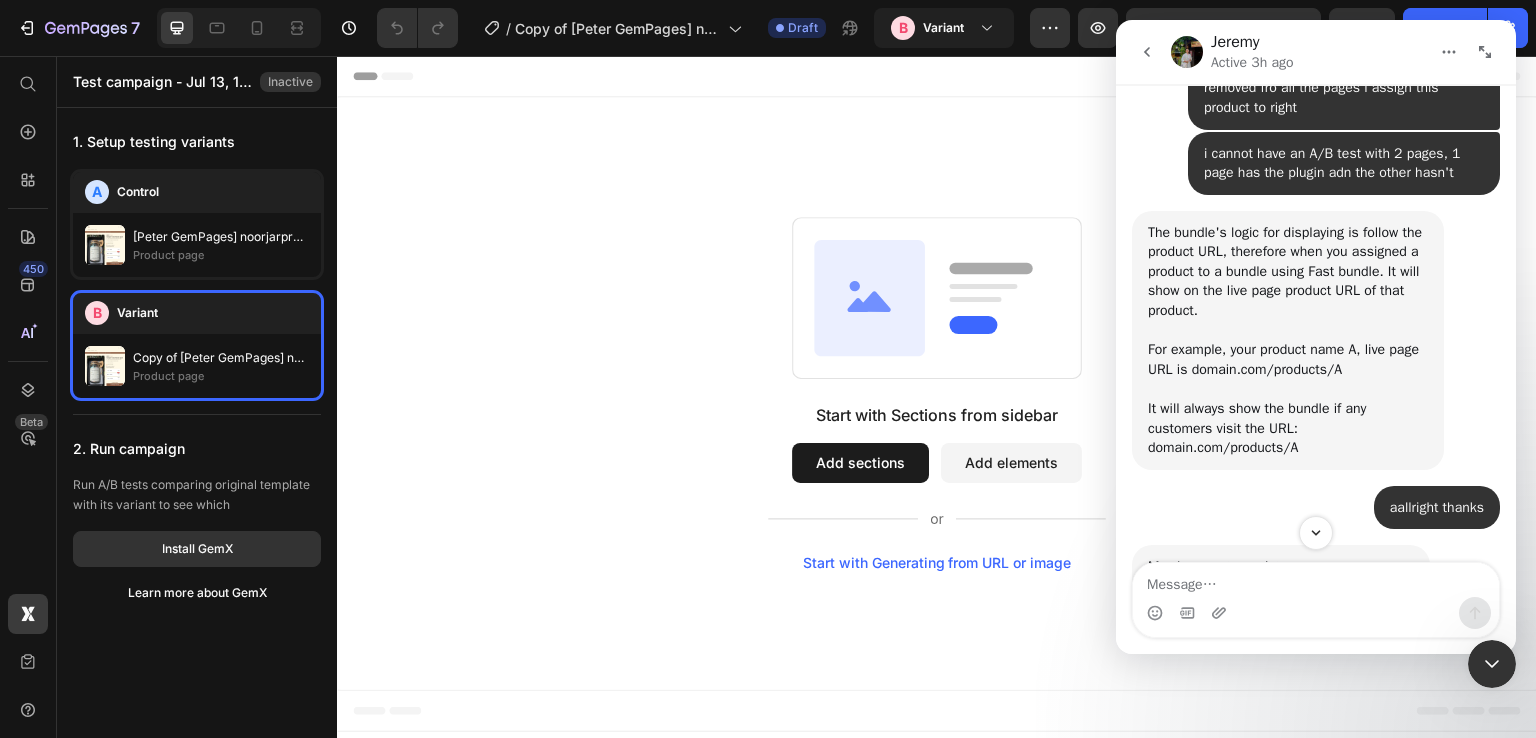 scroll, scrollTop: 6858, scrollLeft: 0, axis: vertical 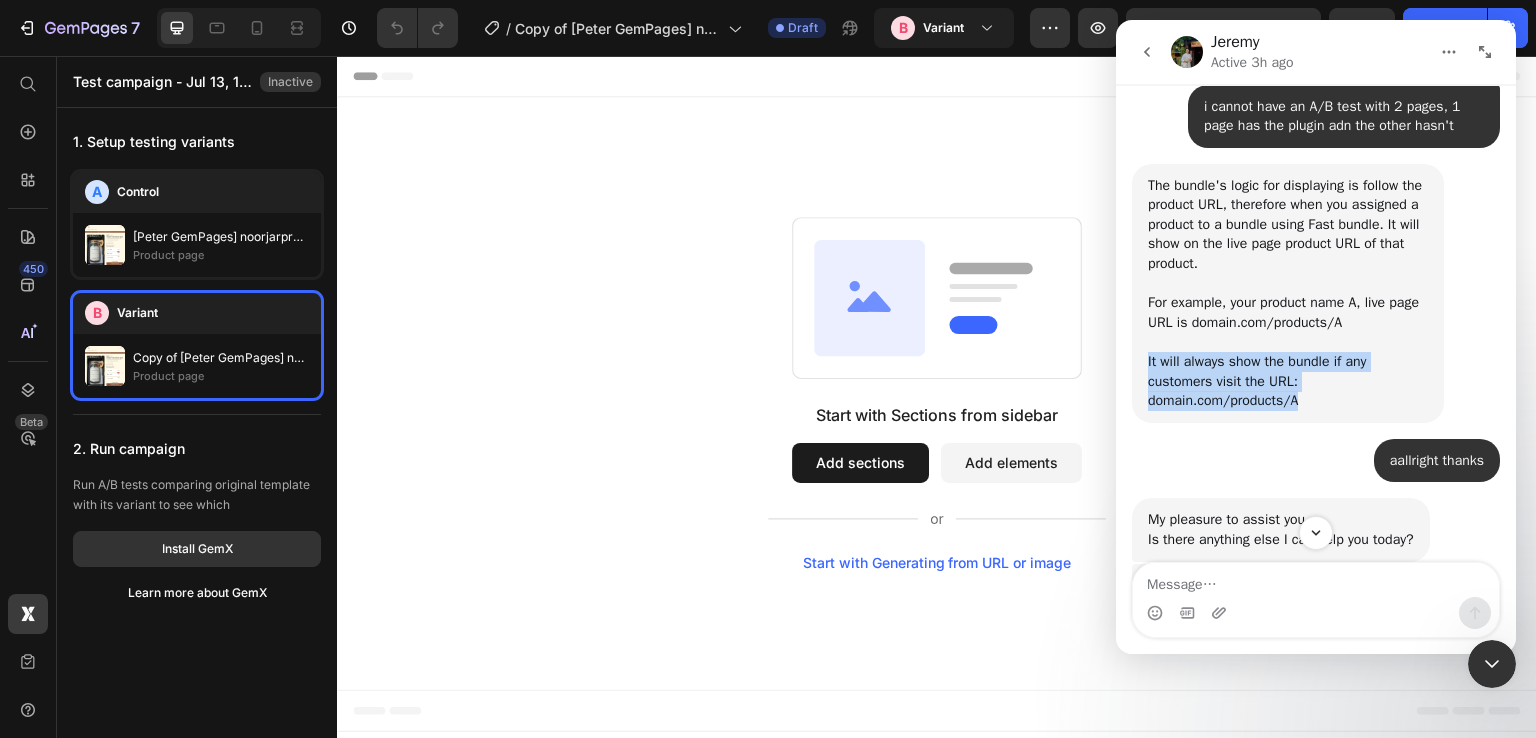 drag, startPoint x: 1316, startPoint y: 369, endPoint x: 1163, endPoint y: 309, distance: 164.34415 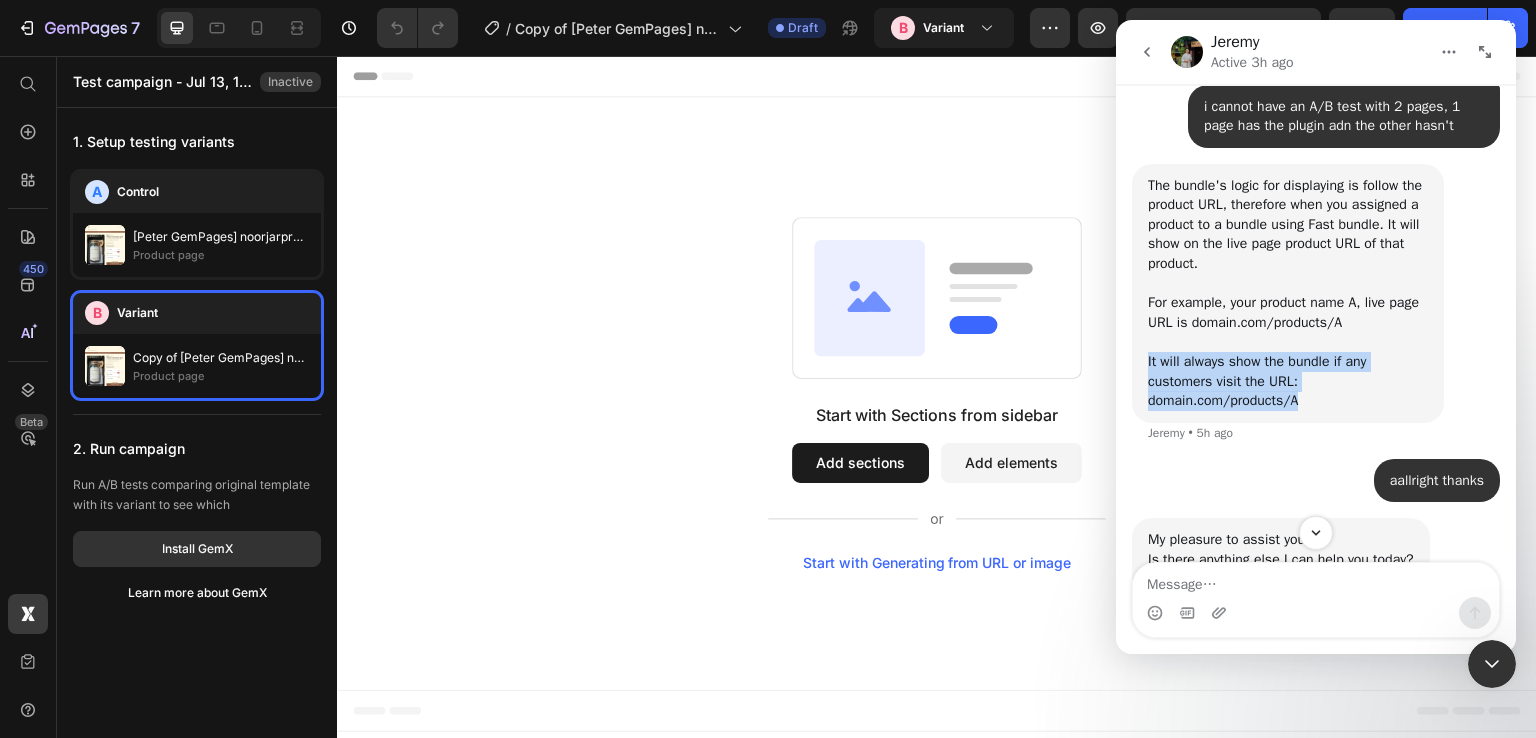click on "The bundle's logic for displaying is follow the product URL, therefore when you assigned a product to a bundle using Fast bundle. It will show on the live page product URL of that product. For example, your product name A, live page URL is domain.com/products/A ​" at bounding box center (1288, 264) 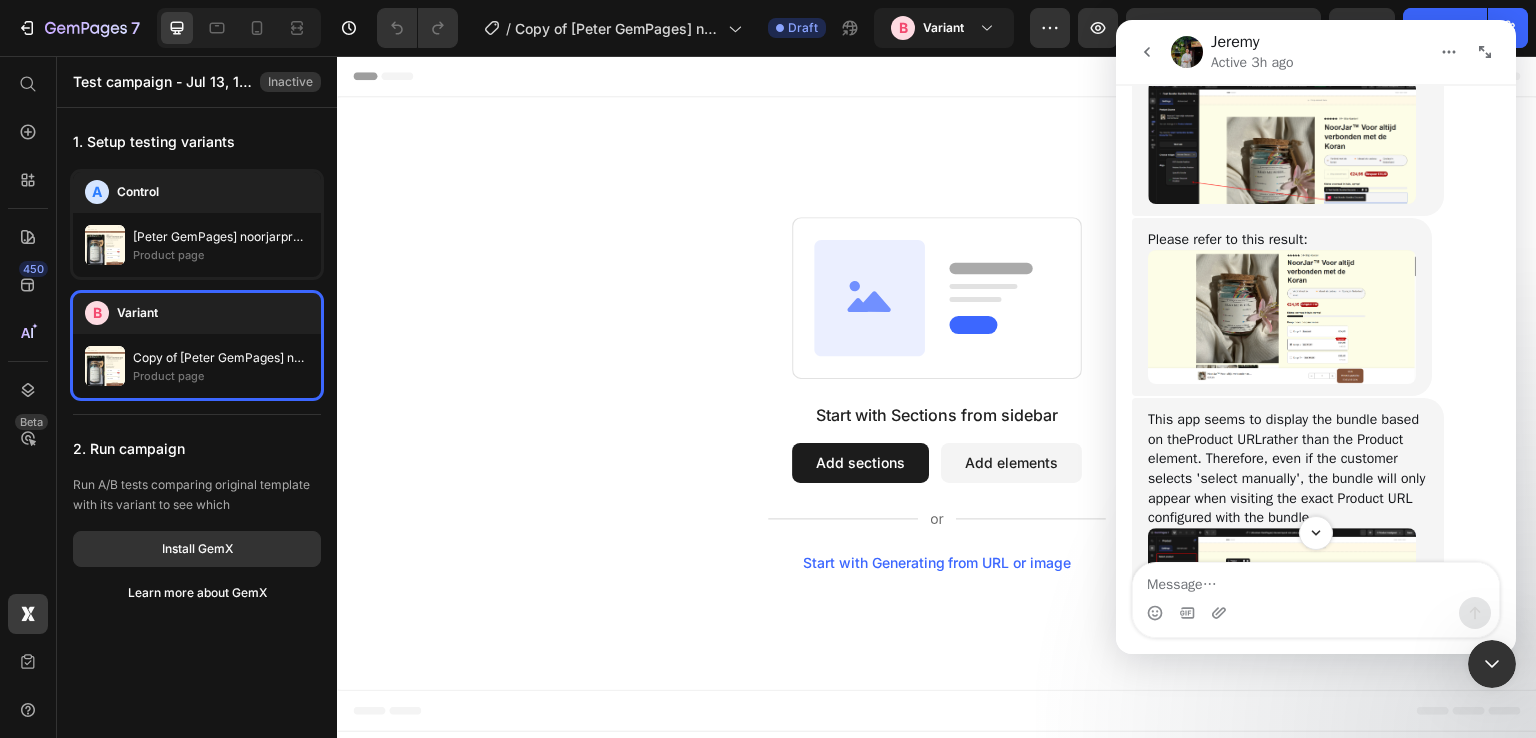 scroll, scrollTop: 5058, scrollLeft: 0, axis: vertical 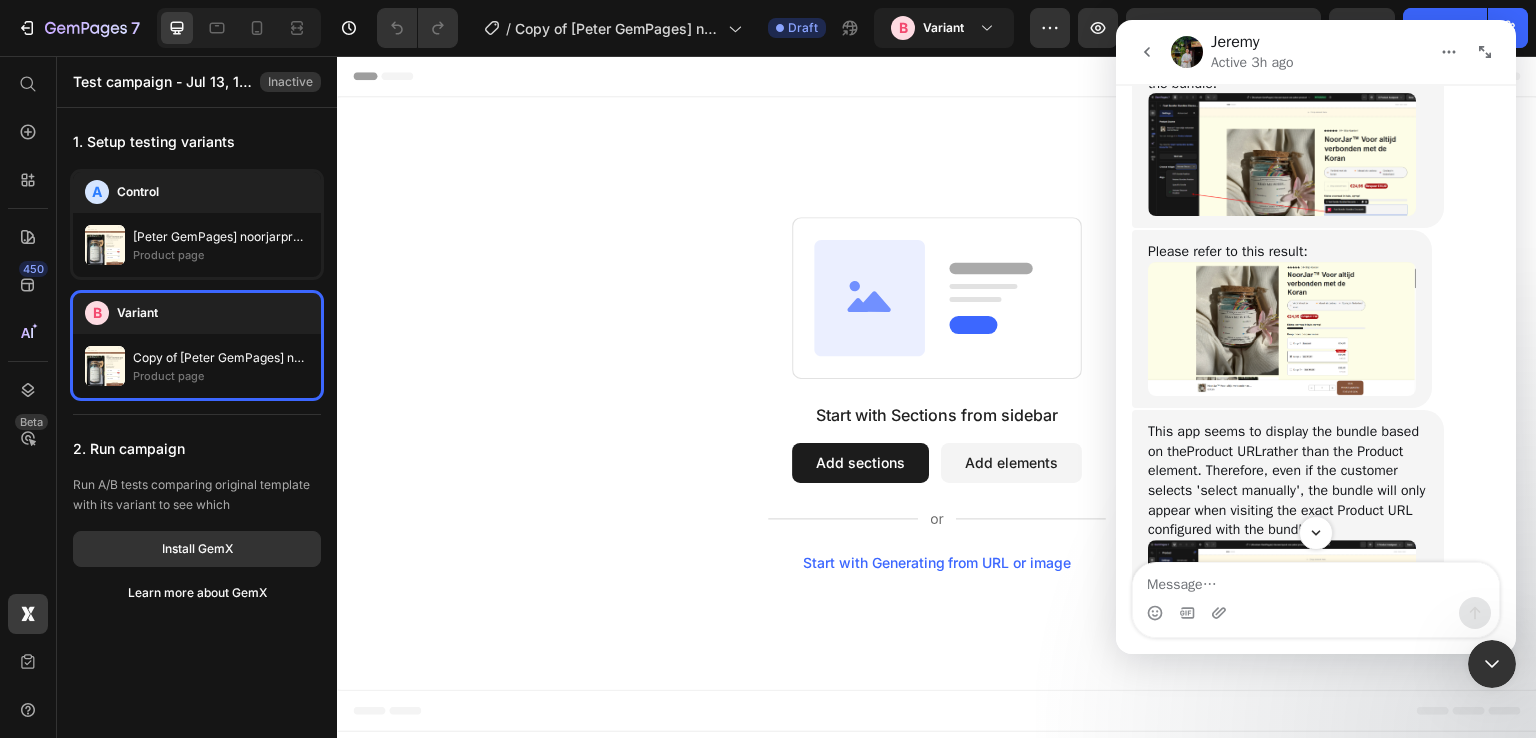 click at bounding box center [1282, 329] 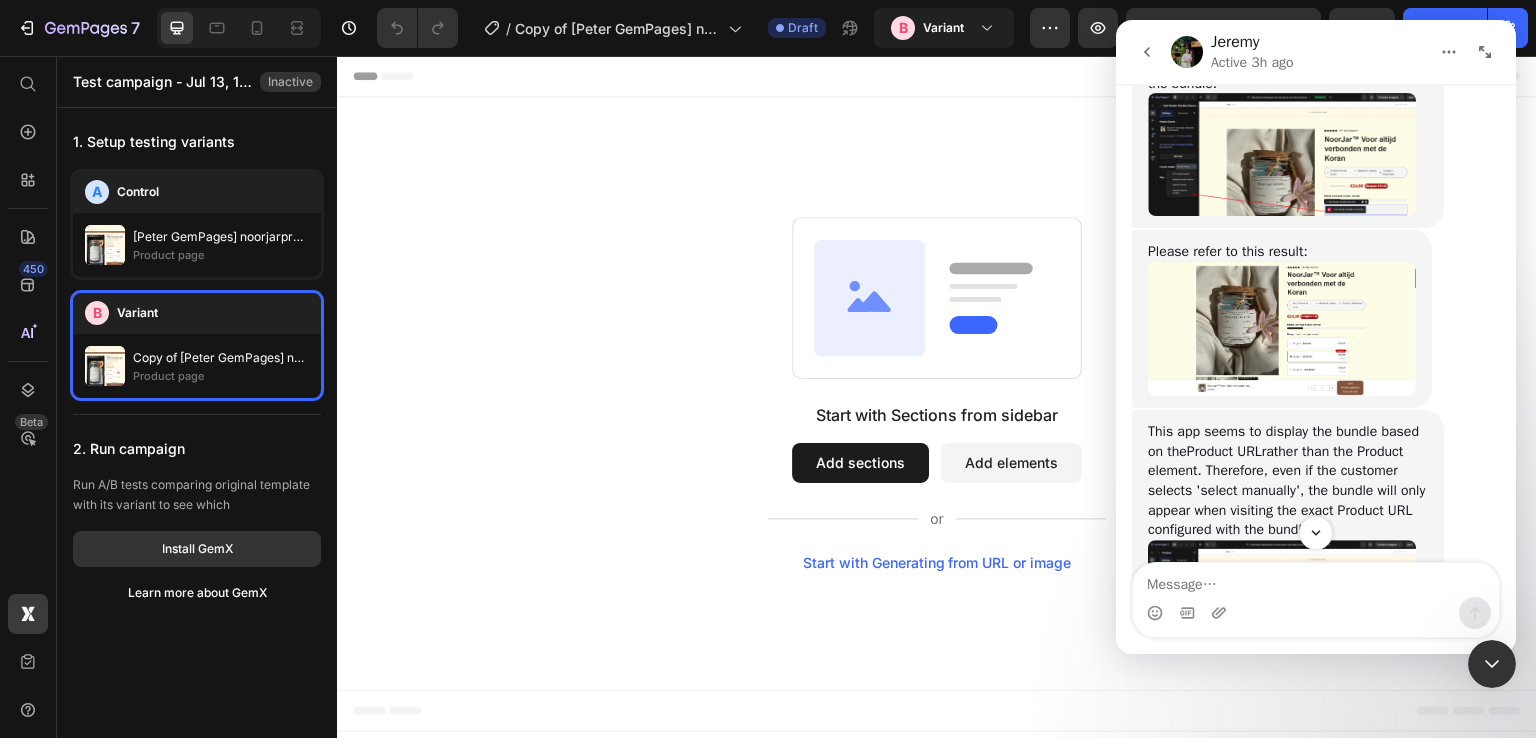 scroll, scrollTop: 0, scrollLeft: 0, axis: both 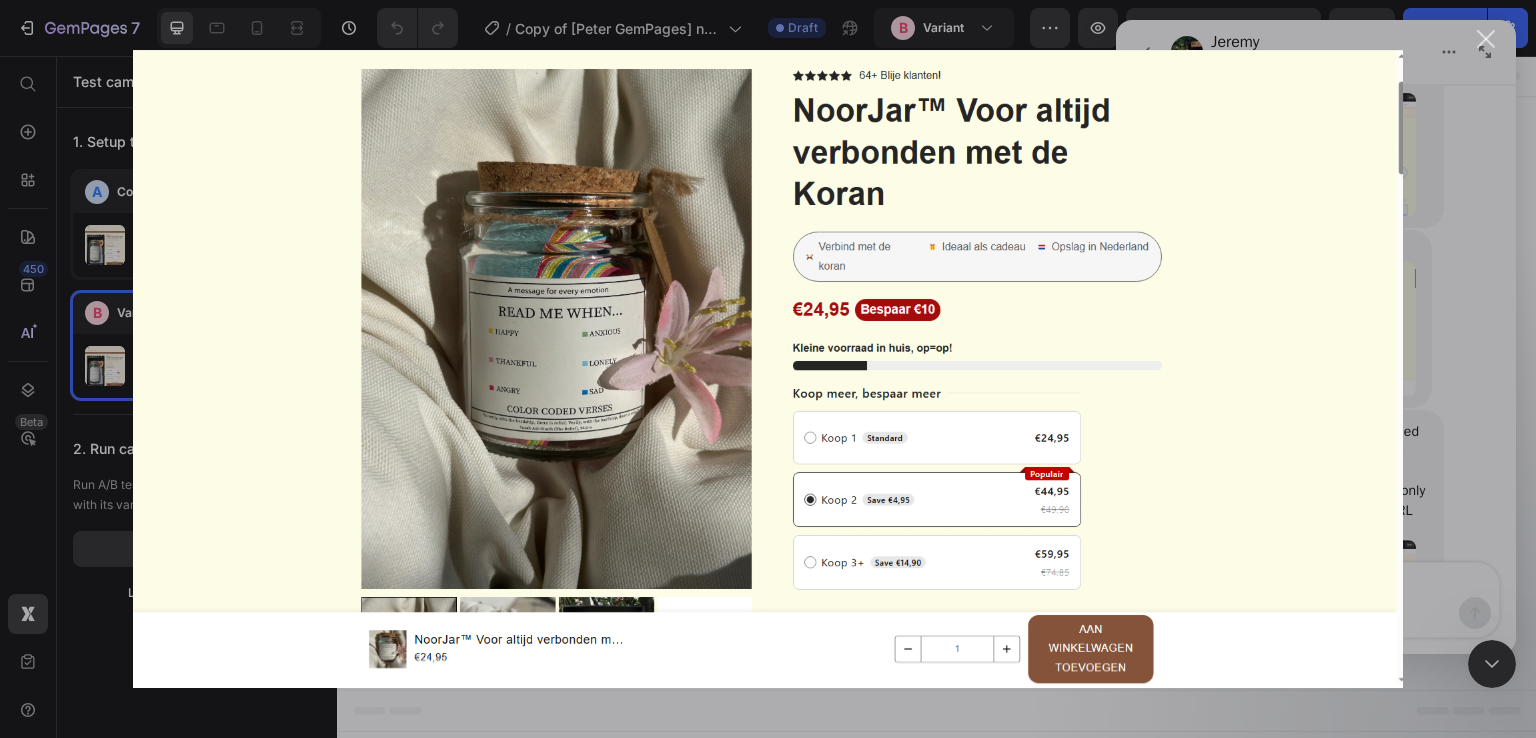 click at bounding box center [768, 369] 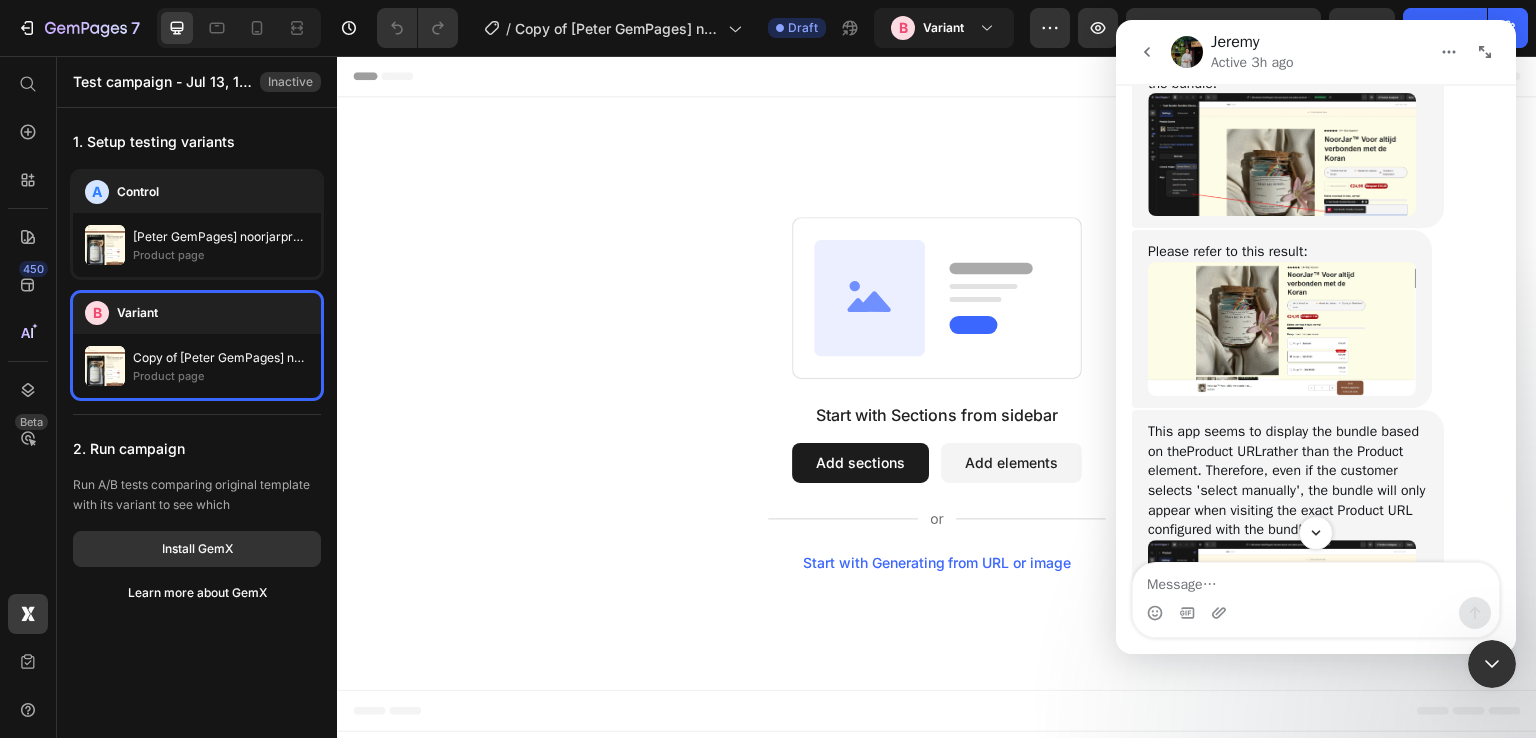 click at bounding box center [1282, 154] 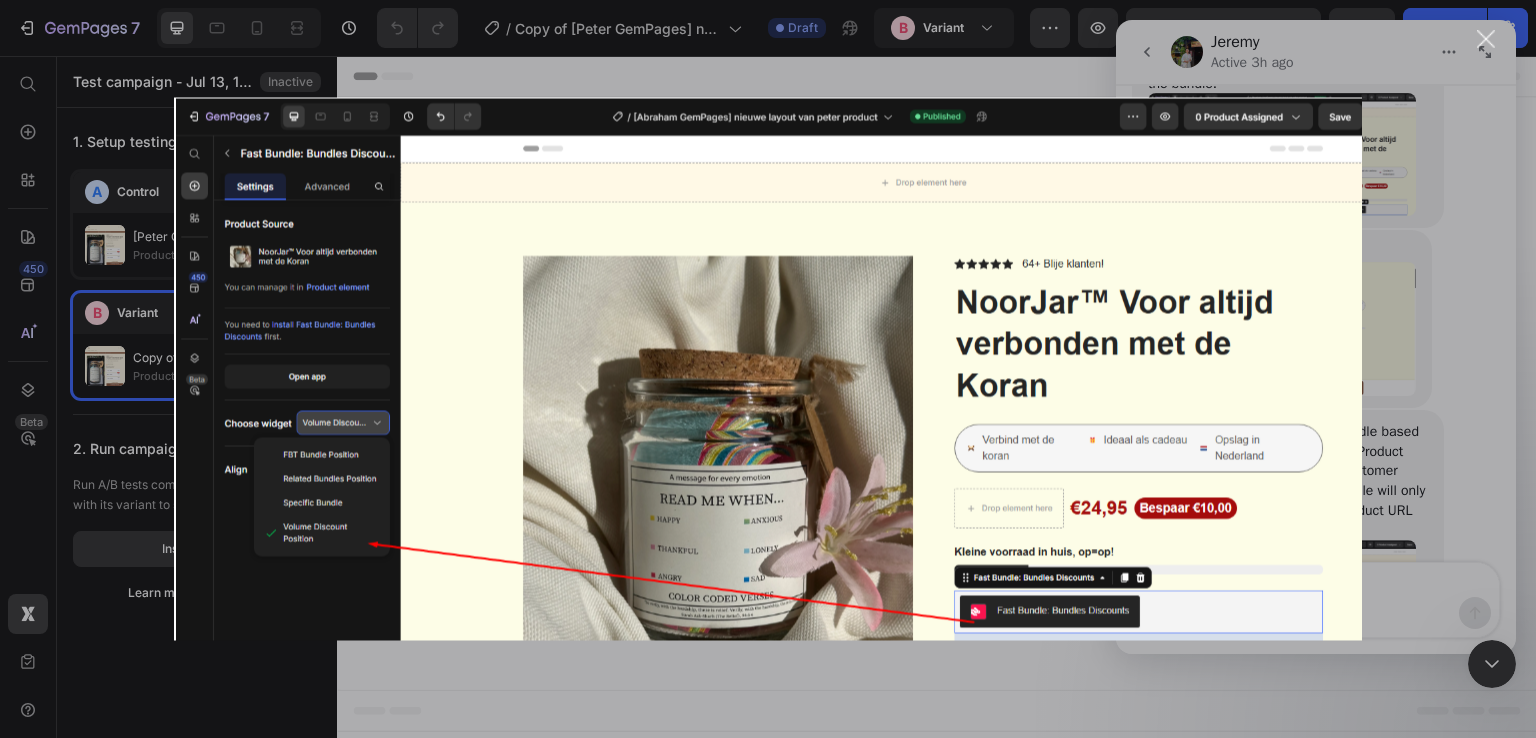 scroll, scrollTop: 0, scrollLeft: 0, axis: both 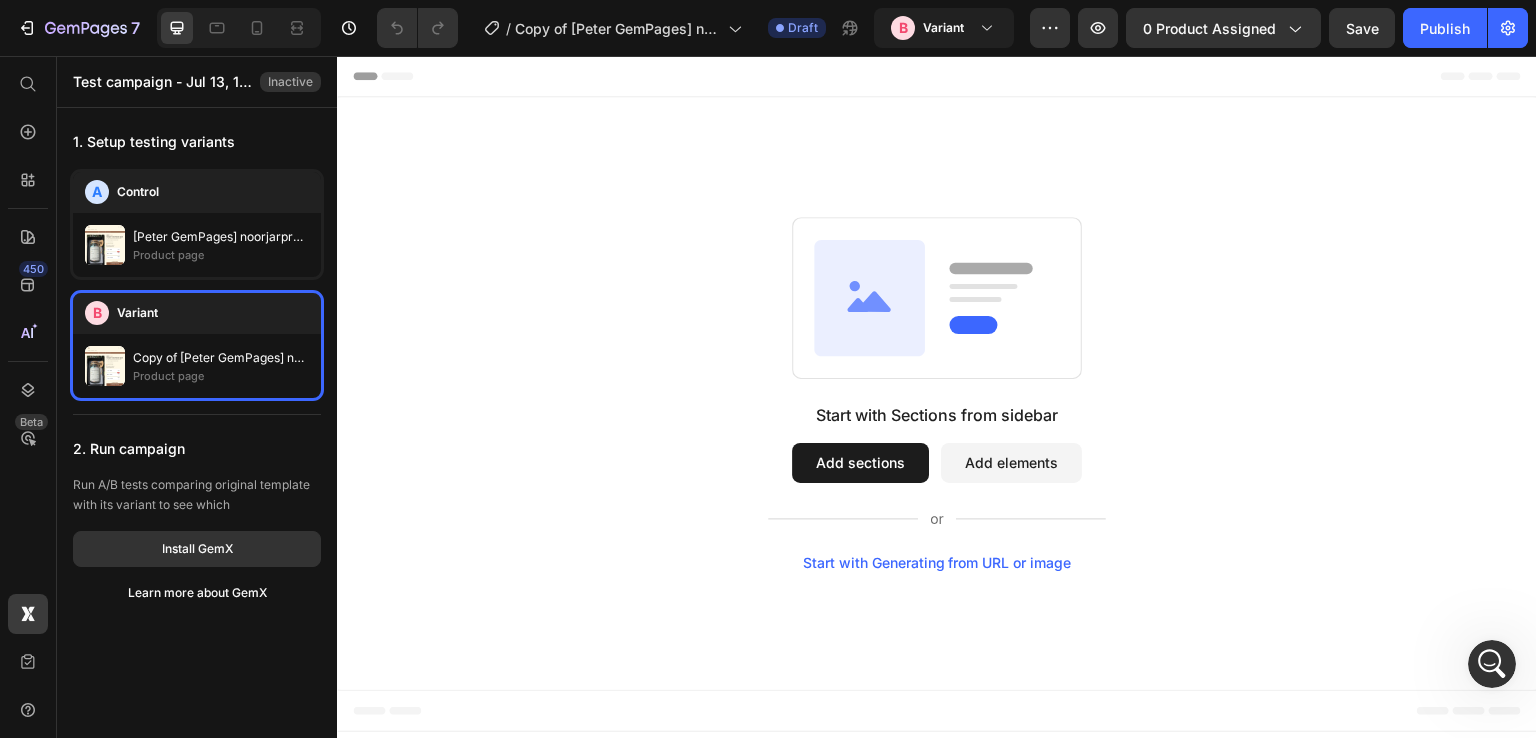 click on "Copy of [Peter GemPages] noorjarproduct page Product page" 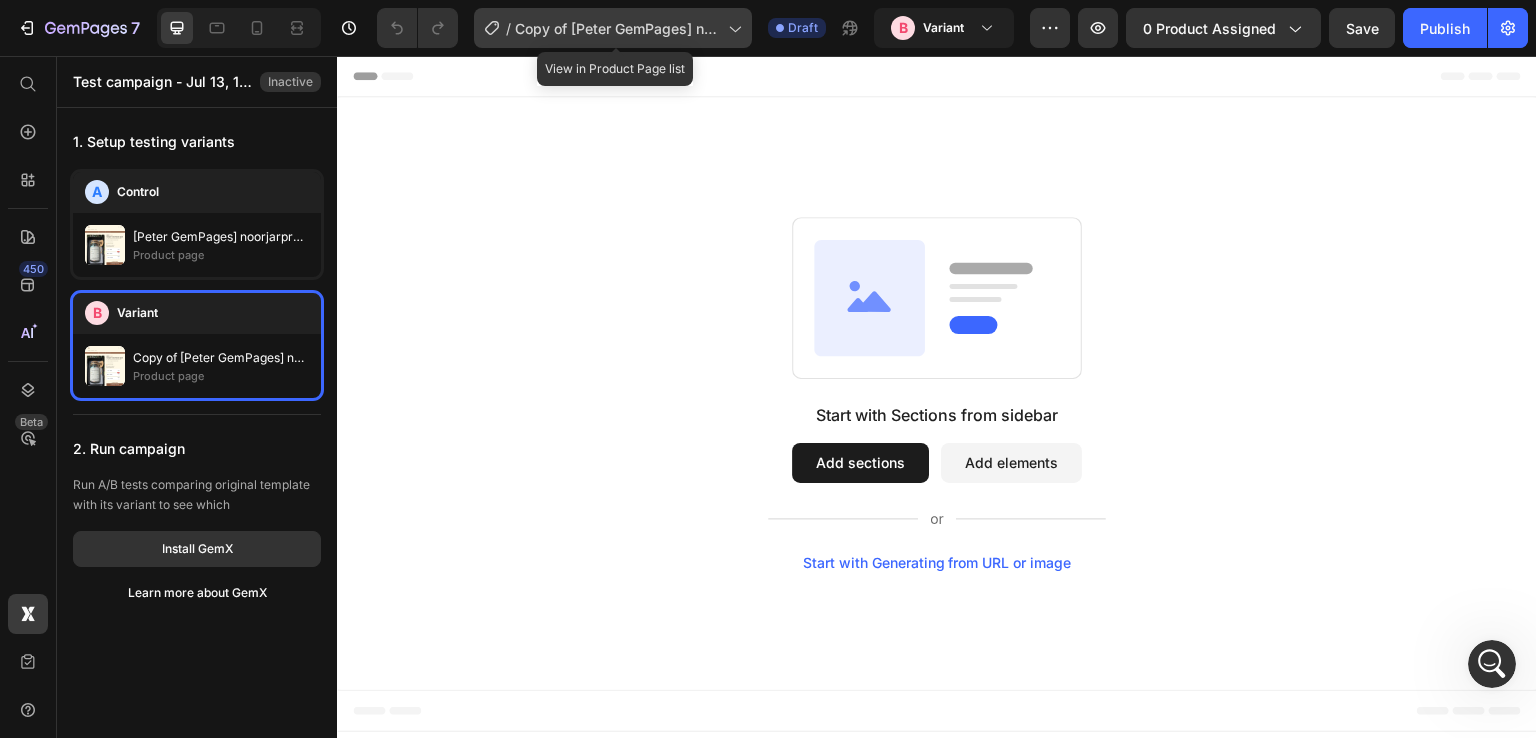 click on "Copy of [Peter GemPages] noorjarproduct page" at bounding box center [617, 28] 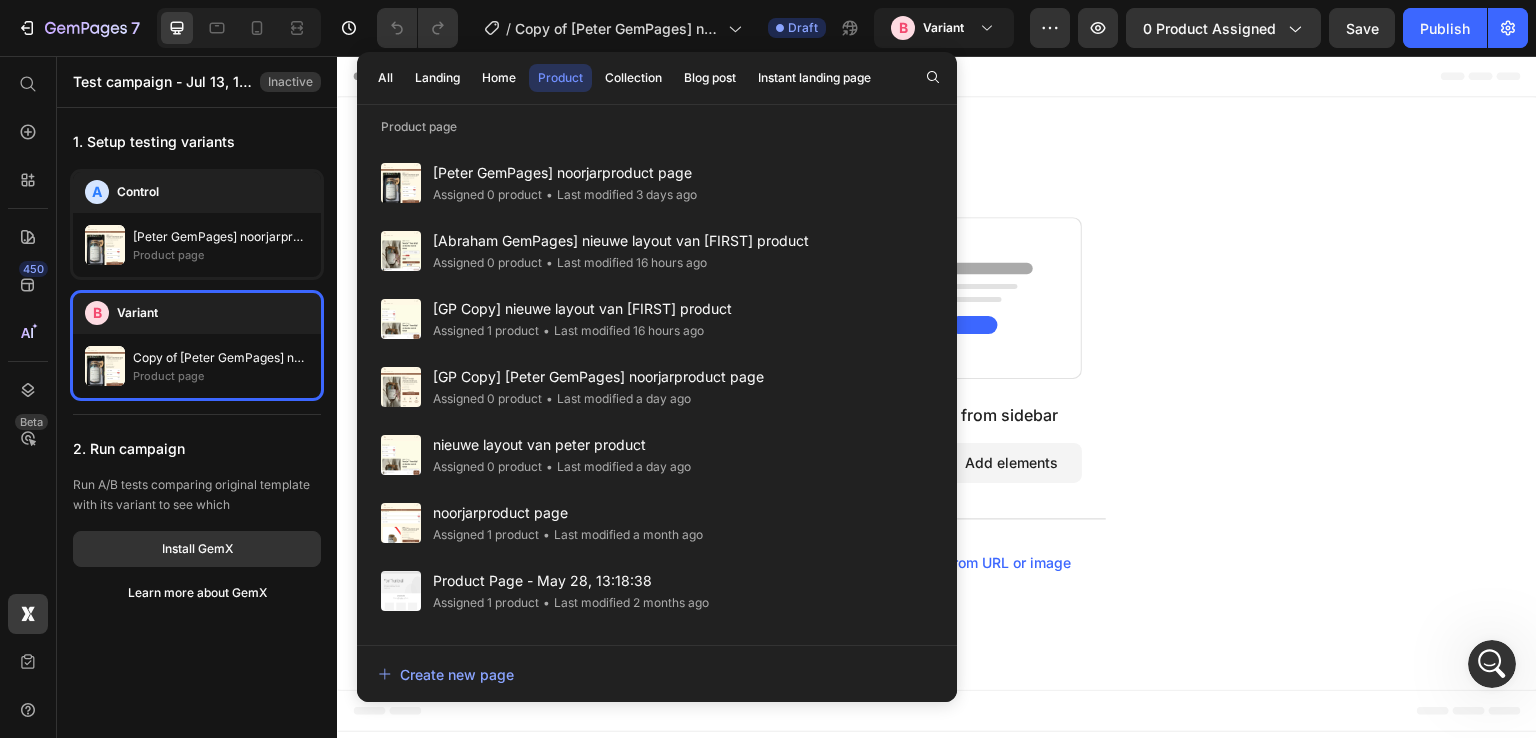 click at bounding box center (1492, 664) 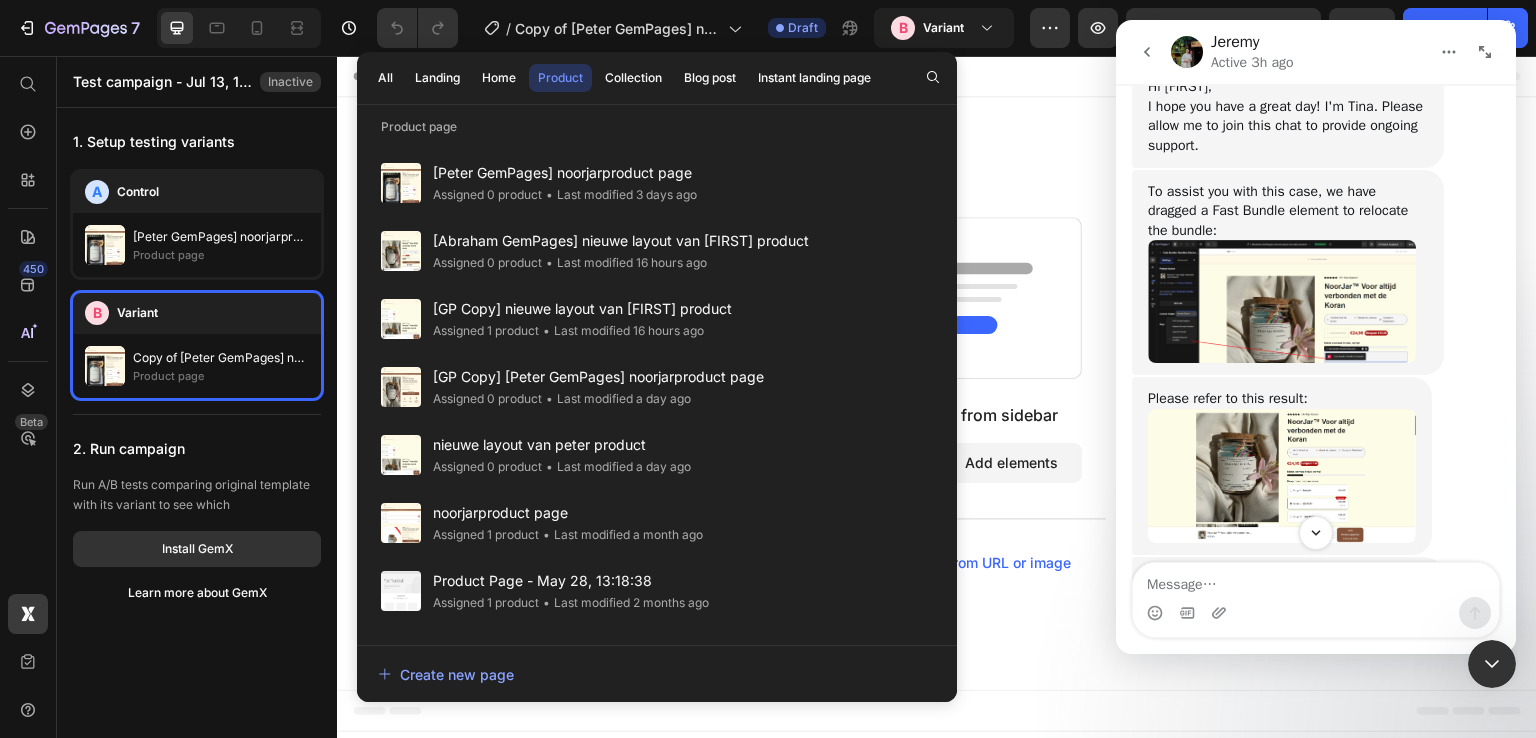 scroll, scrollTop: 4892, scrollLeft: 0, axis: vertical 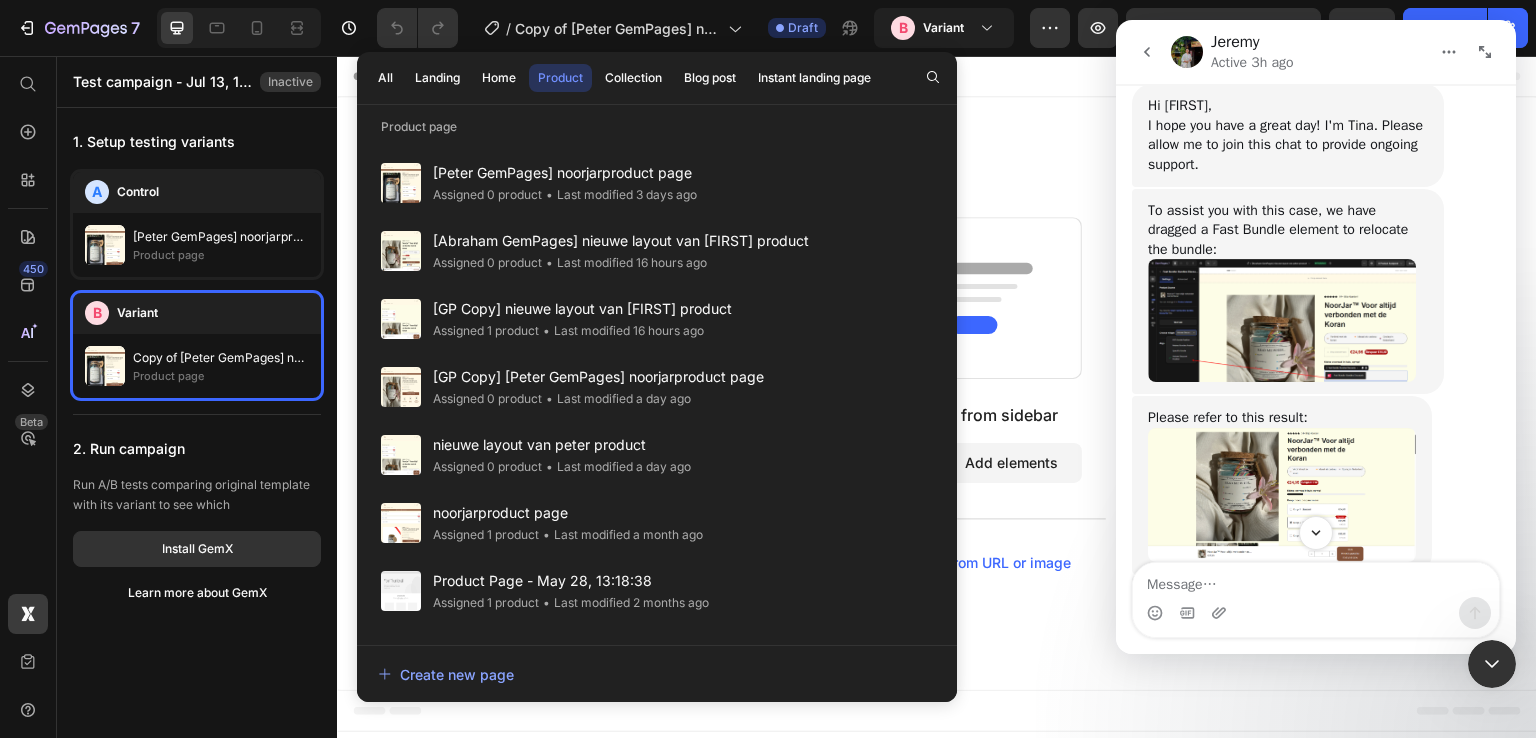 click at bounding box center [1282, 320] 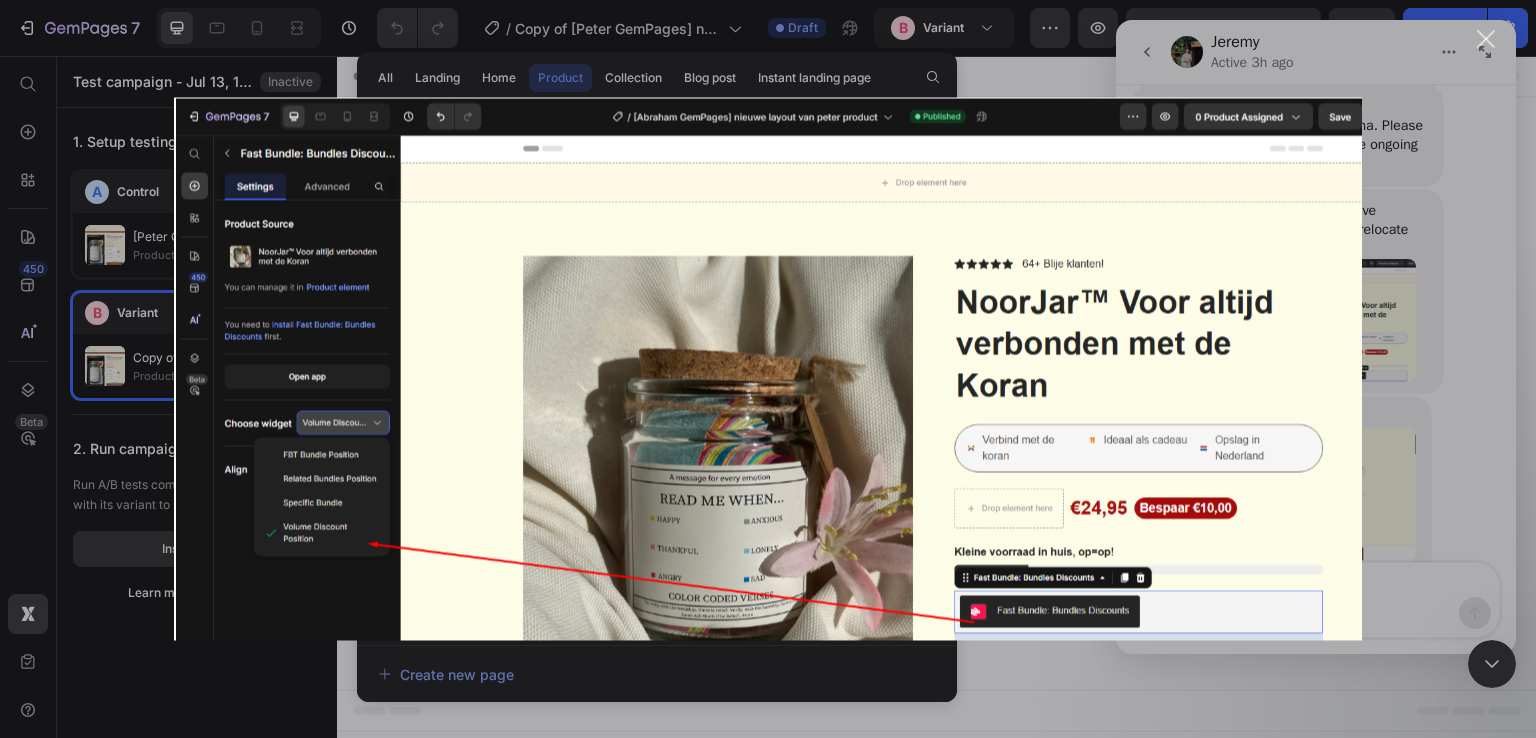scroll, scrollTop: 0, scrollLeft: 0, axis: both 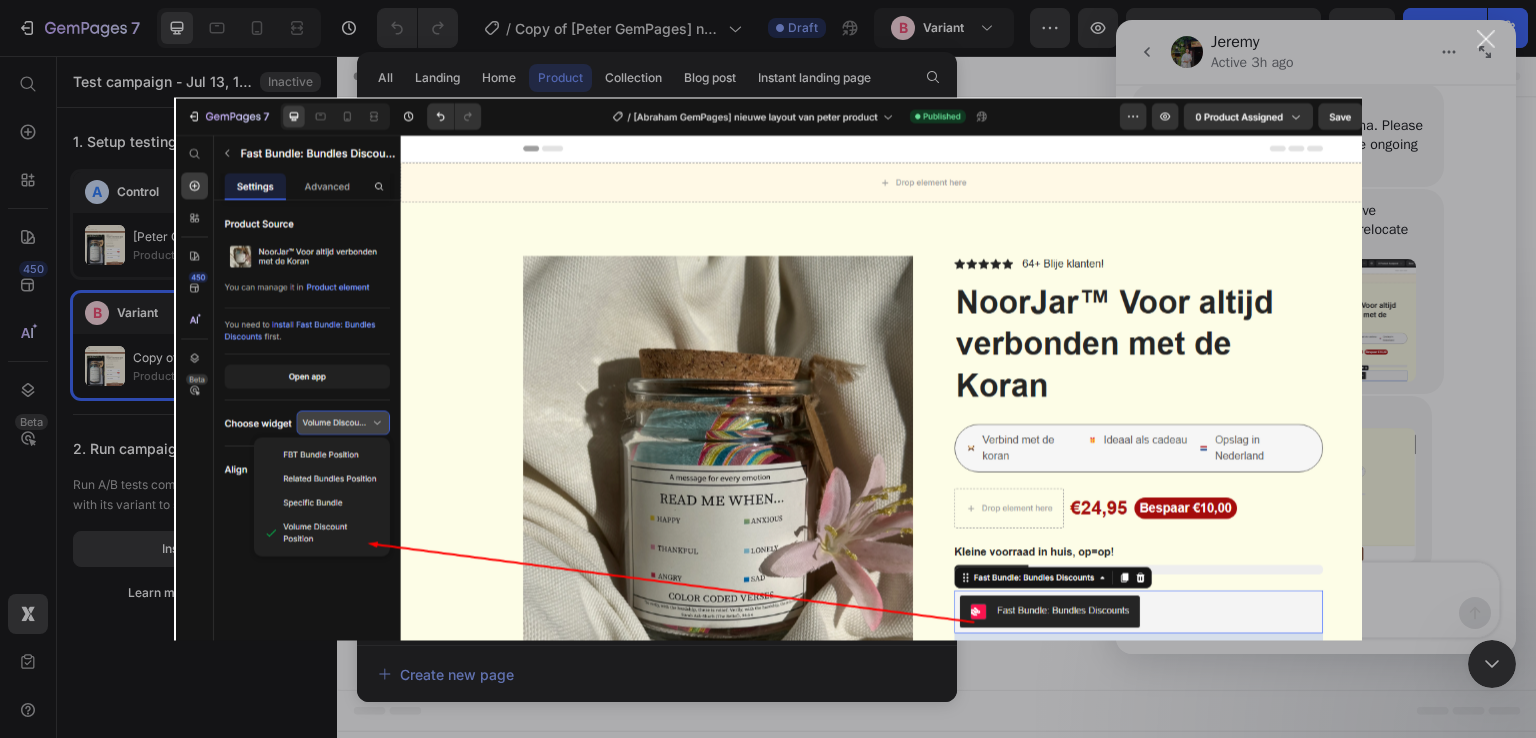 click at bounding box center (768, 369) 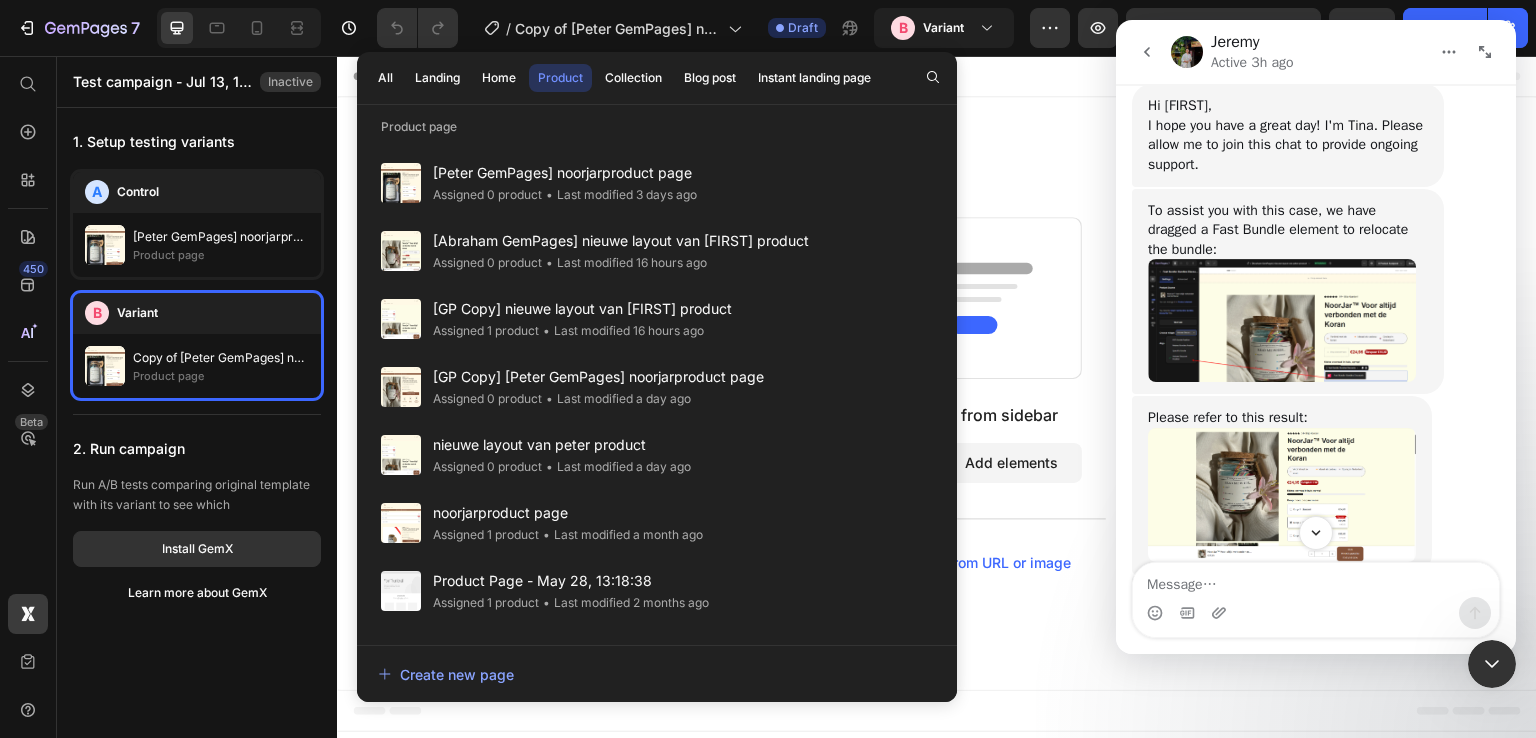 click on "Please refer to this result:" at bounding box center (1282, 418) 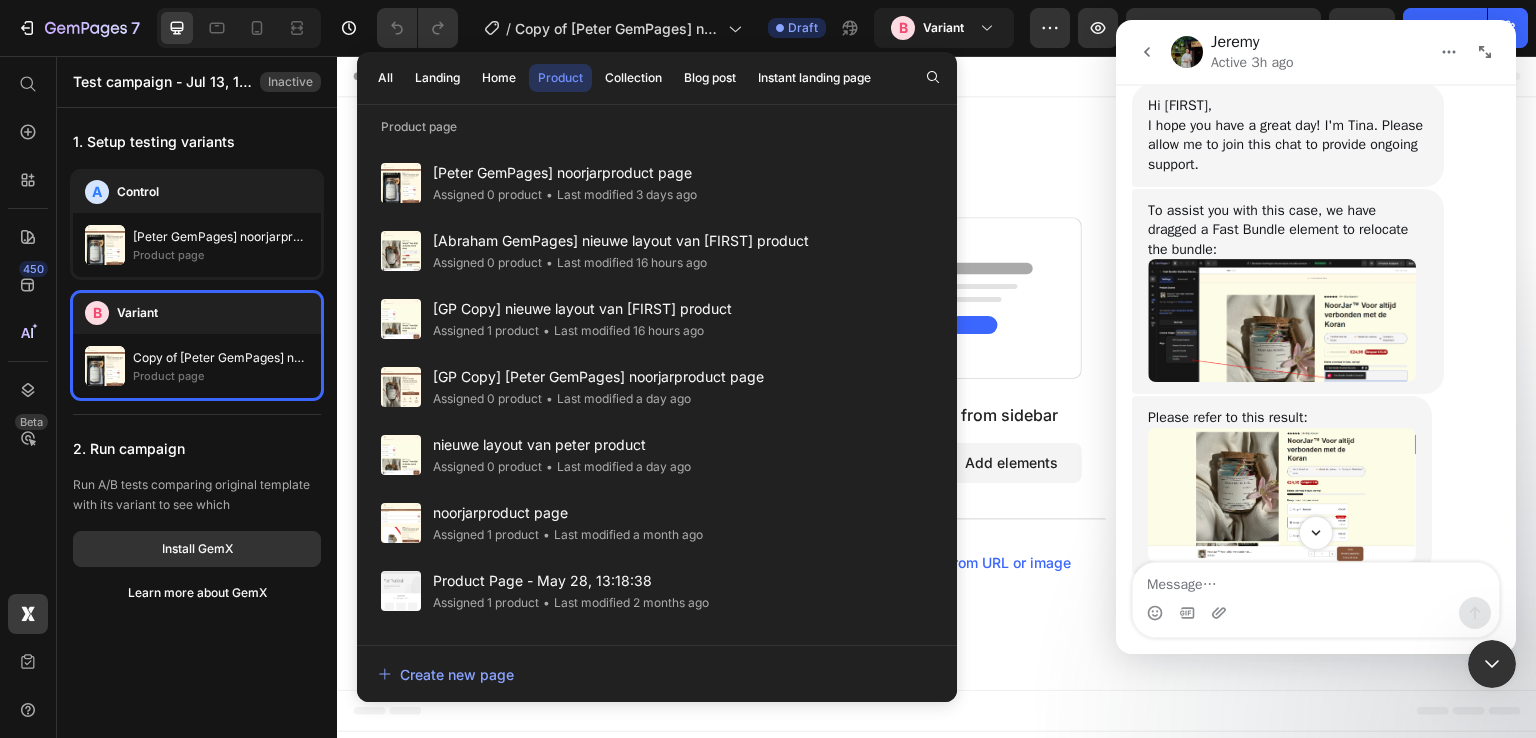 click at bounding box center (1282, 495) 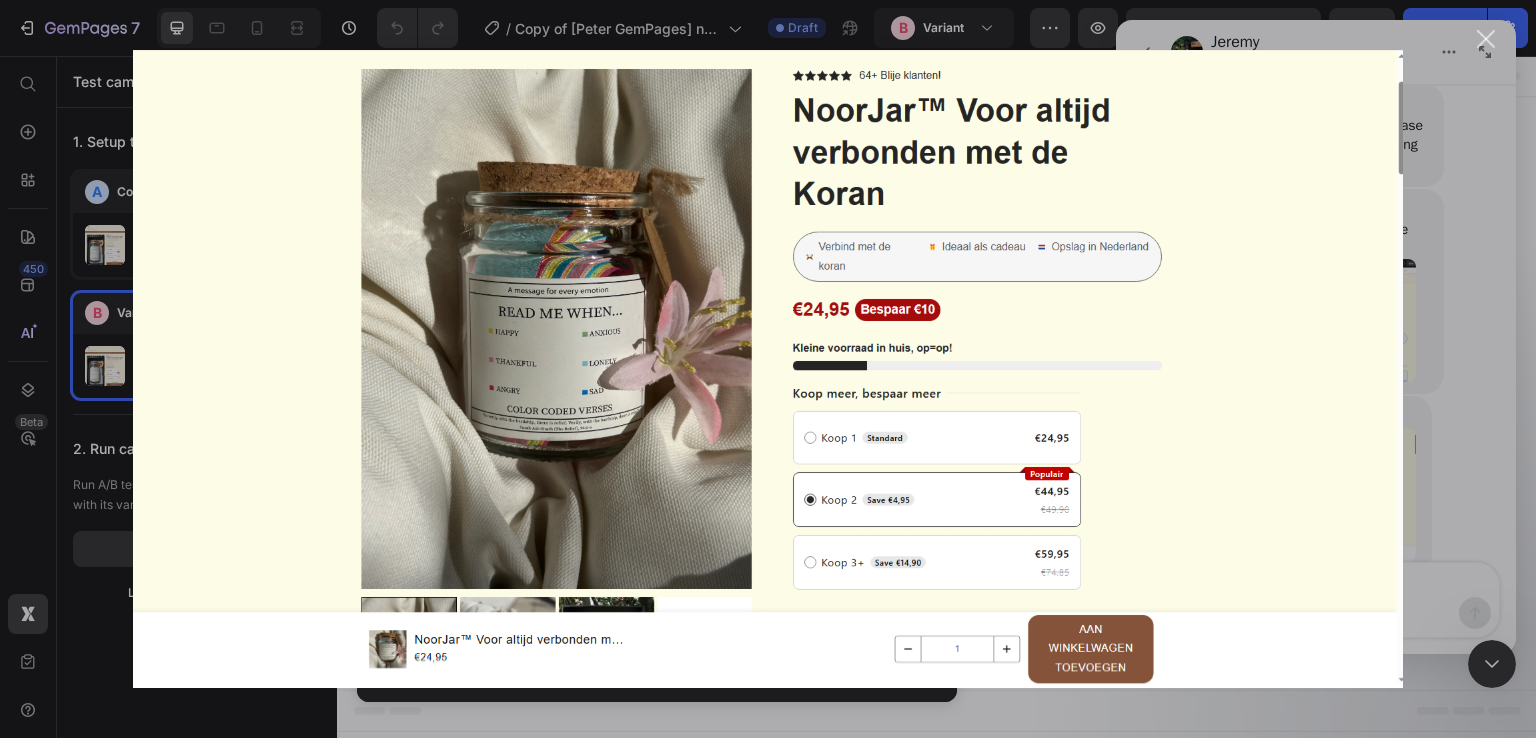 scroll, scrollTop: 0, scrollLeft: 0, axis: both 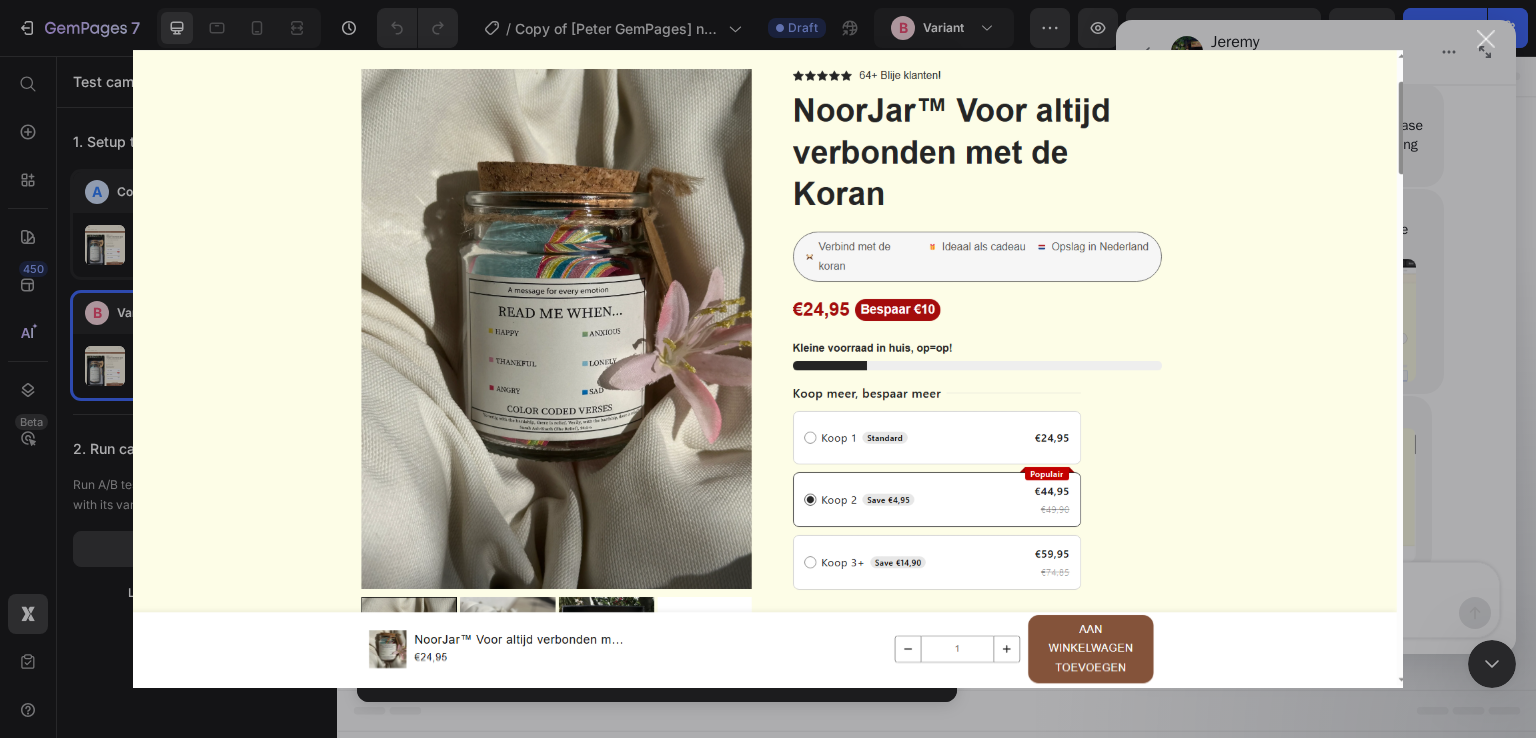 click at bounding box center (768, 369) 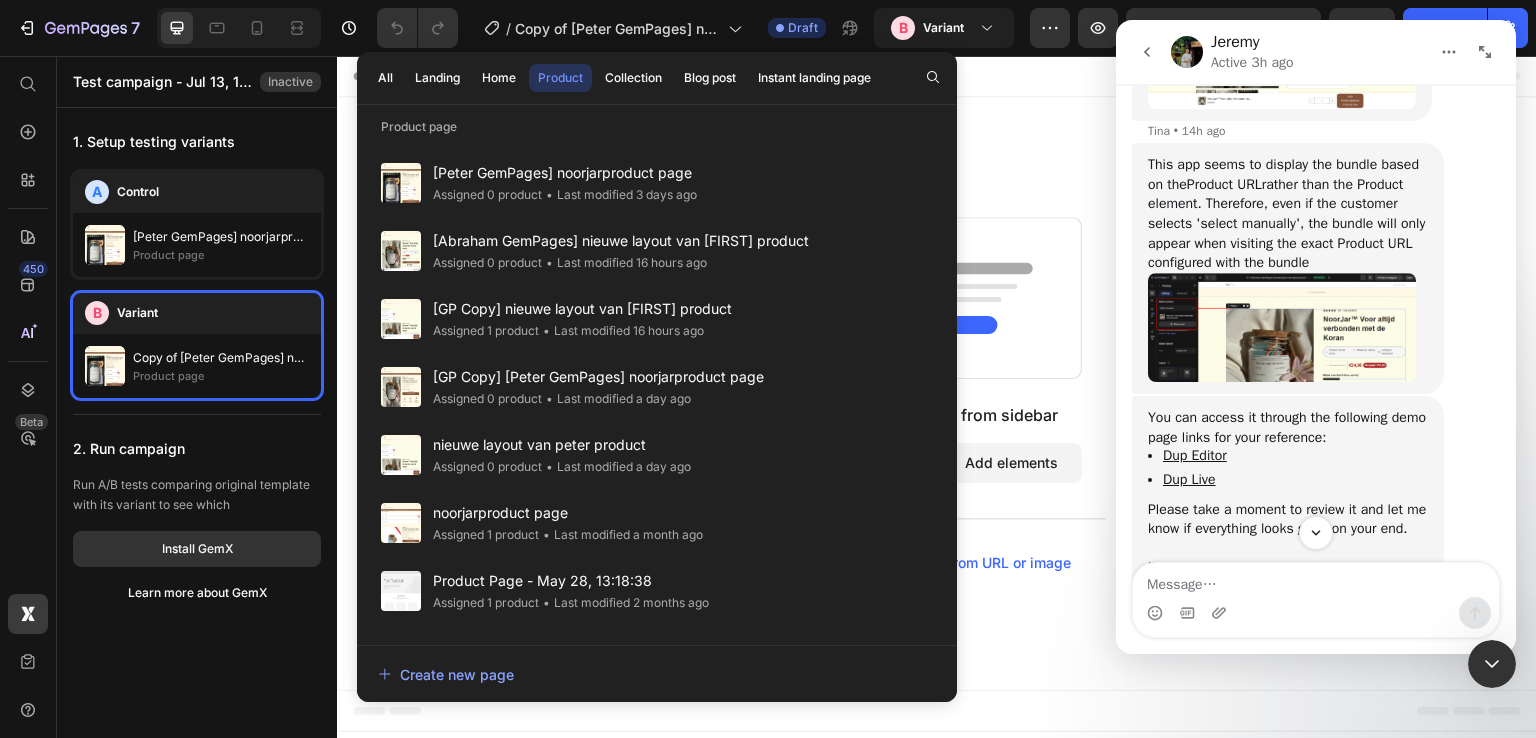 scroll, scrollTop: 5392, scrollLeft: 0, axis: vertical 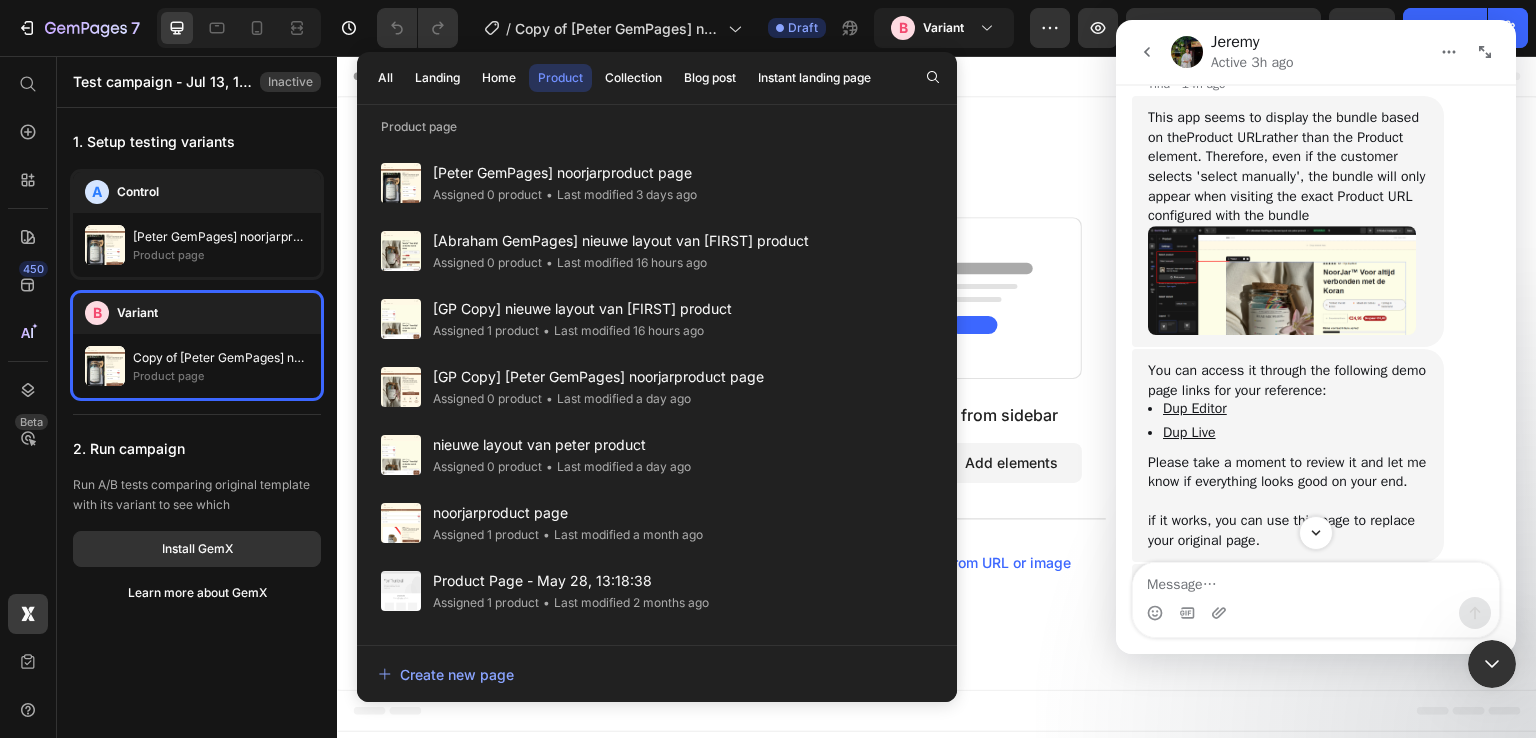 click at bounding box center [1282, 280] 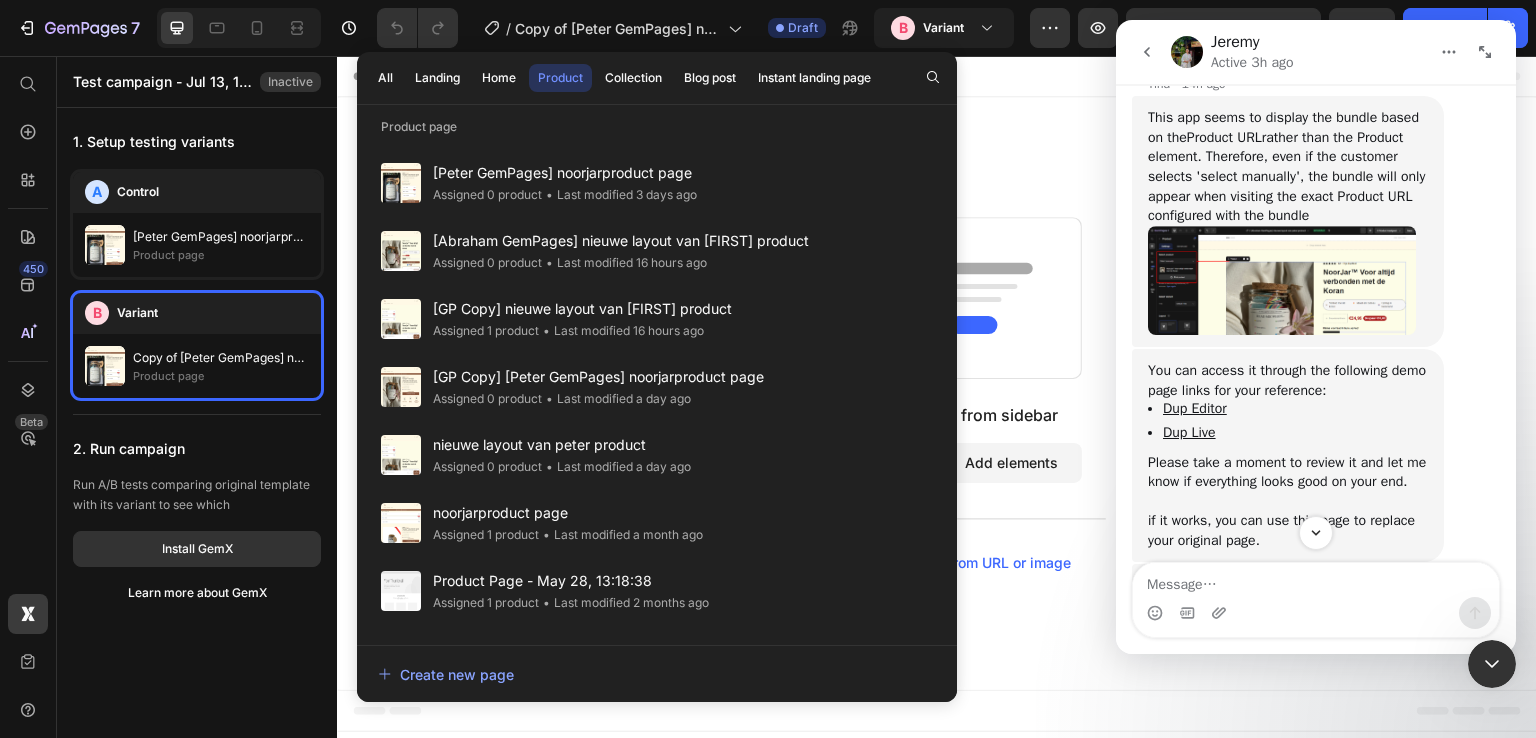 scroll, scrollTop: 0, scrollLeft: 0, axis: both 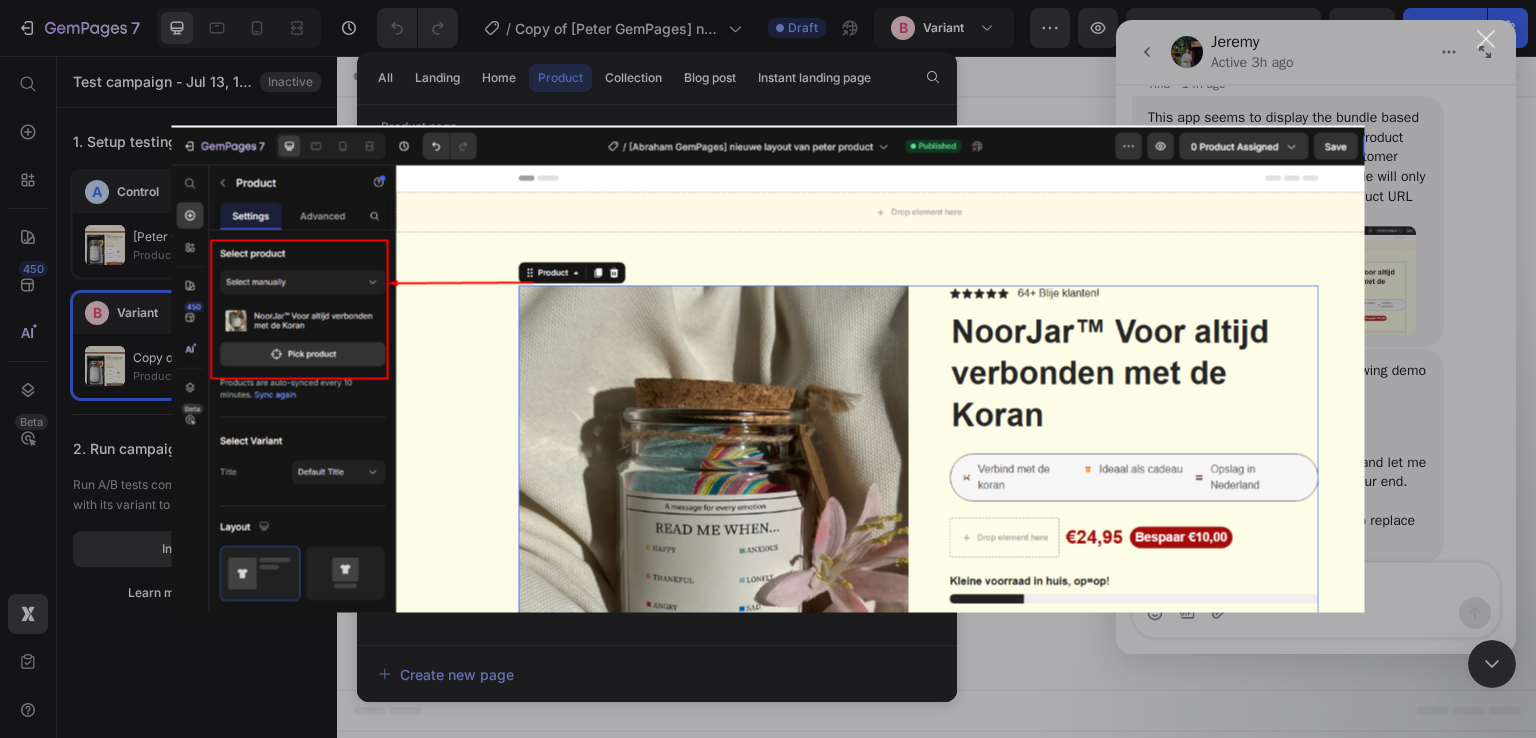 click at bounding box center [768, 369] 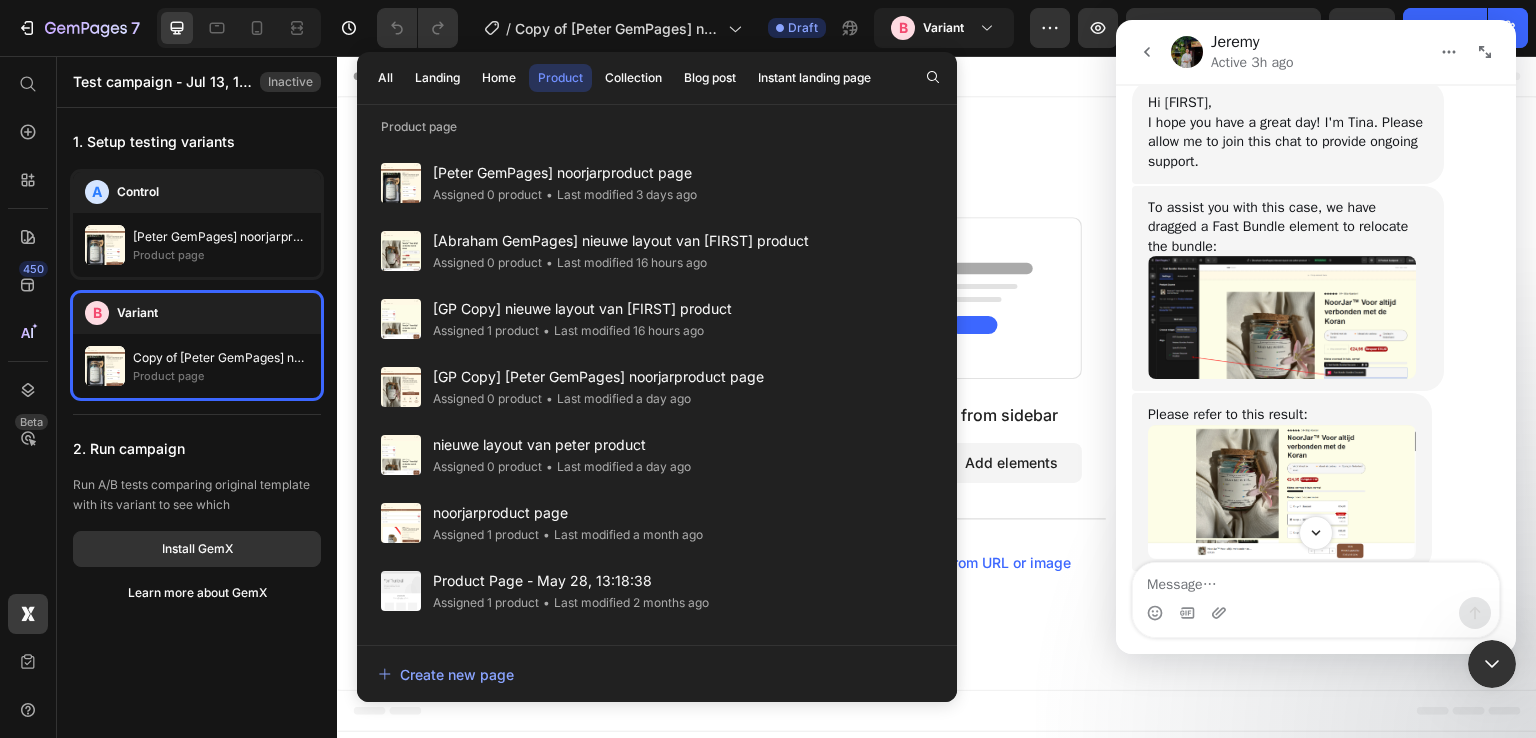 scroll, scrollTop: 4892, scrollLeft: 0, axis: vertical 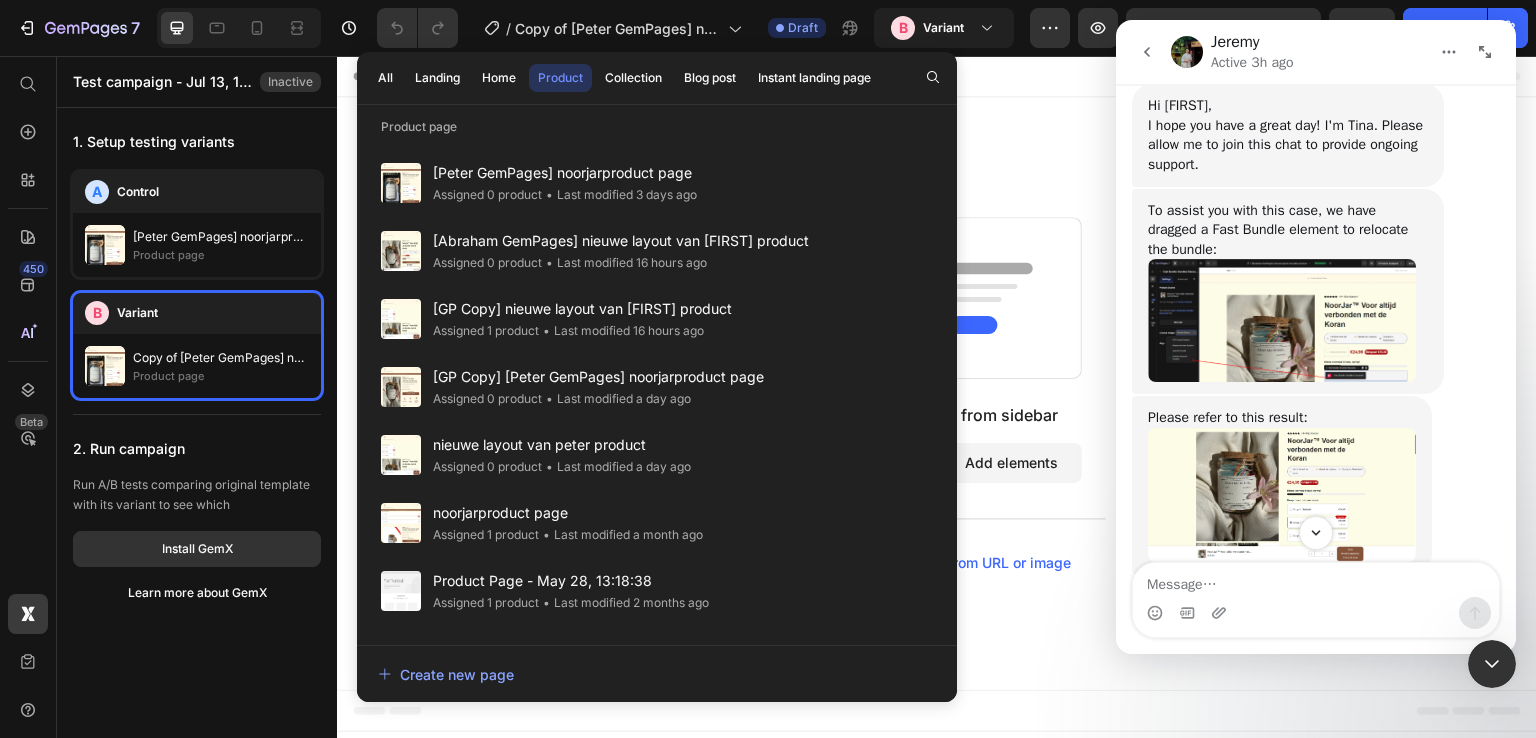 click at bounding box center [1282, 320] 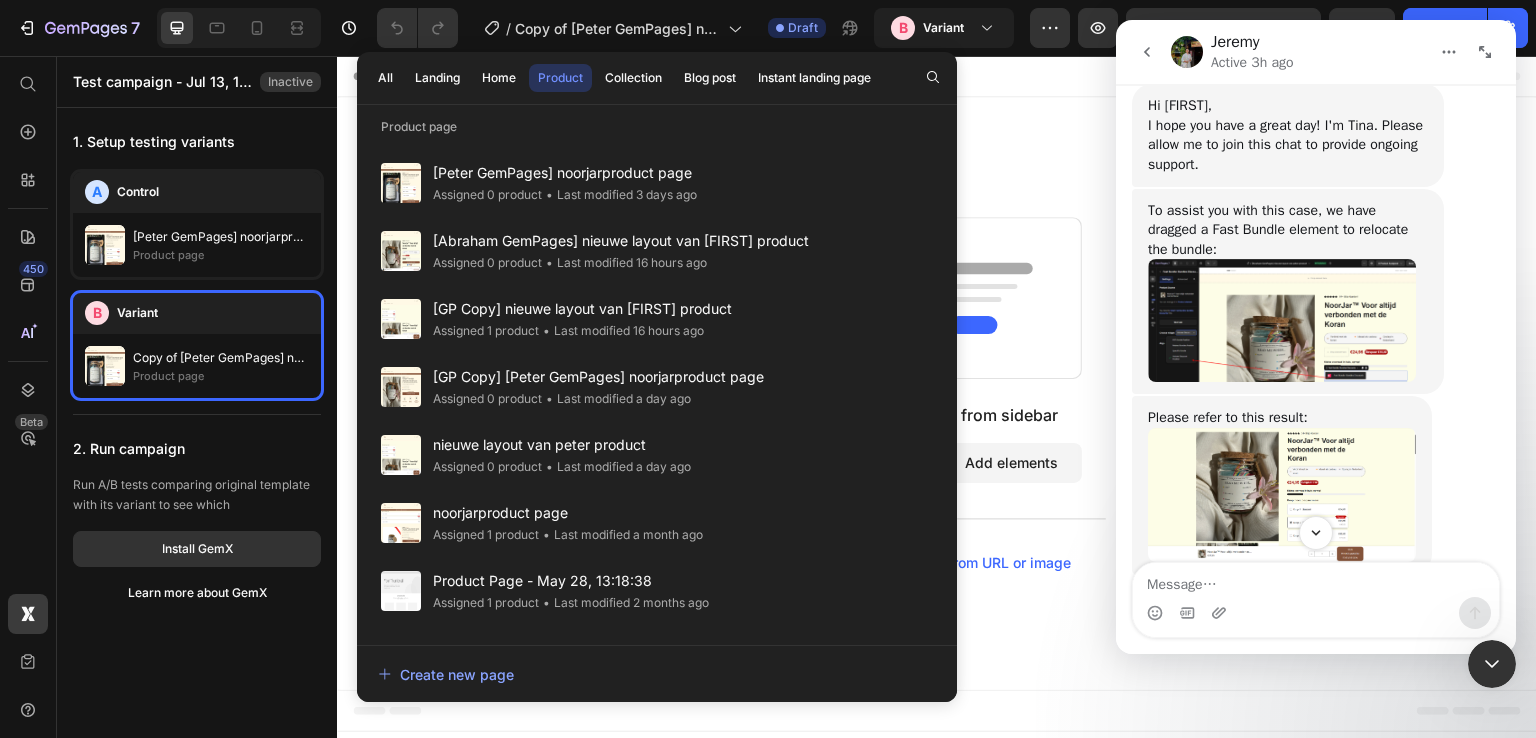 scroll, scrollTop: 0, scrollLeft: 0, axis: both 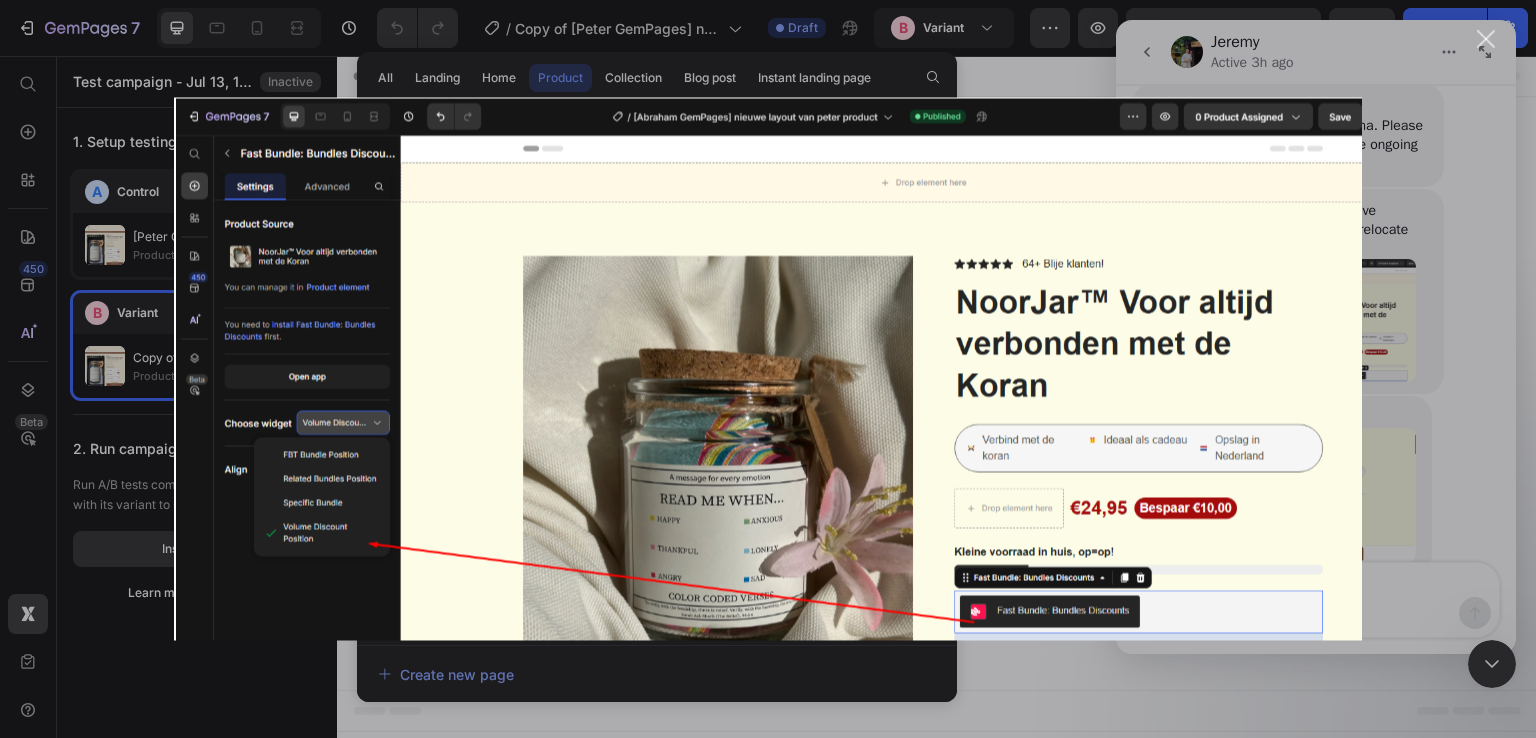 click at bounding box center (768, 369) 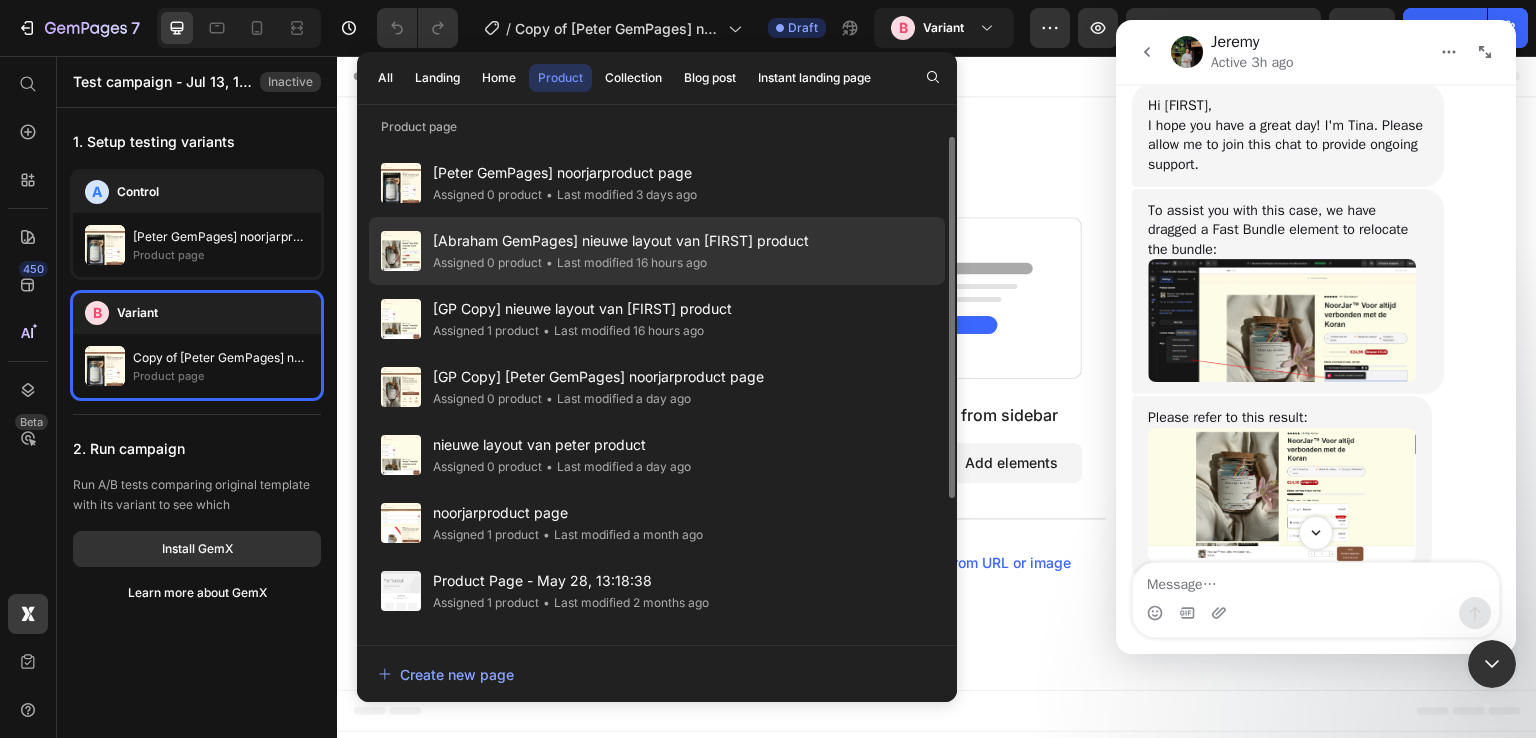 click on "[FIRST] [LAST] nieuwe layout van peter product" at bounding box center (621, 241) 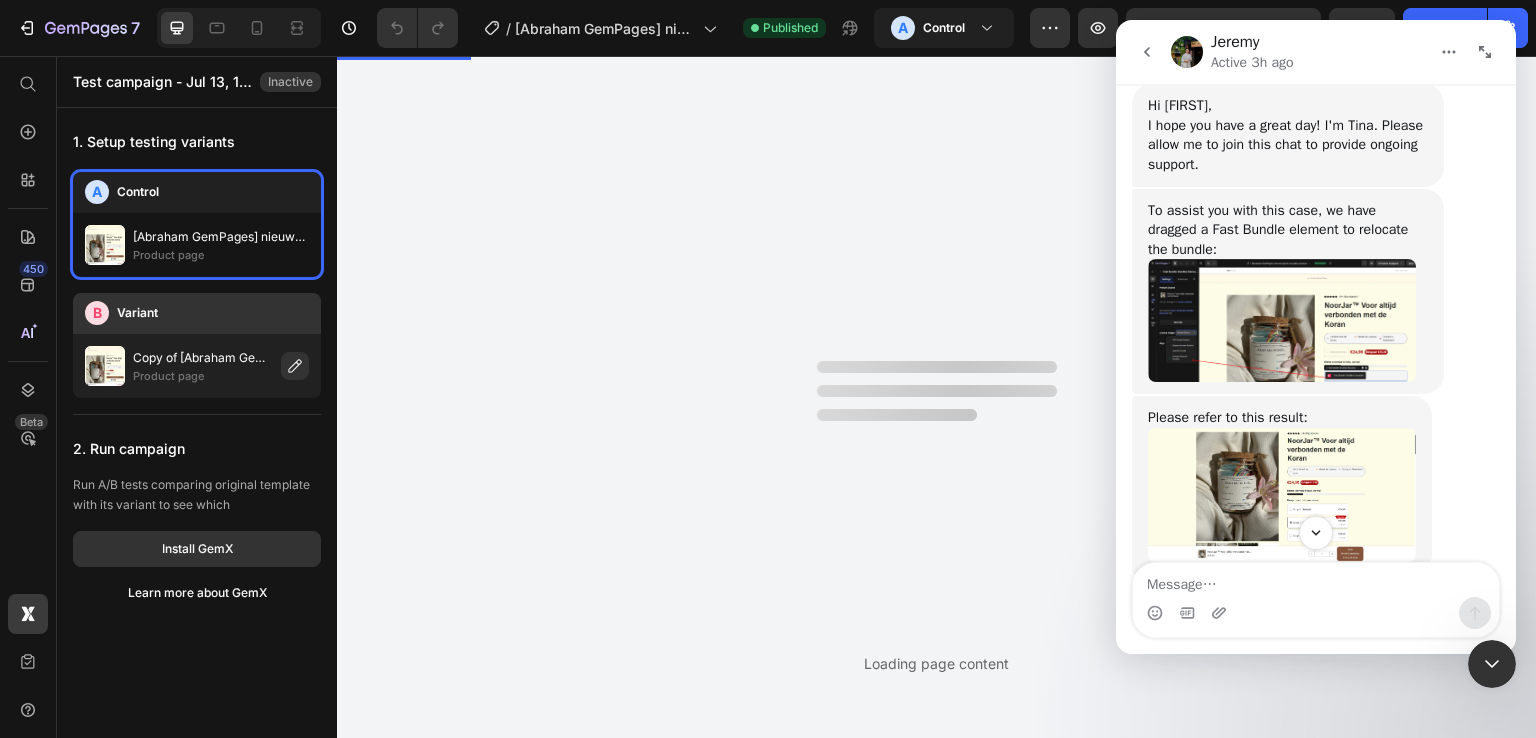 scroll, scrollTop: 0, scrollLeft: 0, axis: both 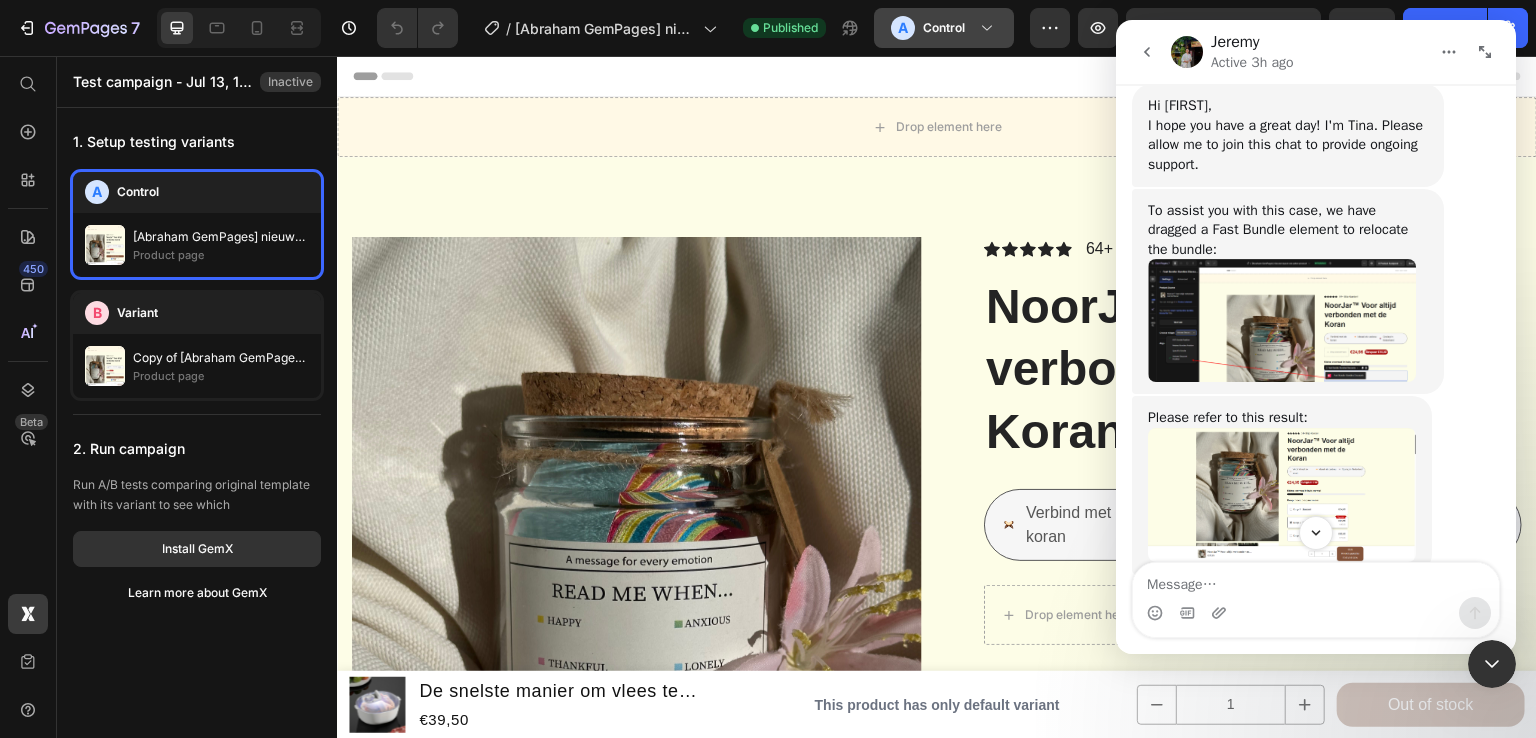 click on "A Control" 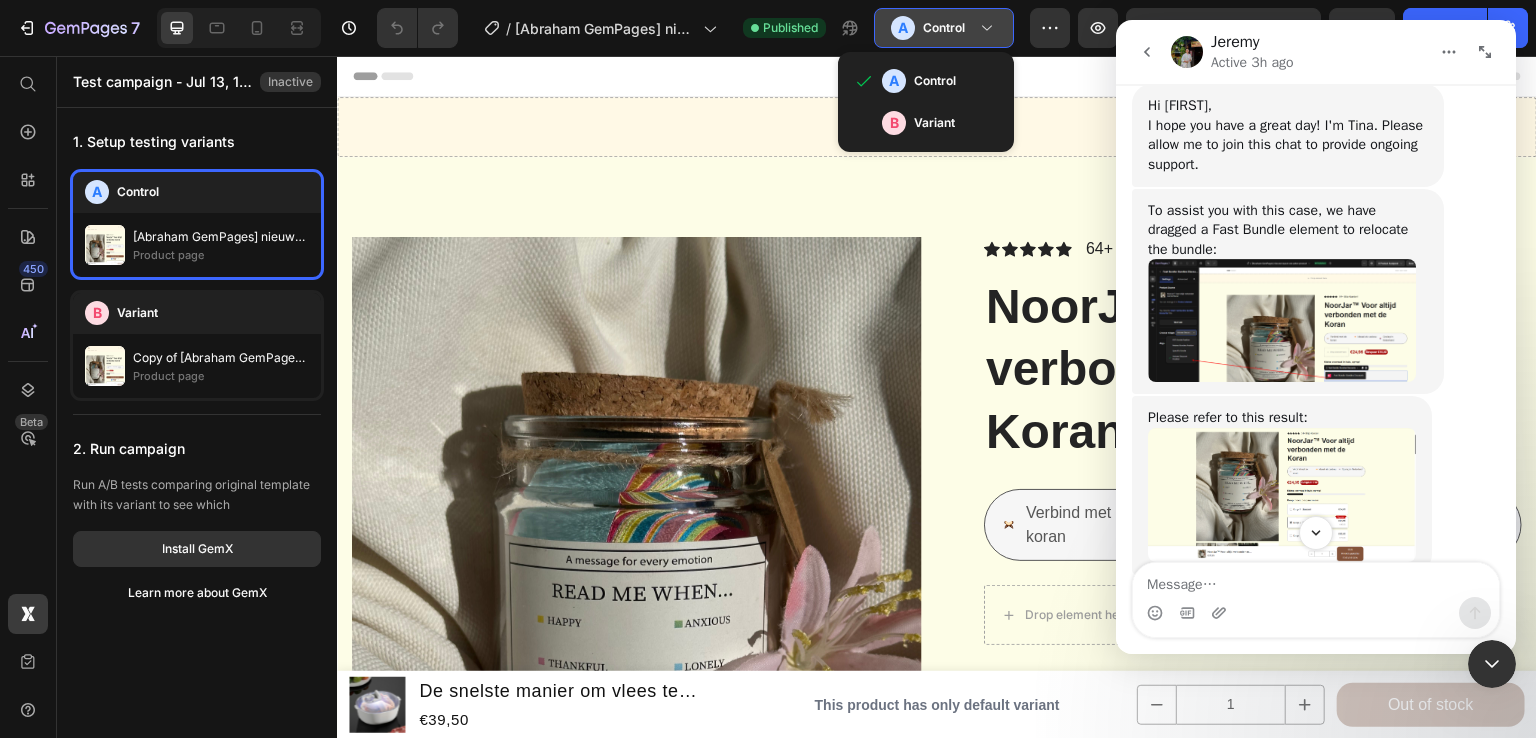 click on "Control" 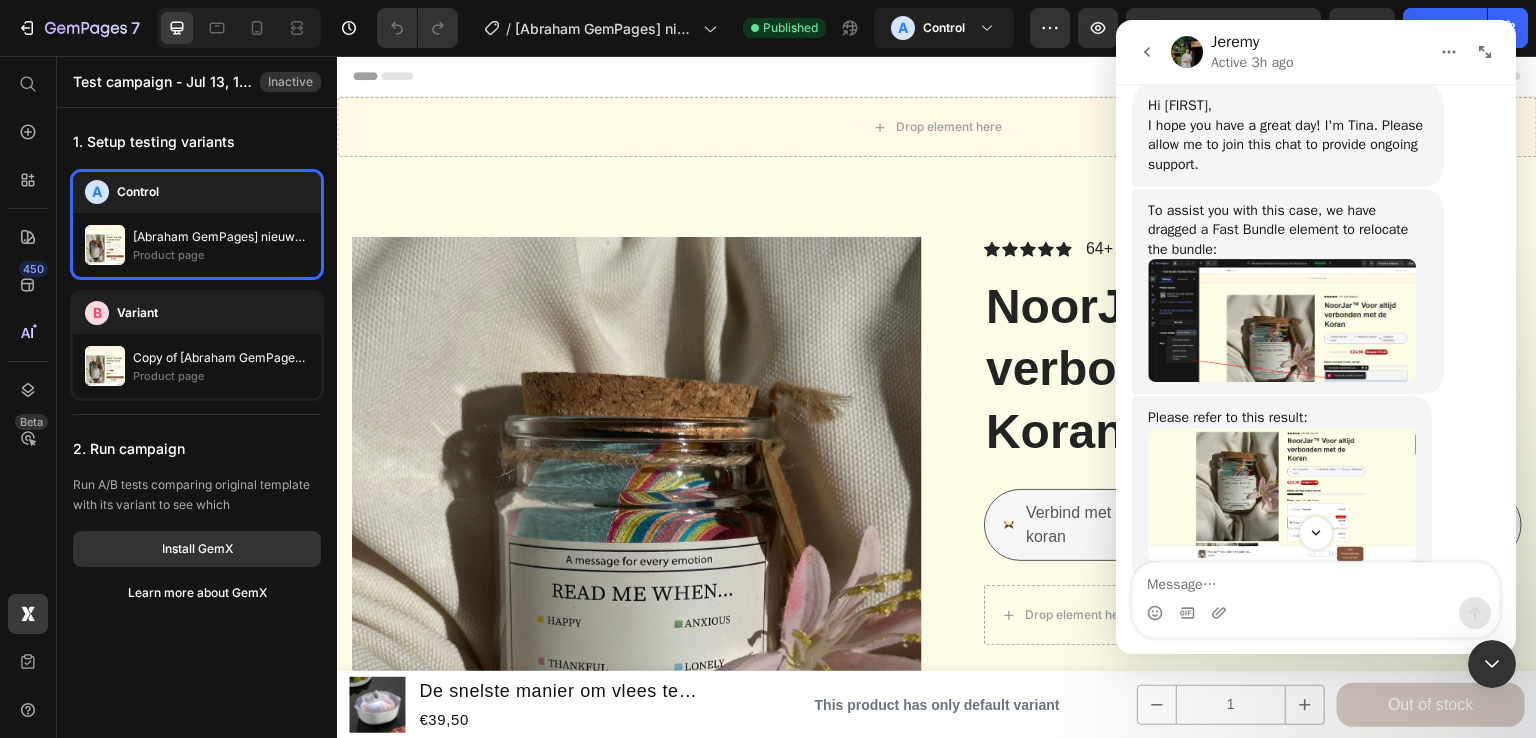 click on "[FIRST] [LAST] nieuwe layout van peter product" 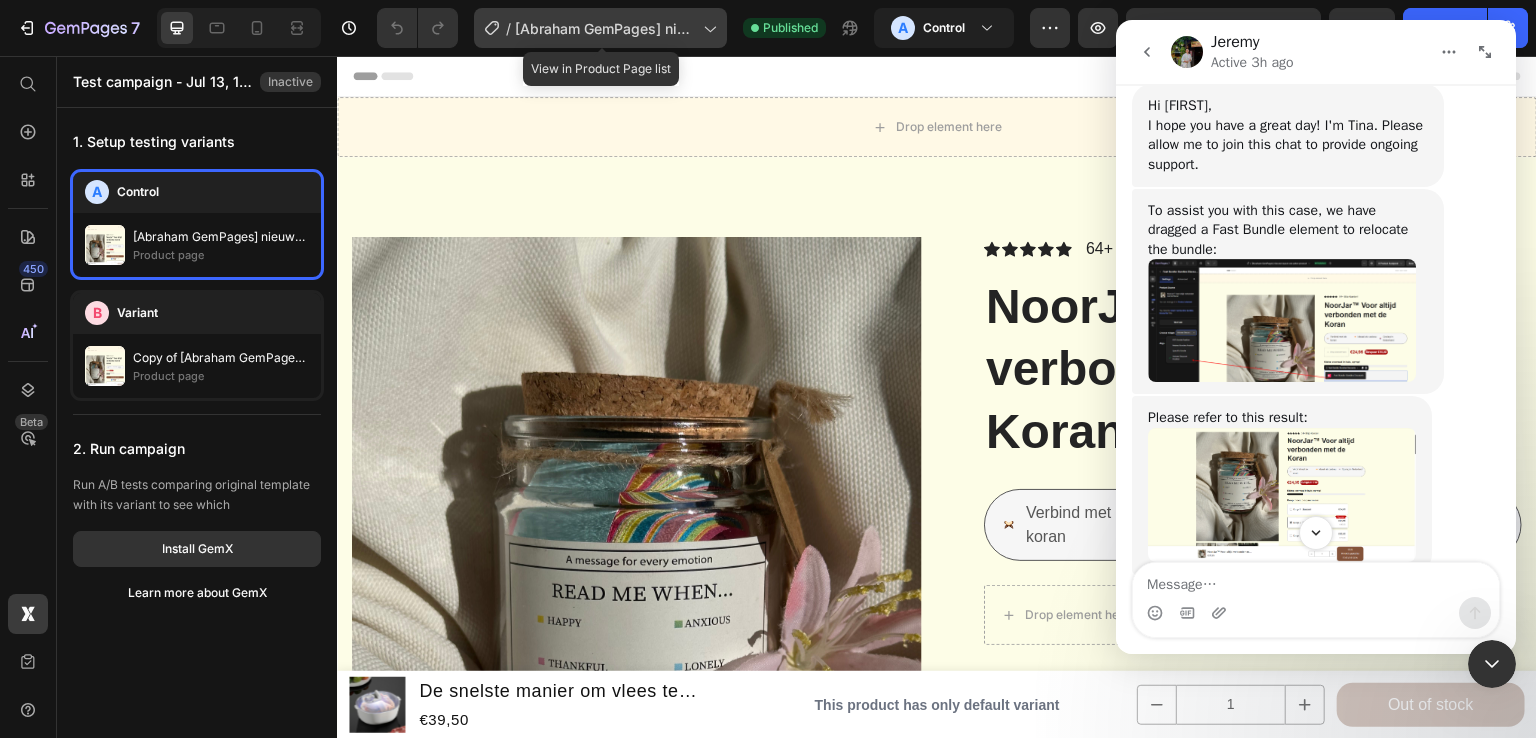 click on "[FIRST] [LAST] nieuwe layout van peter product" at bounding box center [605, 28] 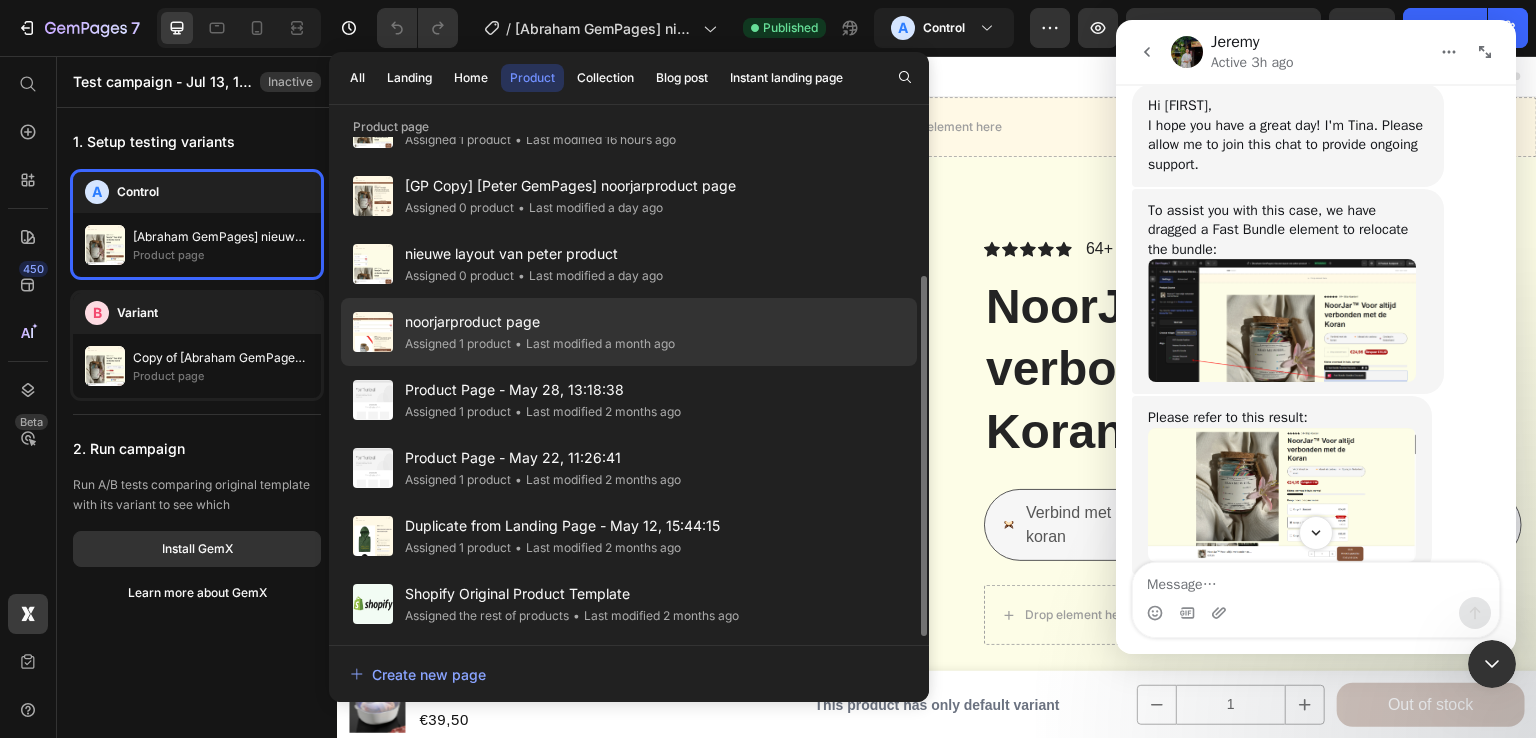 scroll, scrollTop: 0, scrollLeft: 0, axis: both 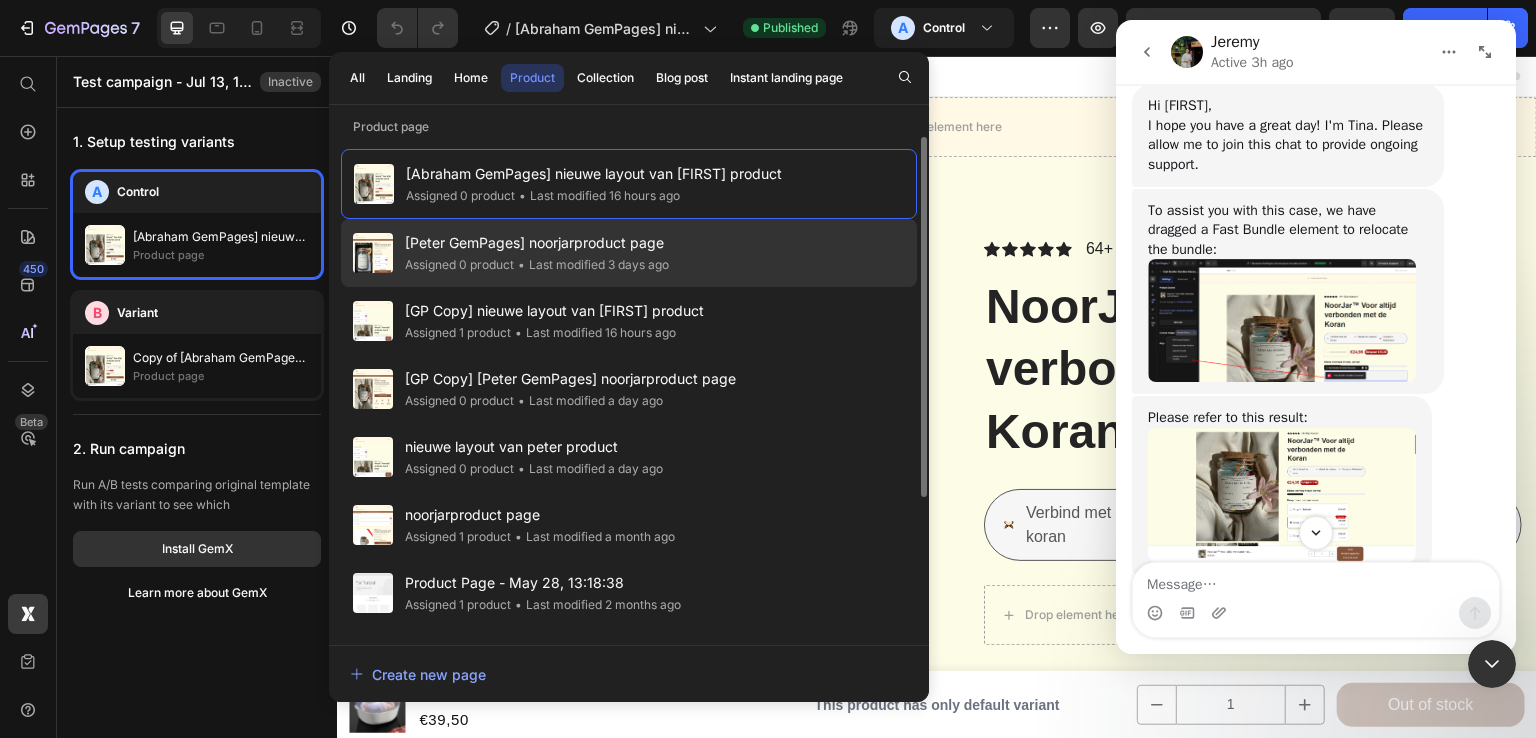 click on "• Last modified 3 days ago" 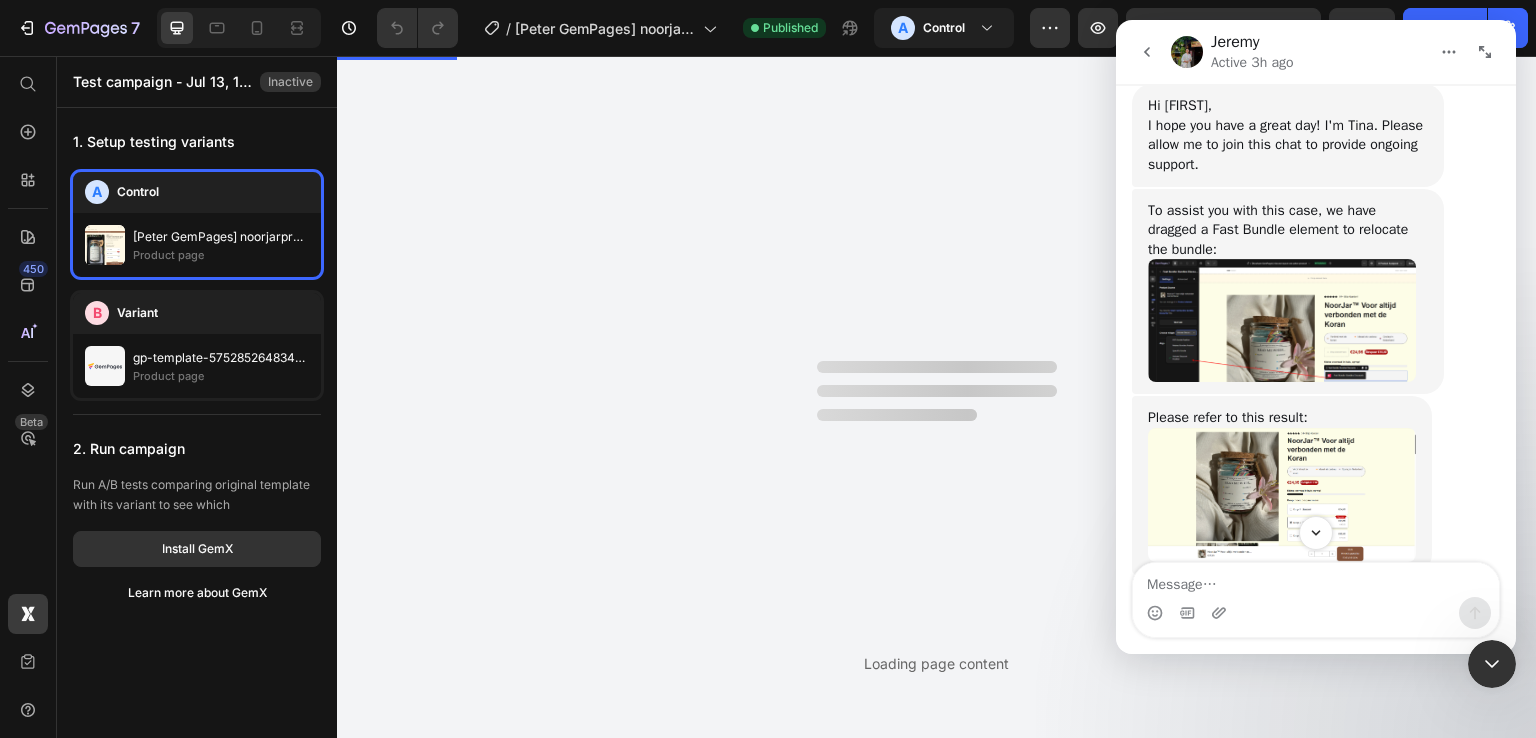 scroll, scrollTop: 0, scrollLeft: 0, axis: both 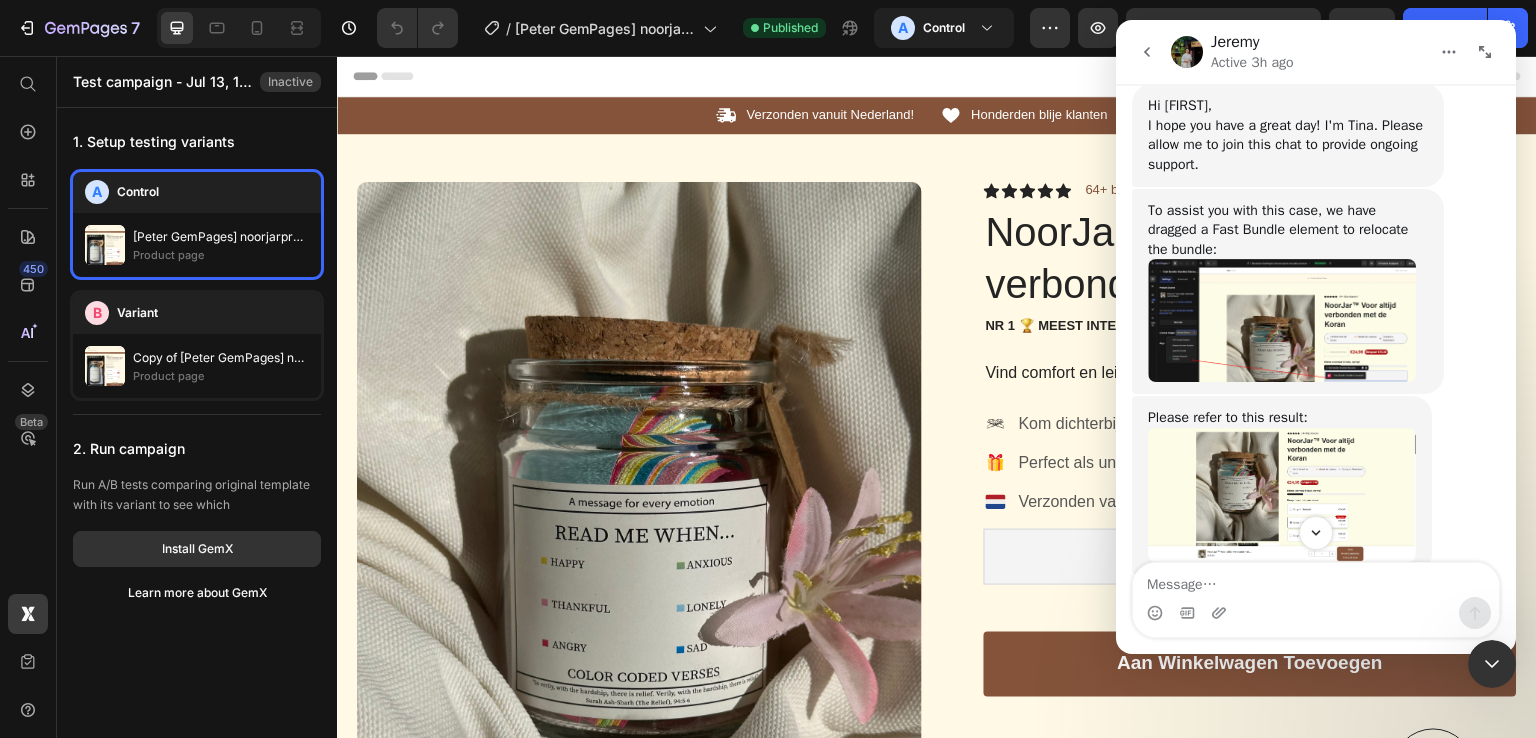 drag, startPoint x: 176, startPoint y: 304, endPoint x: 54, endPoint y: 486, distance: 219.10728 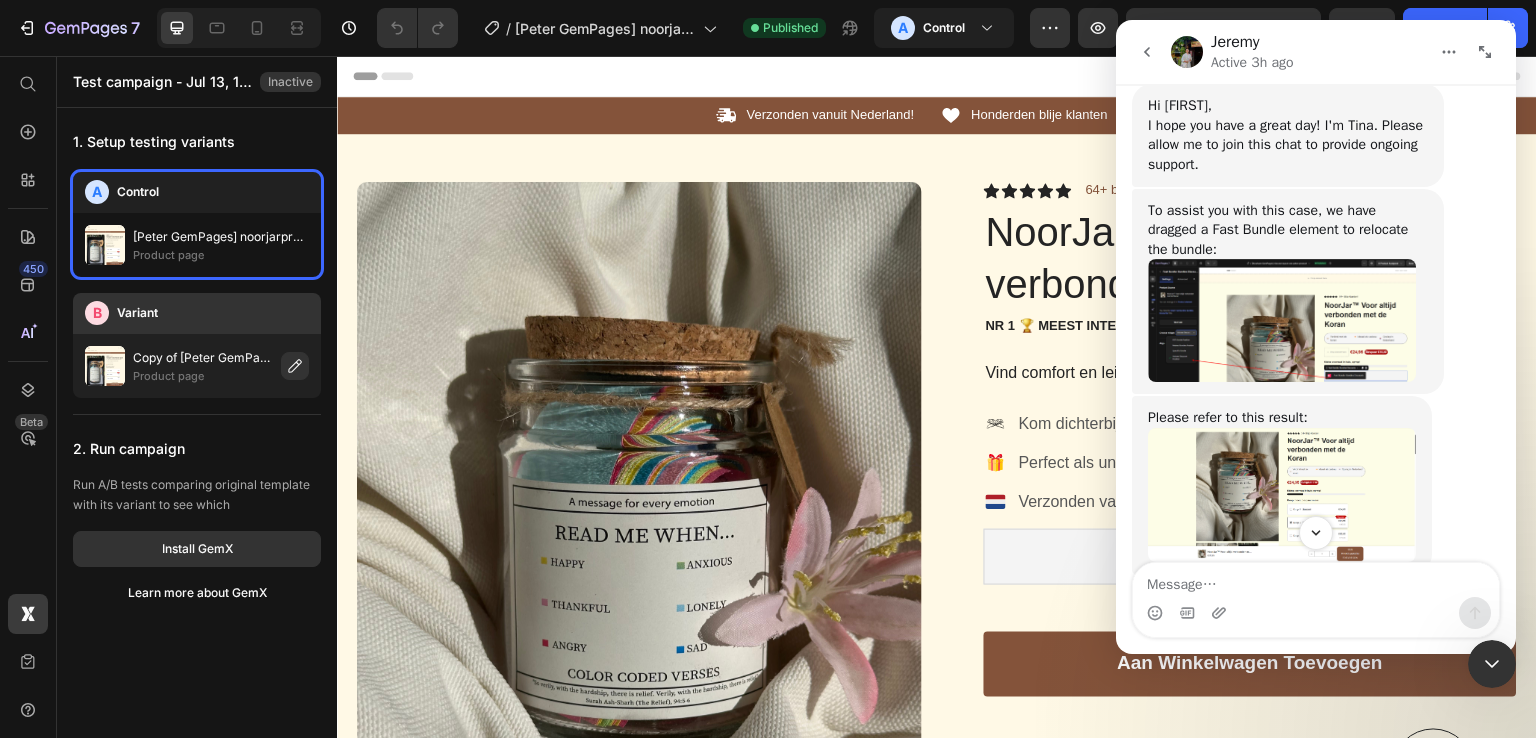 click on "B Variant" at bounding box center [197, 313] 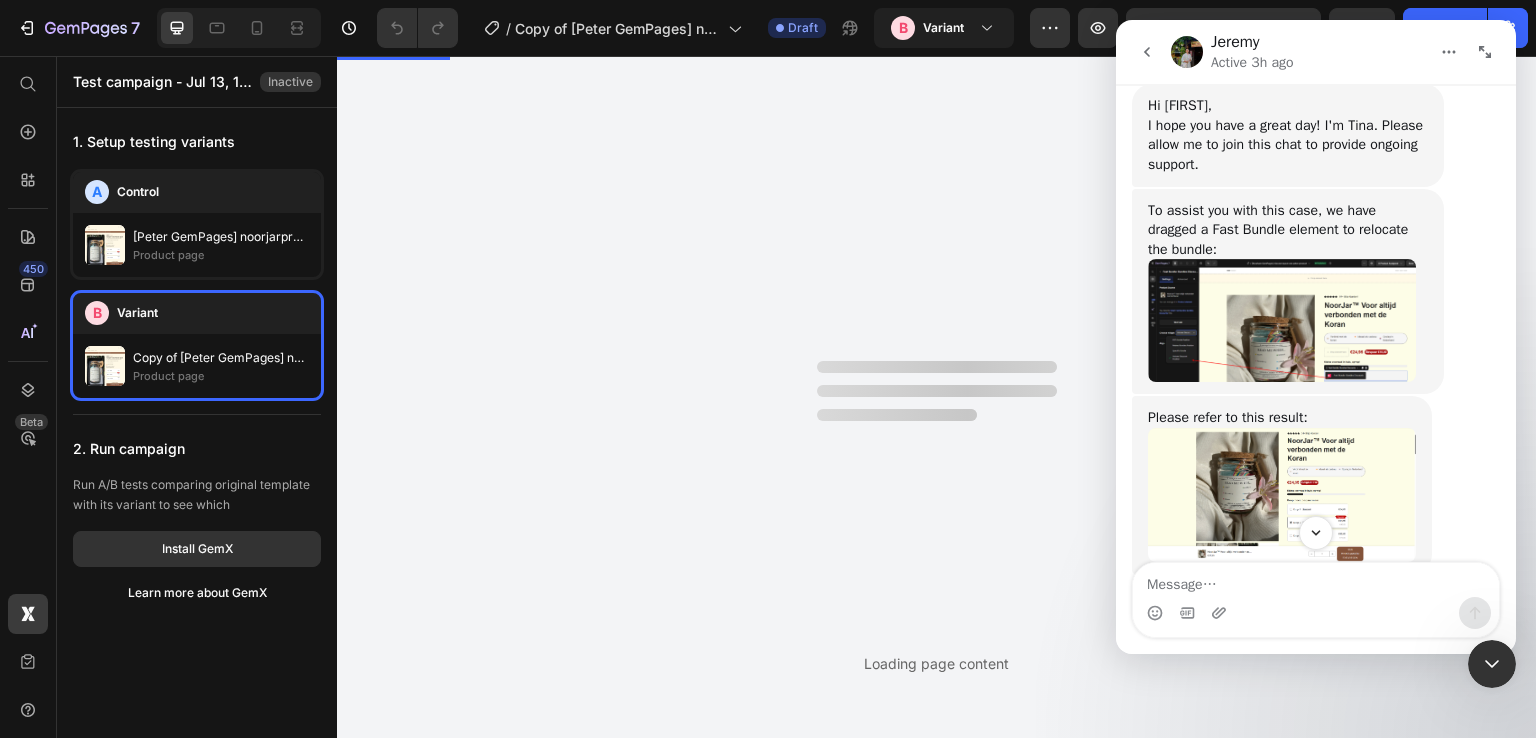 scroll, scrollTop: 0, scrollLeft: 0, axis: both 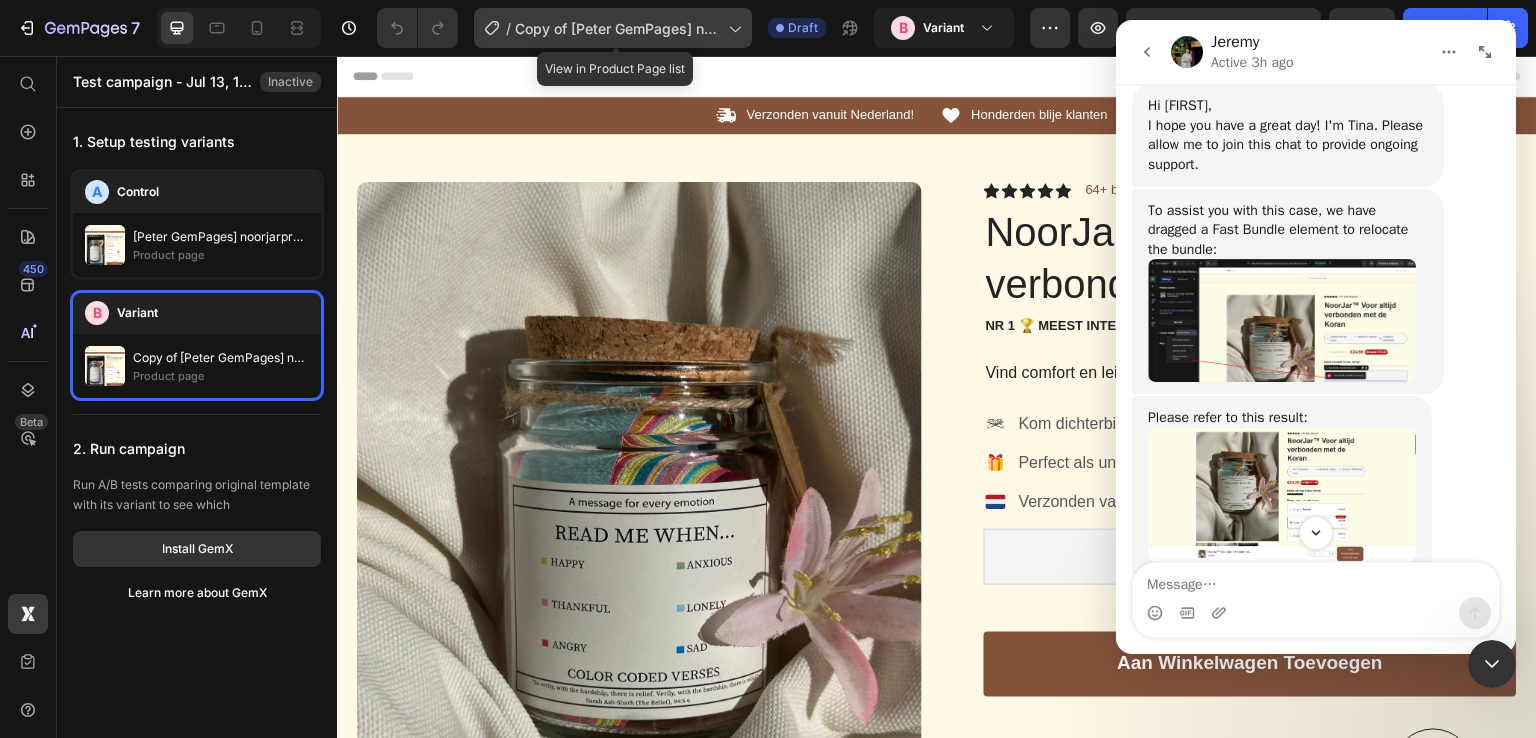 click on "/  Copy of [Peter GemPages] noorjarproduct page" 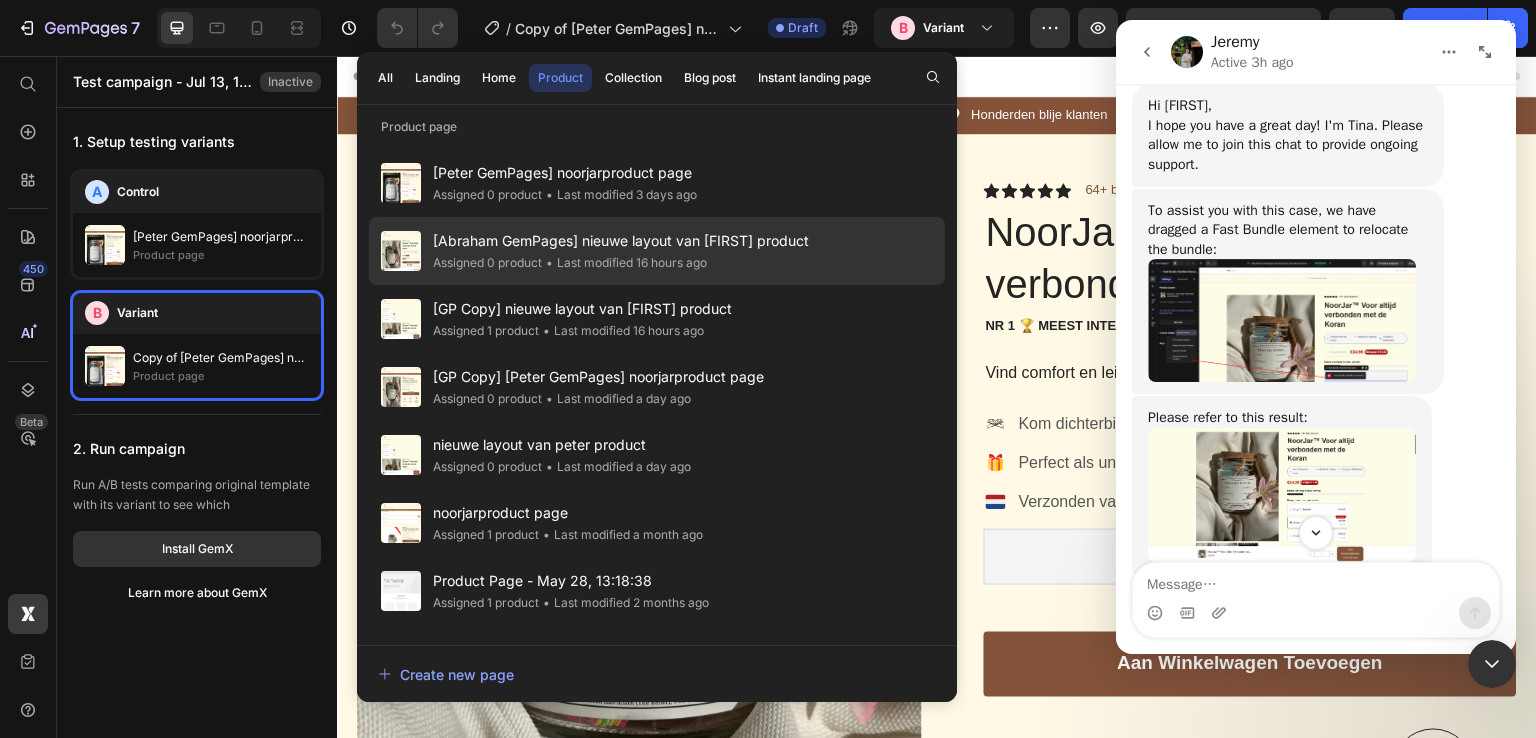 click on "• Last modified 16 hours ago" 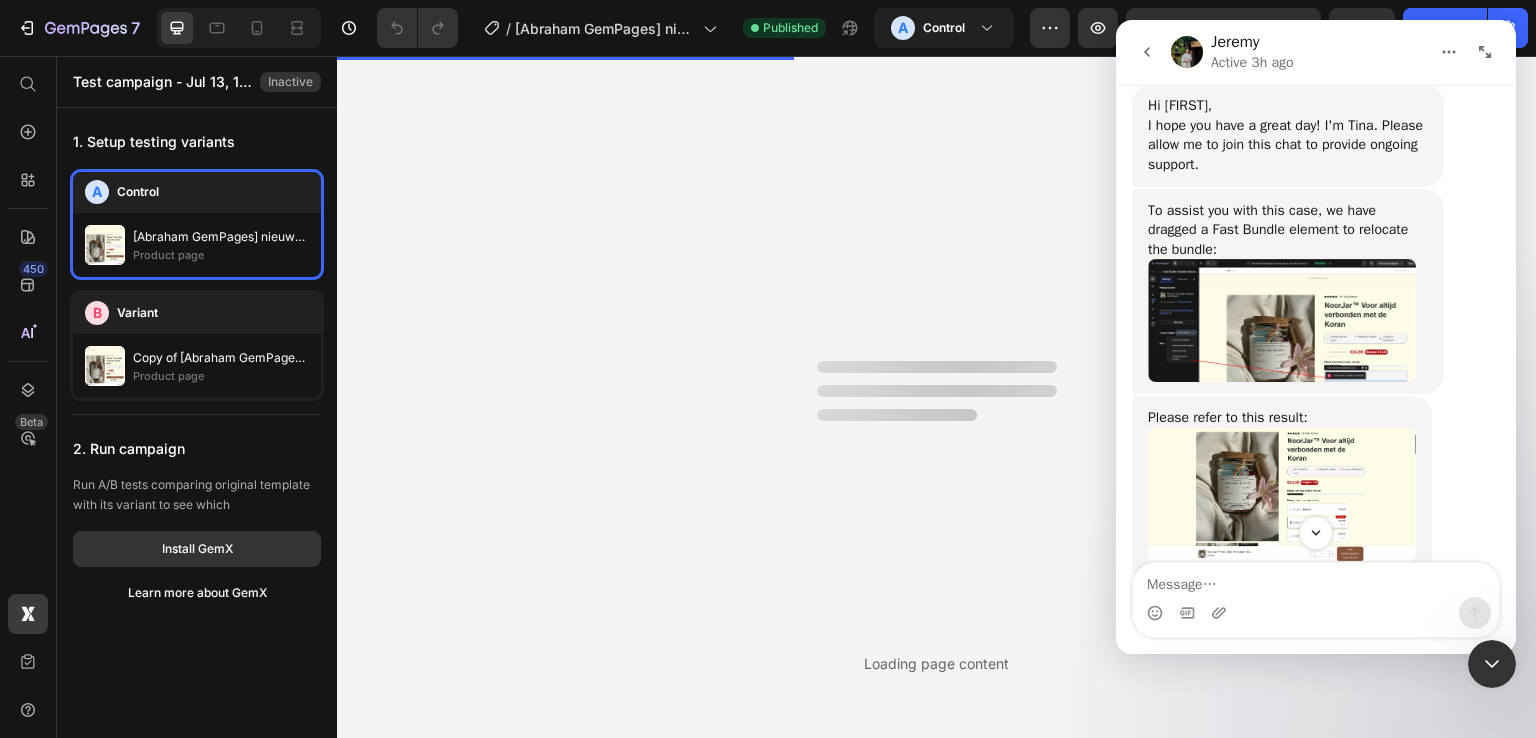 scroll, scrollTop: 0, scrollLeft: 0, axis: both 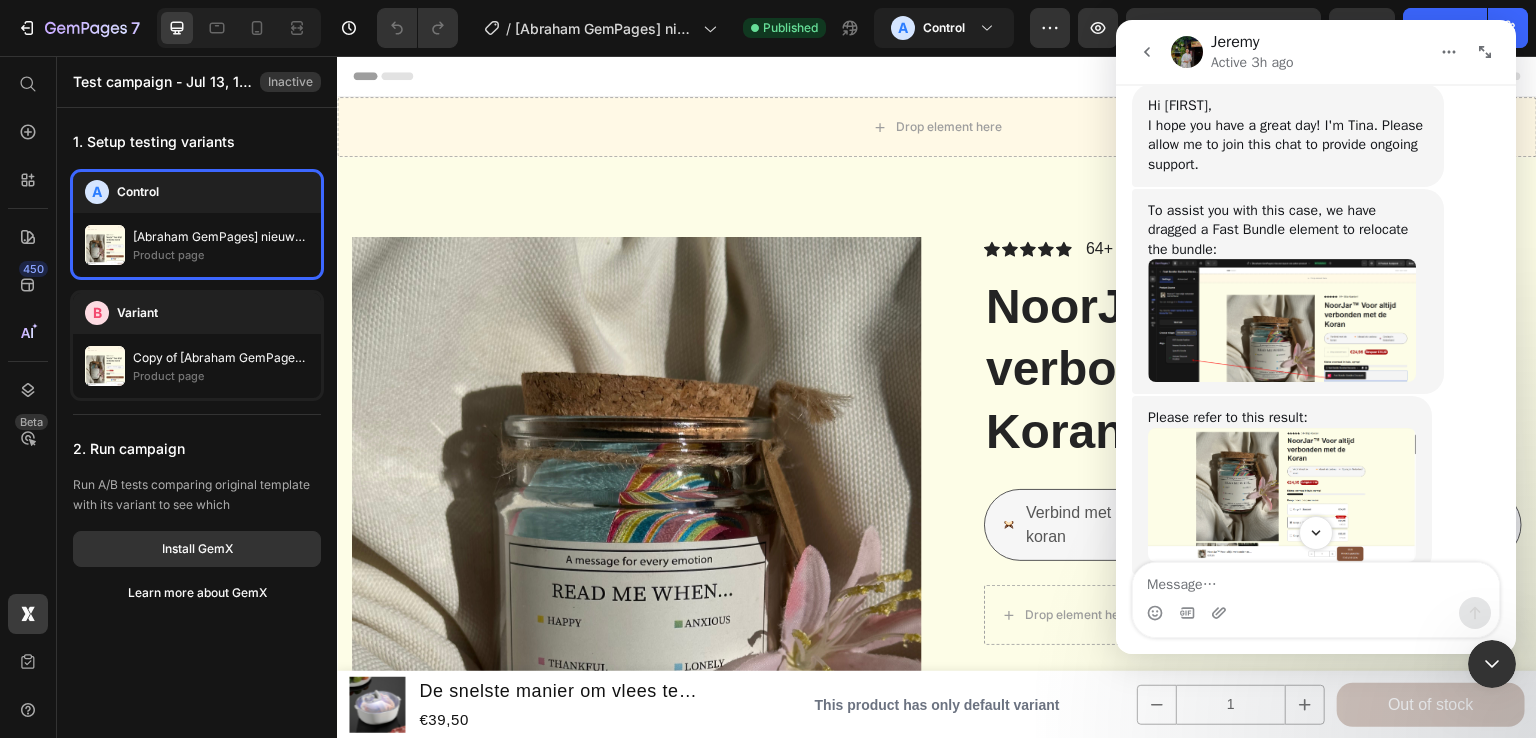 drag, startPoint x: 1002, startPoint y: 313, endPoint x: 779, endPoint y: 161, distance: 269.8759 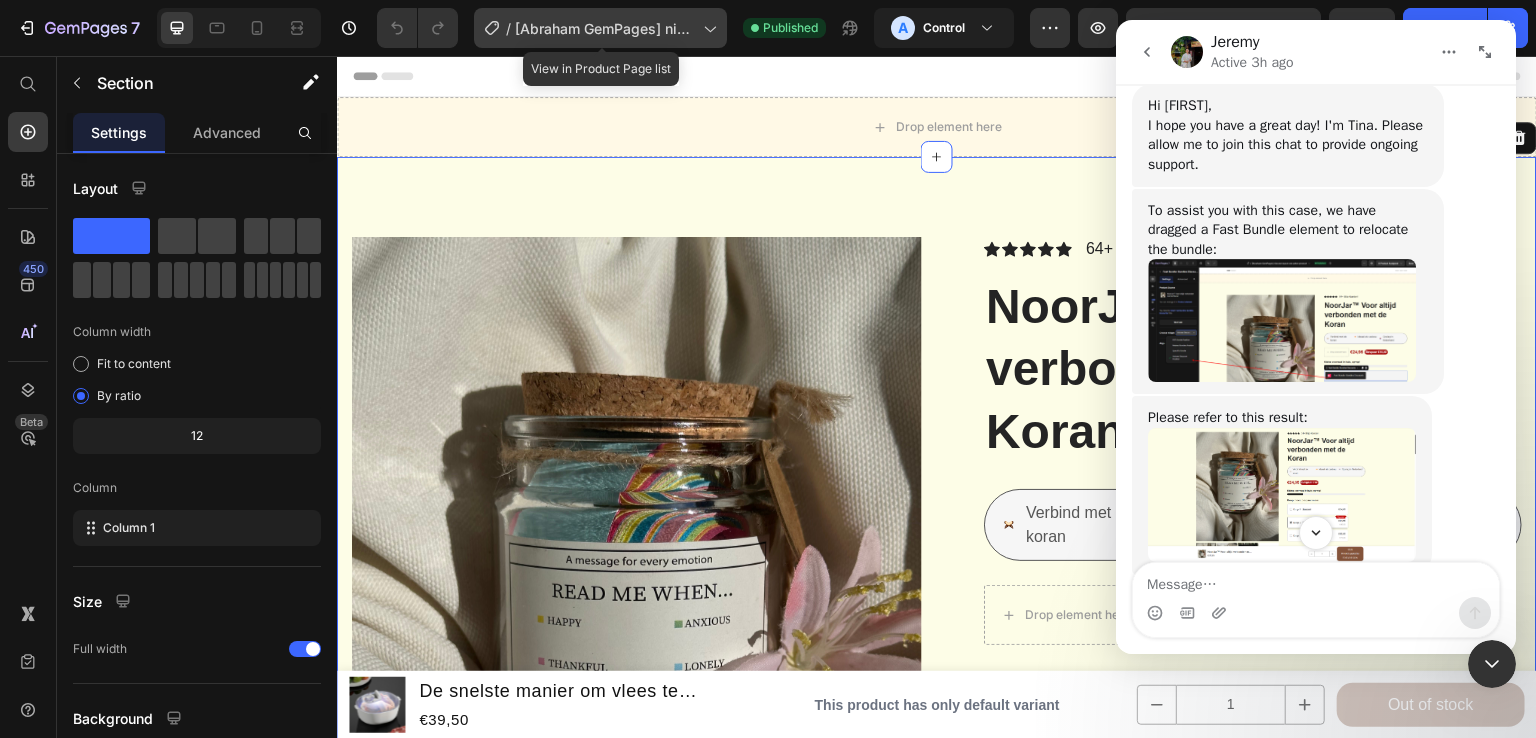 click on "[FIRST] [LAST] nieuwe layout van peter product" at bounding box center [605, 28] 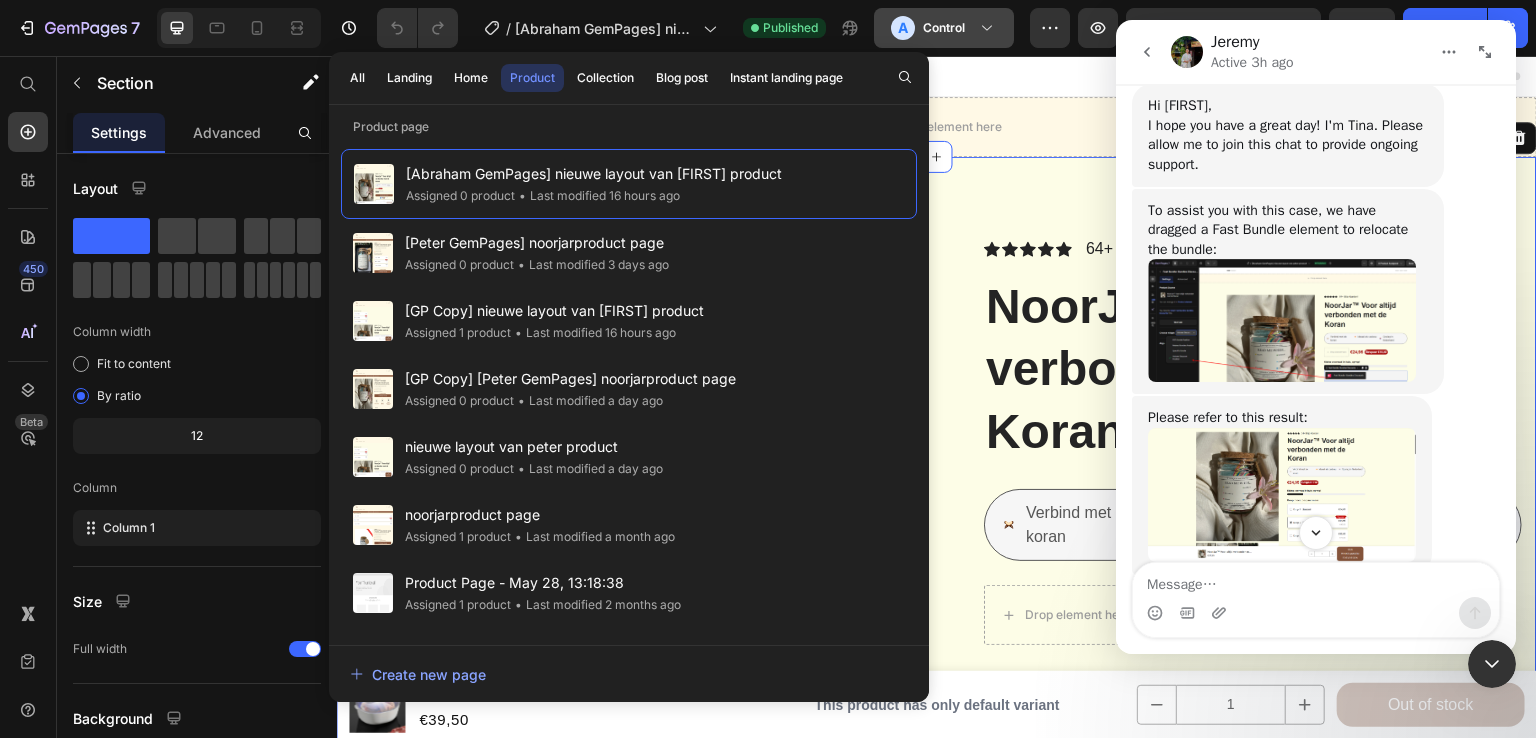 click on "A Control" at bounding box center (944, 28) 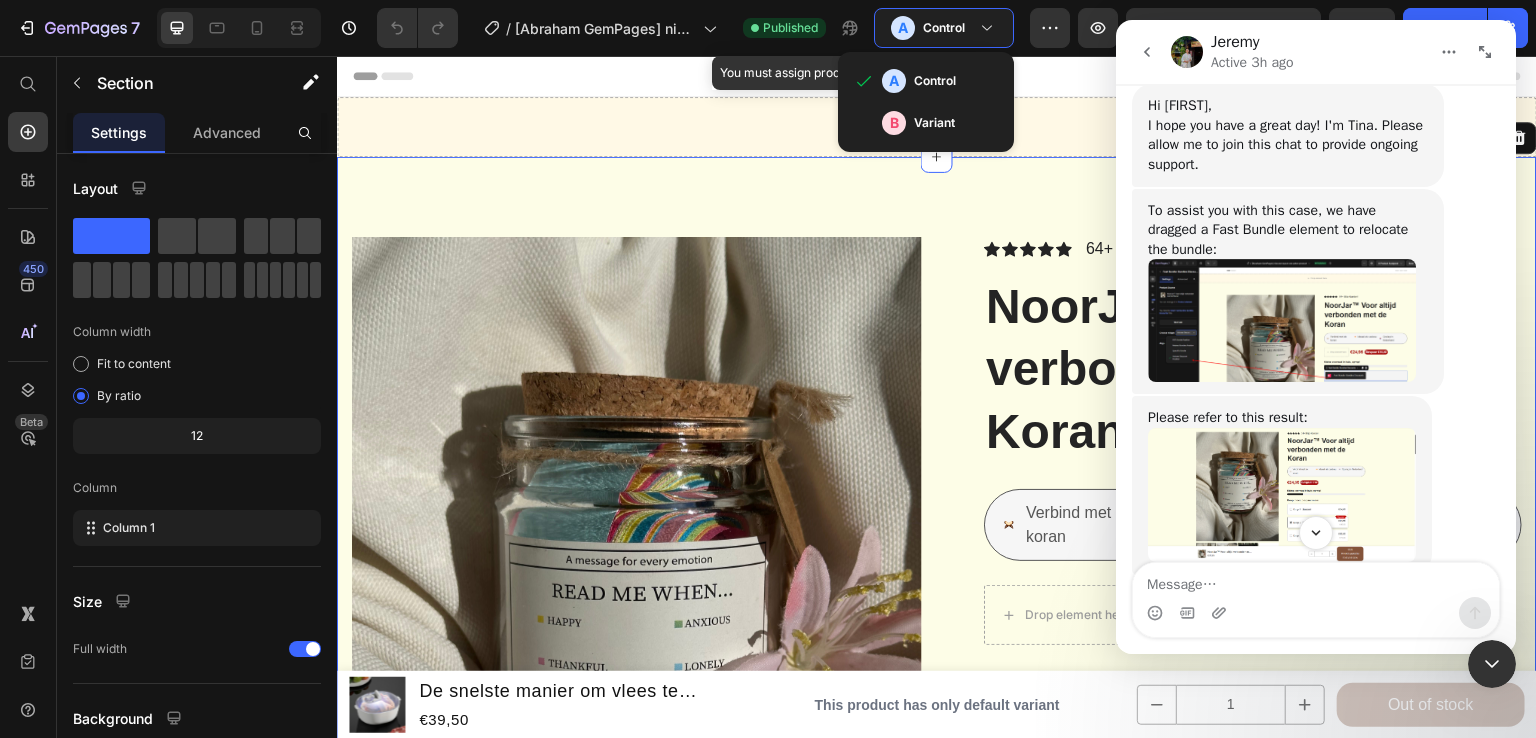 drag, startPoint x: 856, startPoint y: 33, endPoint x: 468, endPoint y: 37, distance: 388.02063 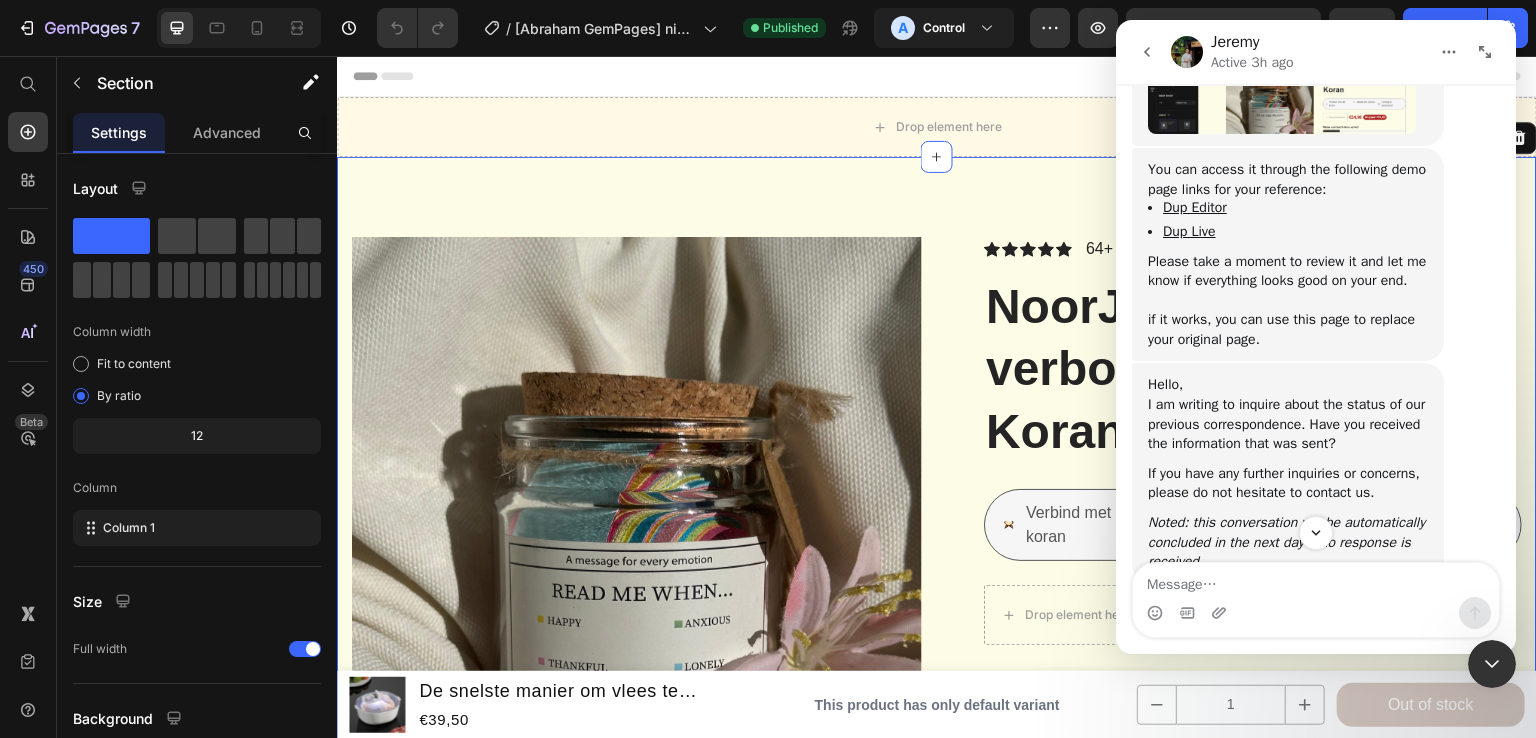 scroll, scrollTop: 5592, scrollLeft: 0, axis: vertical 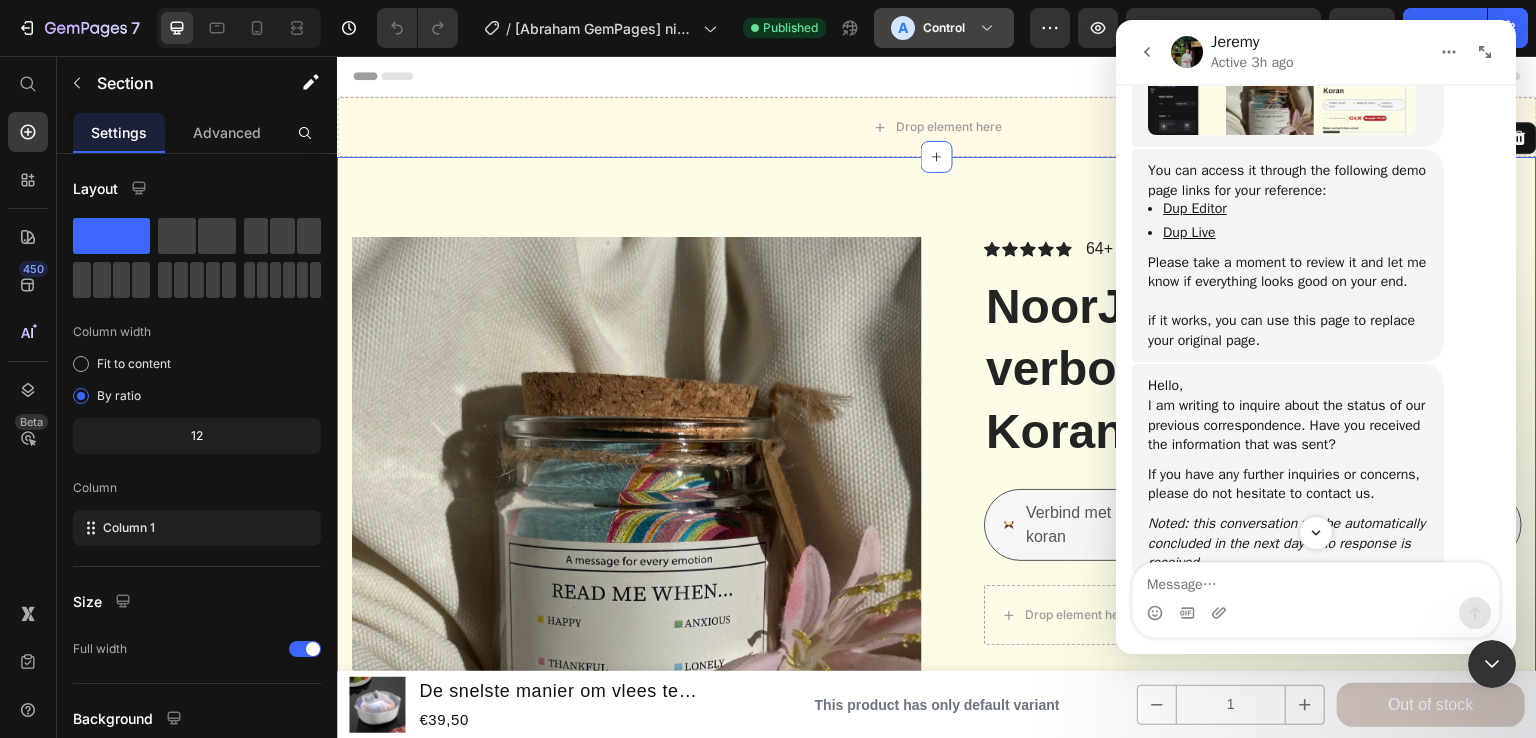 click on "Control" 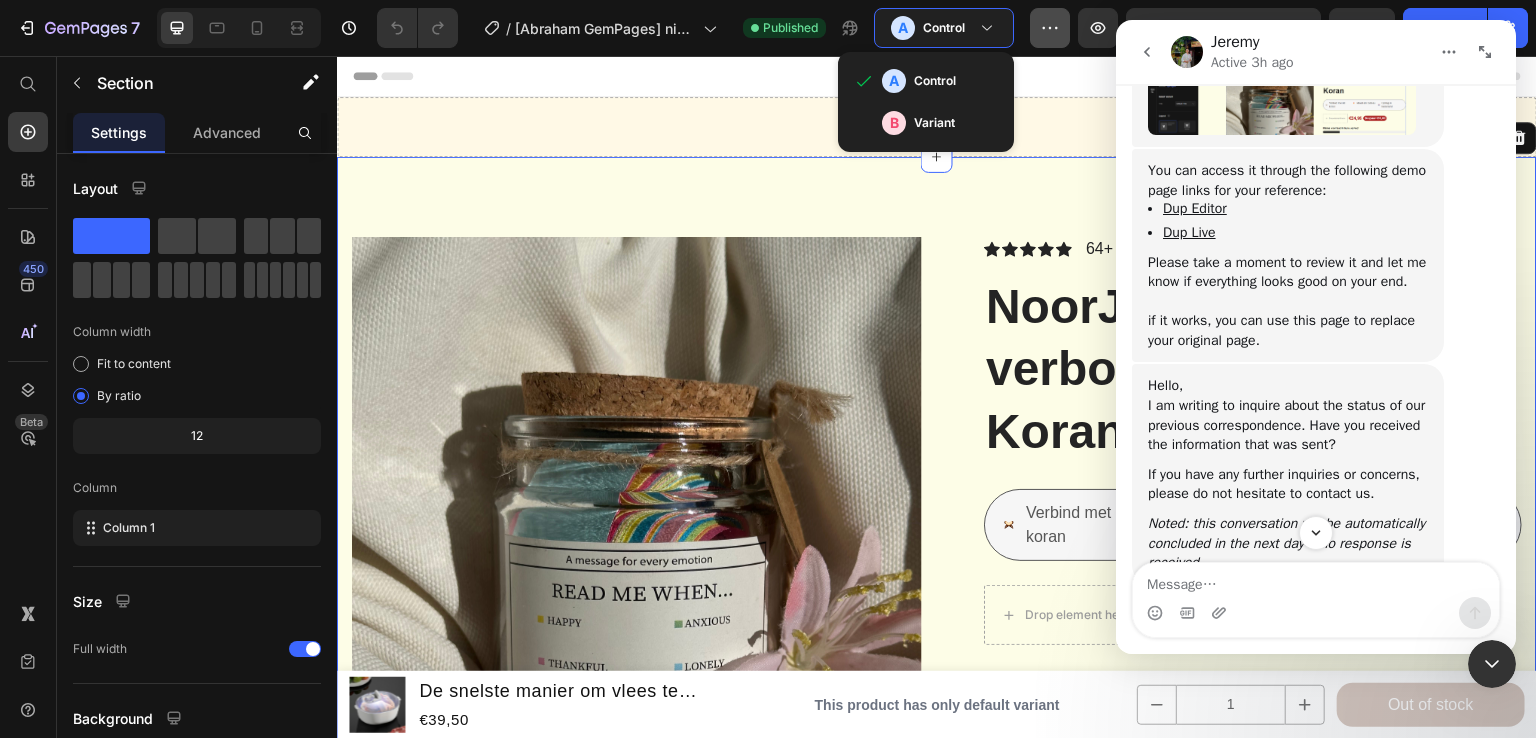 click 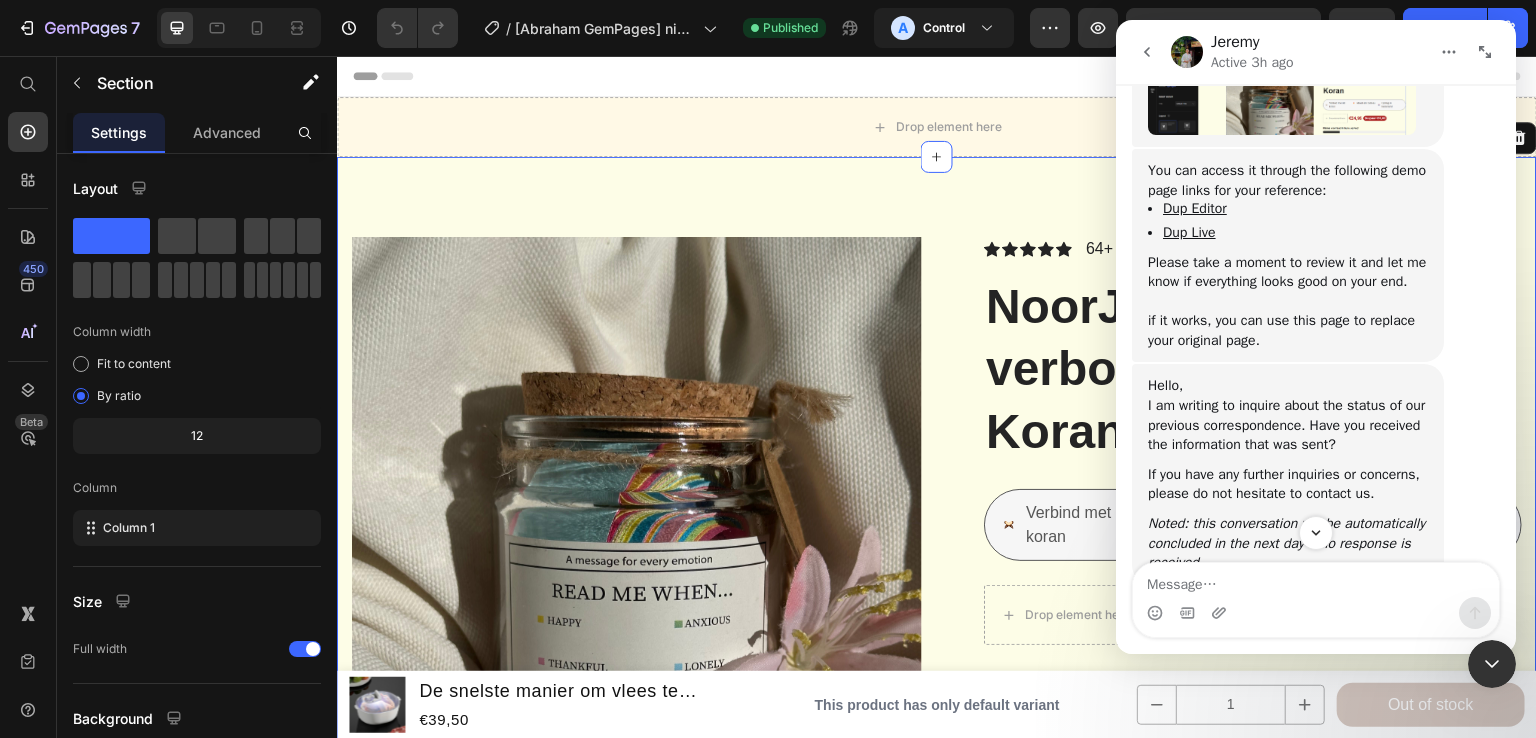 click on "/  [Abraham GemPages] nieuwe layout van peter product Published A Control" 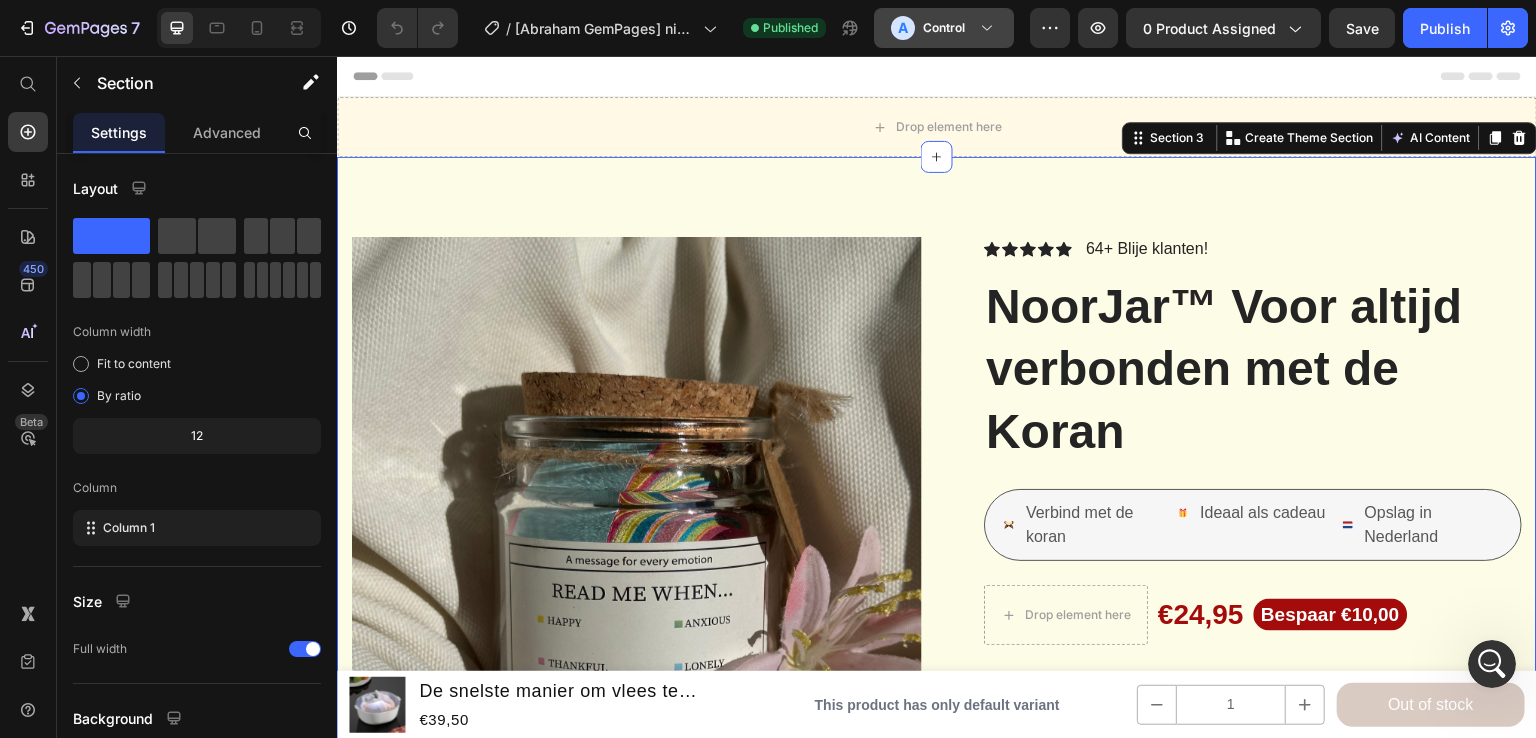 click on "A Control" at bounding box center (944, 28) 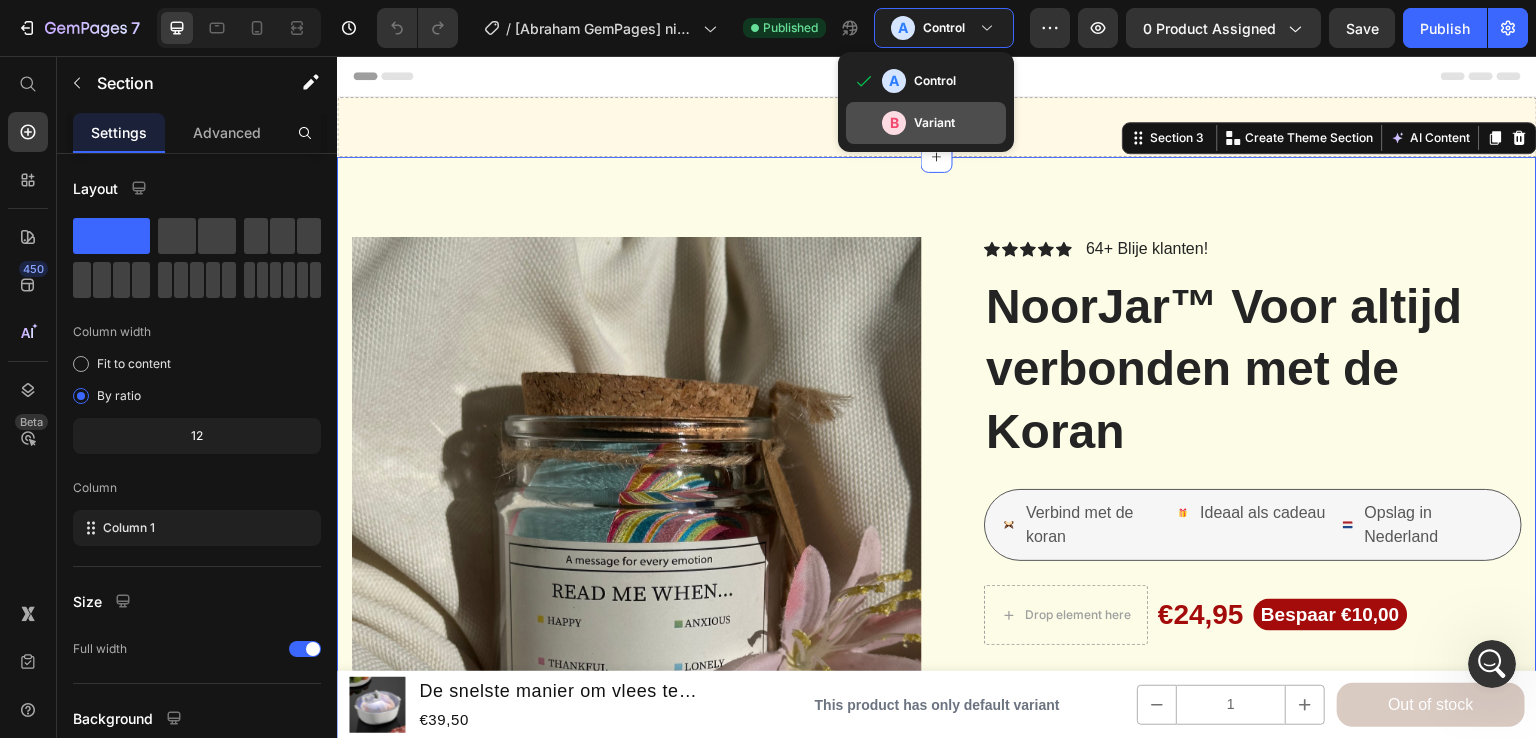 click on "Variant" 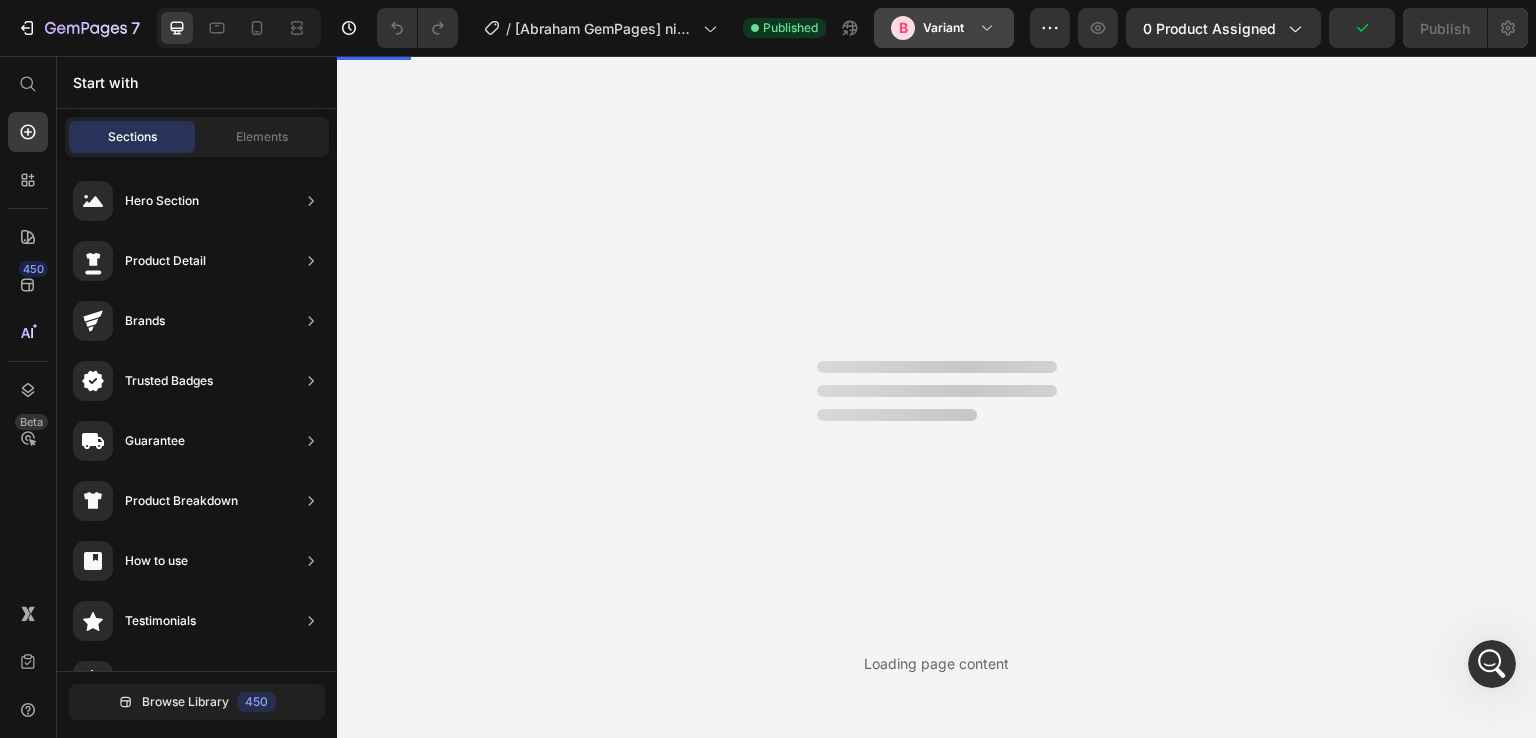 scroll, scrollTop: 0, scrollLeft: 0, axis: both 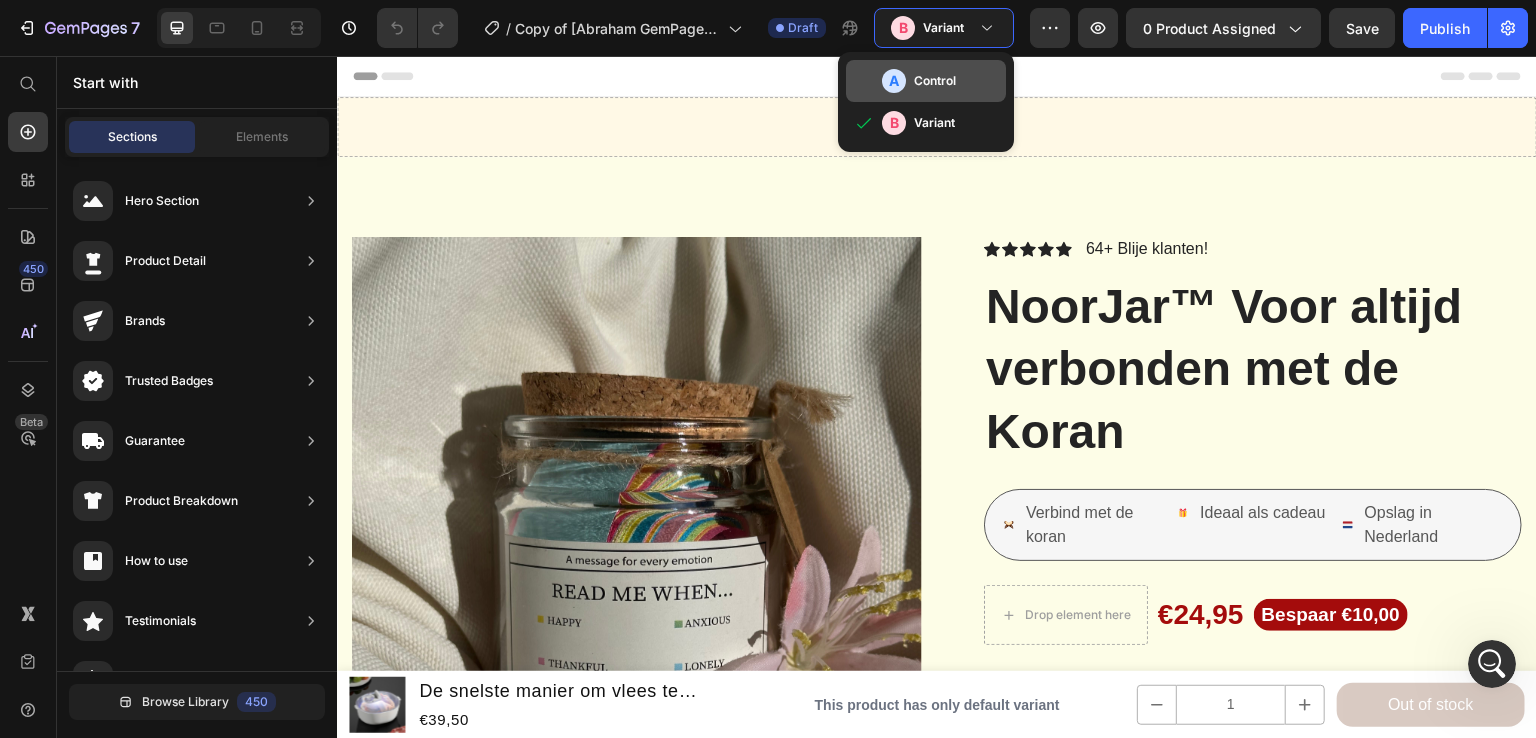click on "A Control" 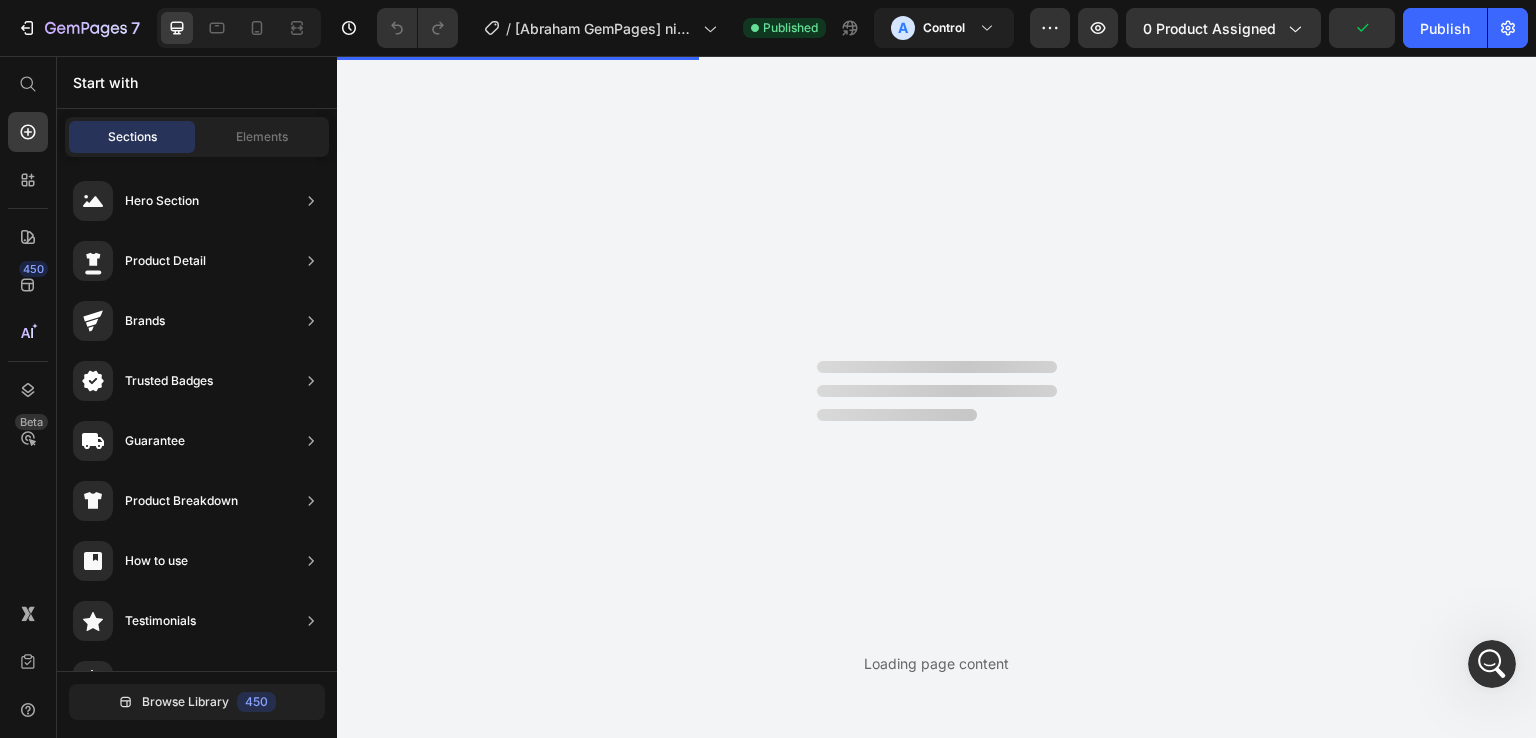 scroll, scrollTop: 0, scrollLeft: 0, axis: both 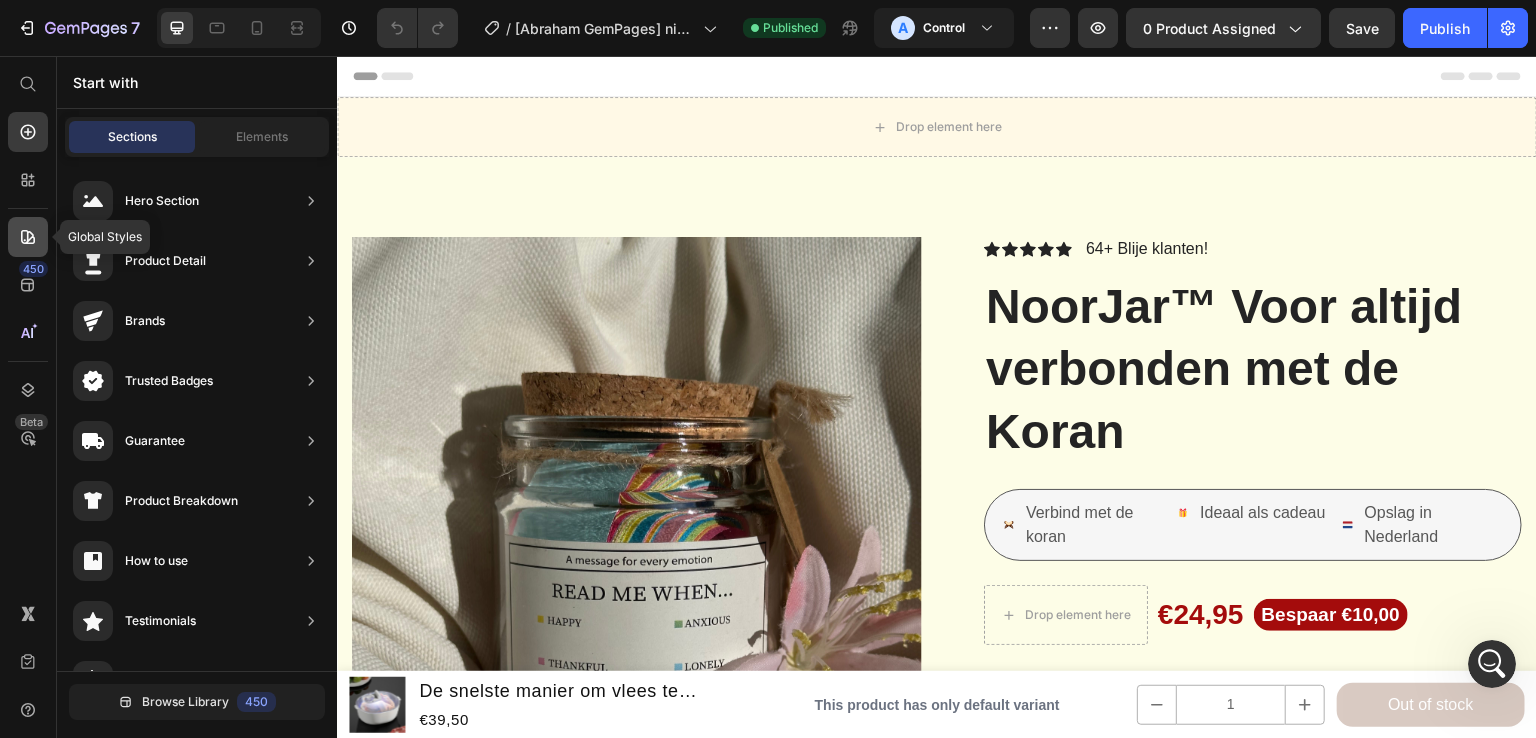 click 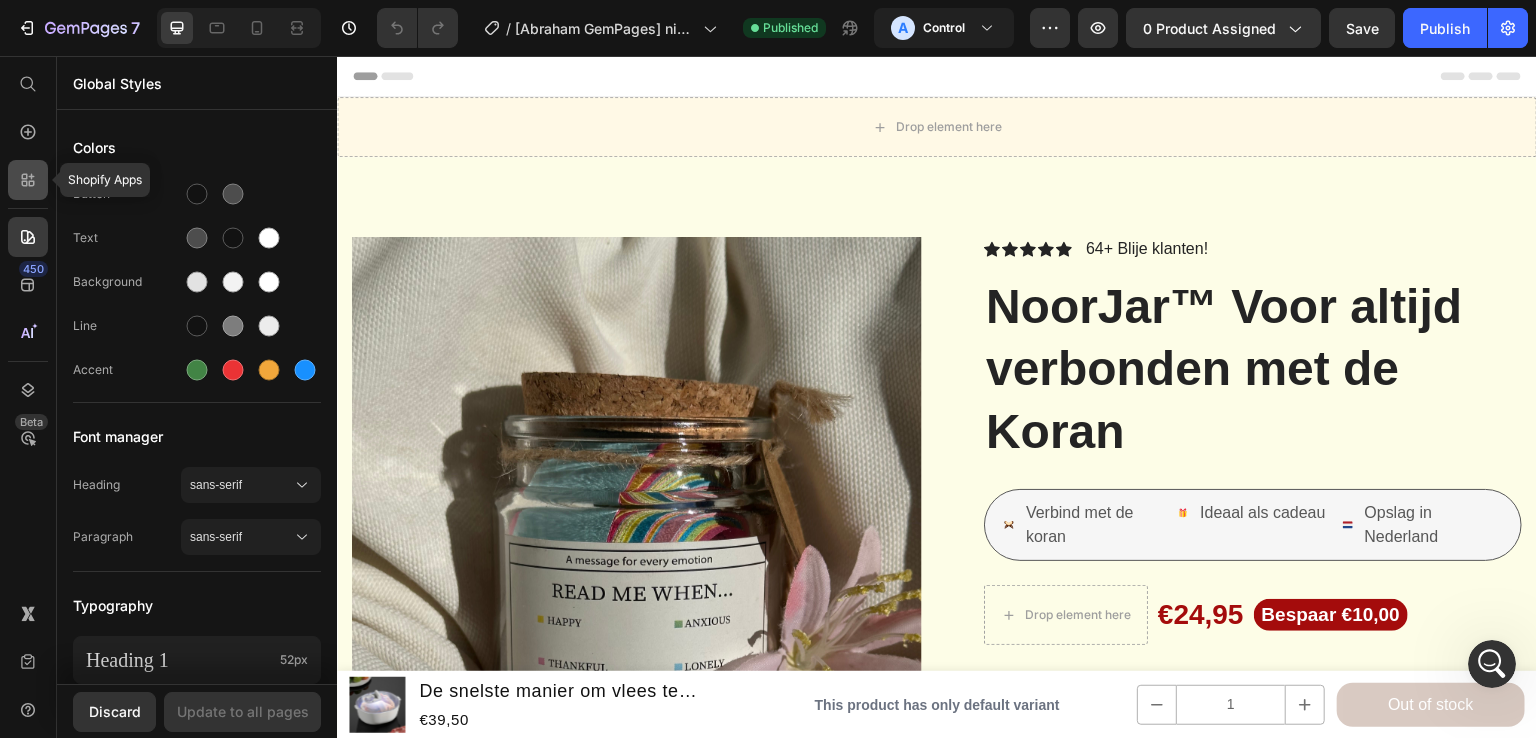 click 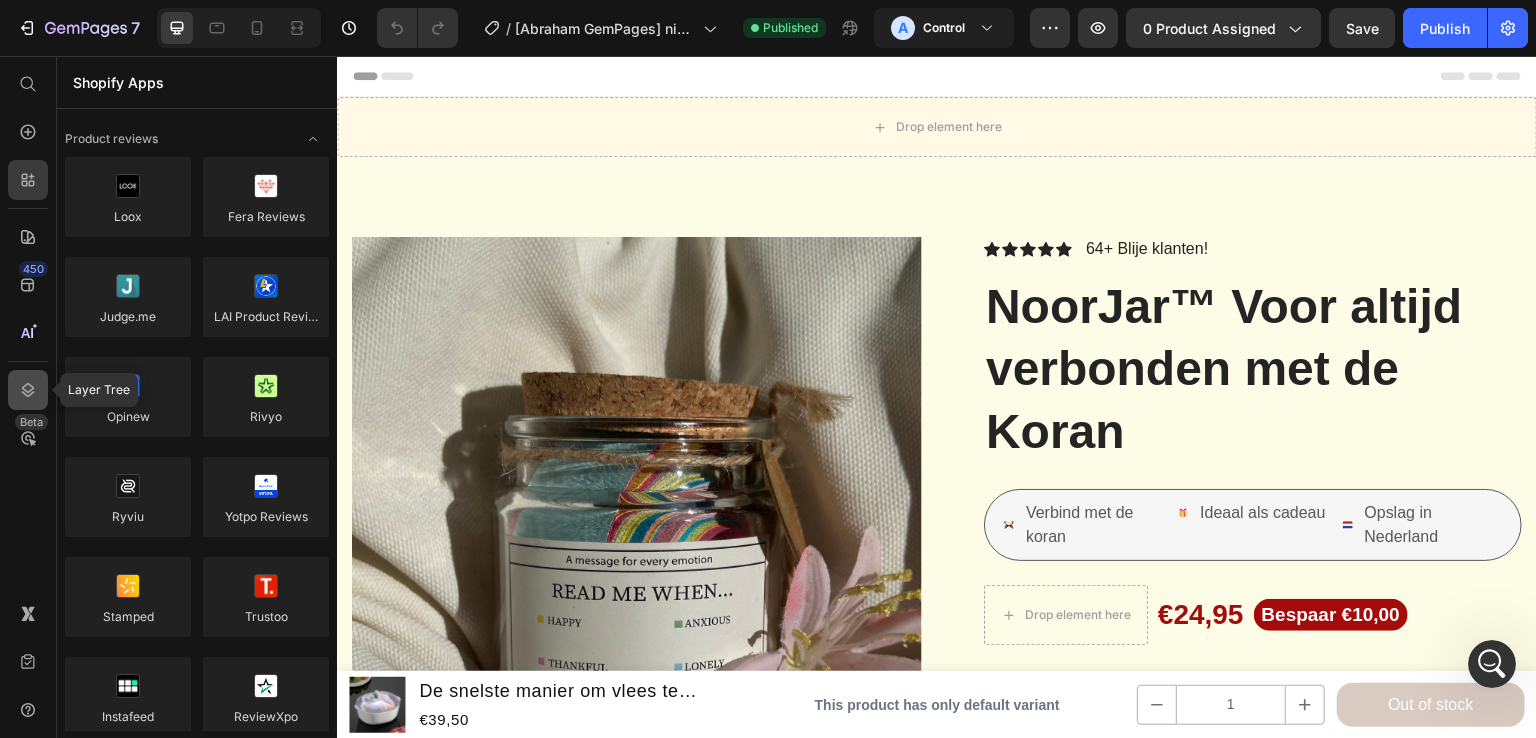 click 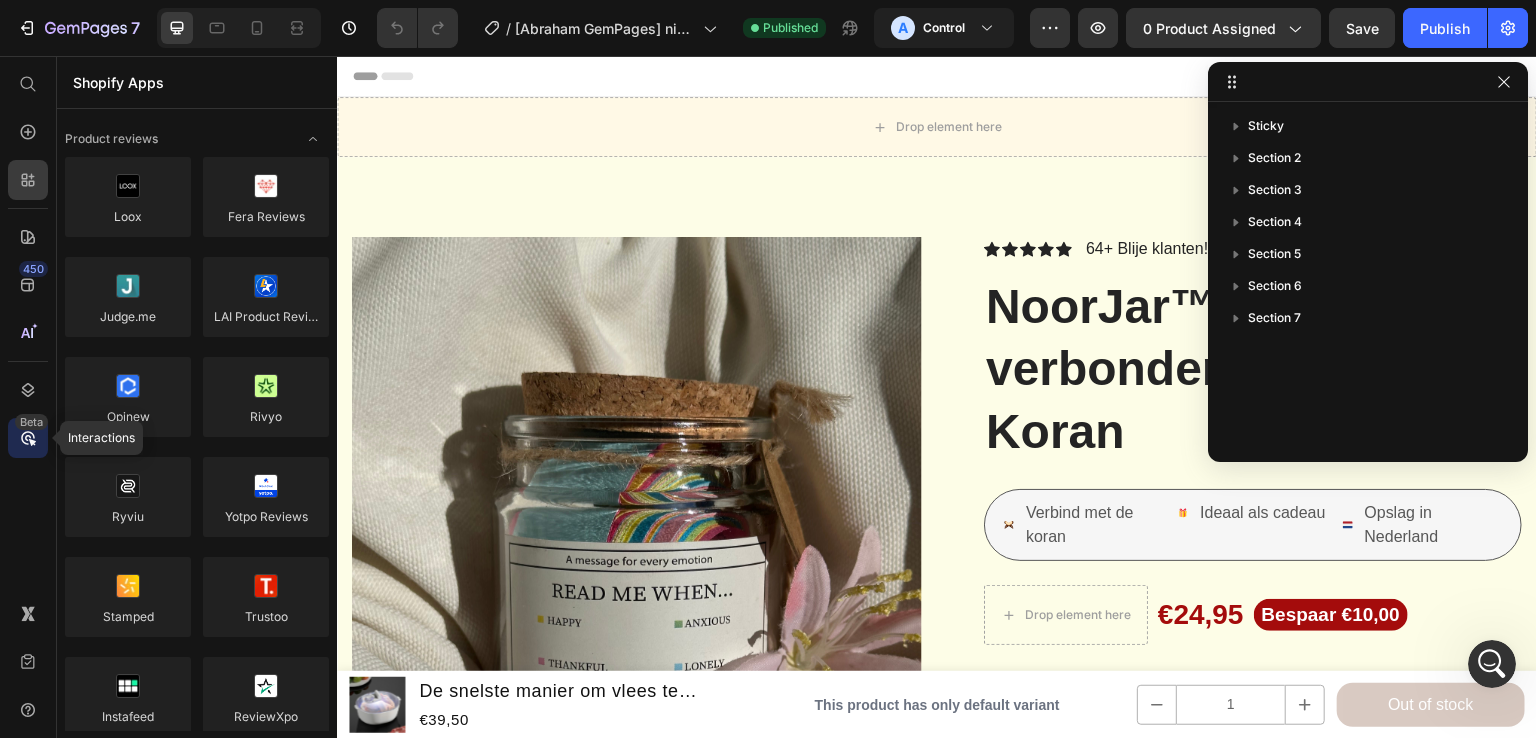 click on "Beta" at bounding box center [31, 422] 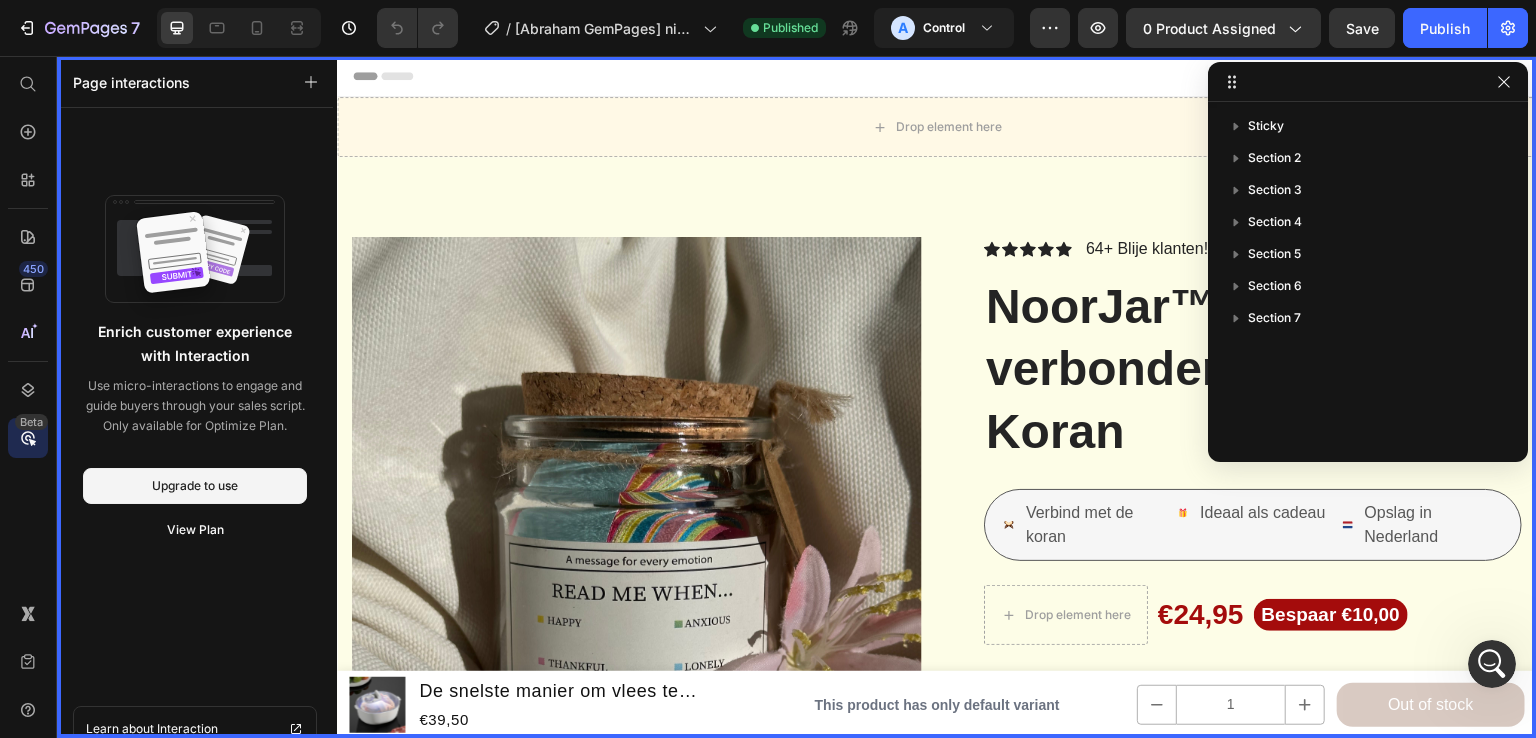 click on "Beta" at bounding box center (31, 422) 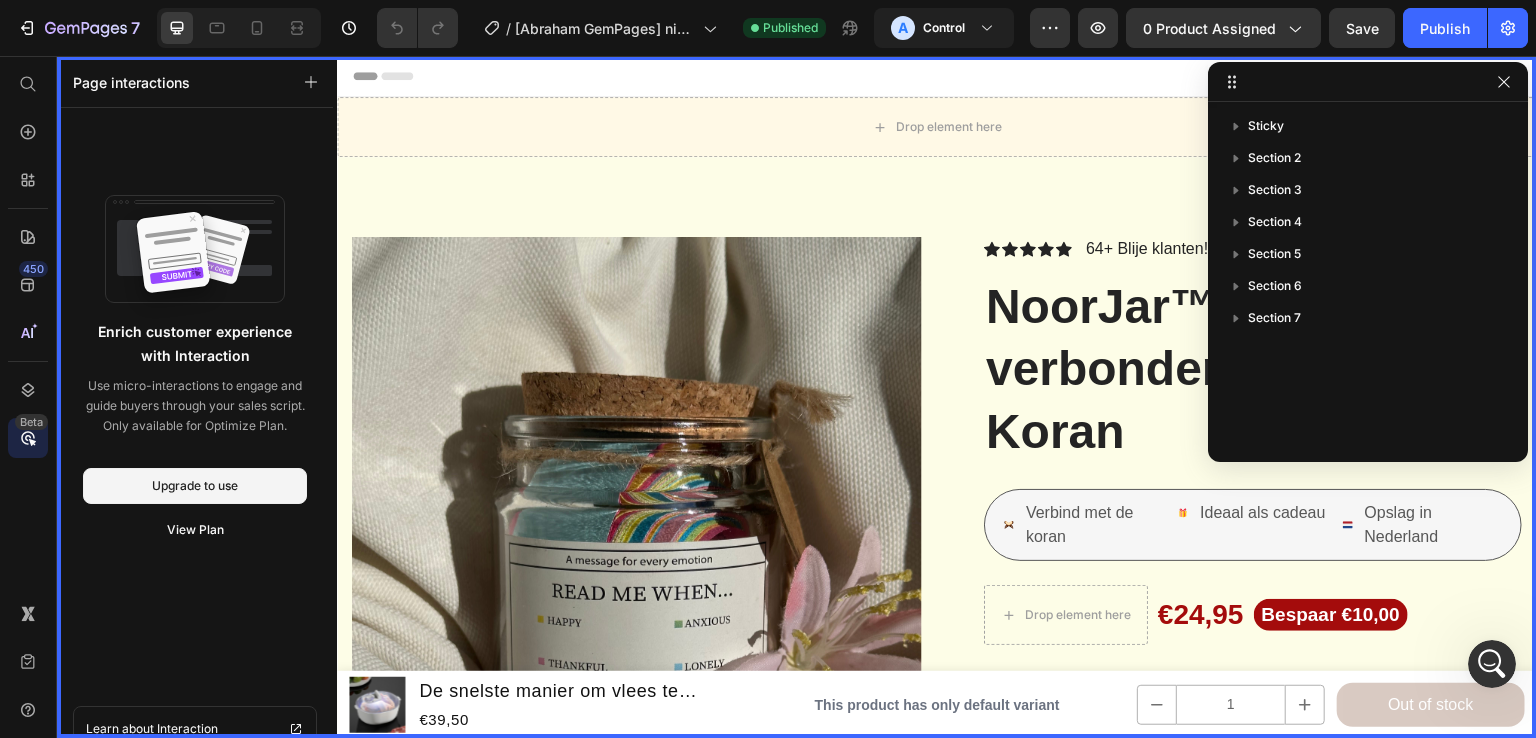 click on "450 Beta" at bounding box center [28, 329] 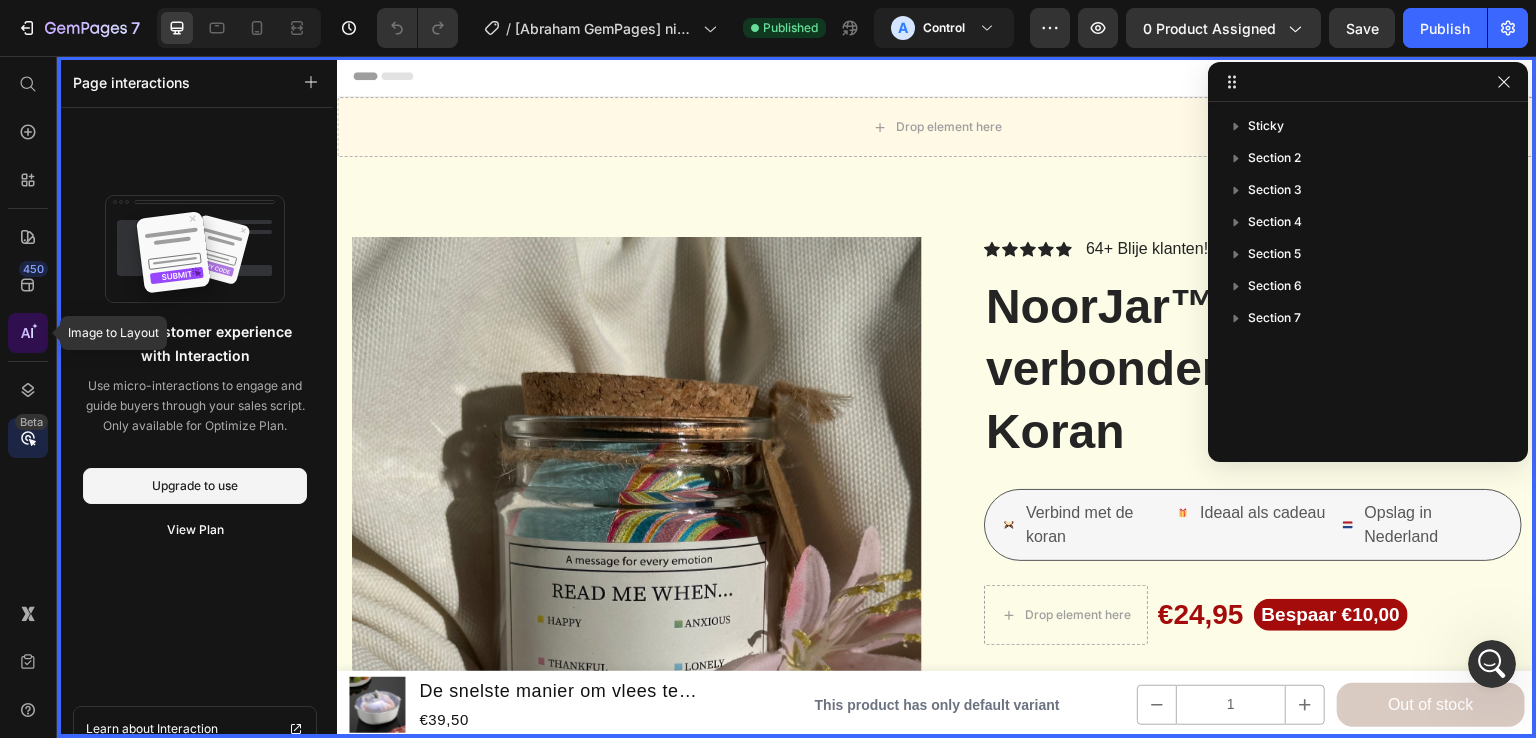 click 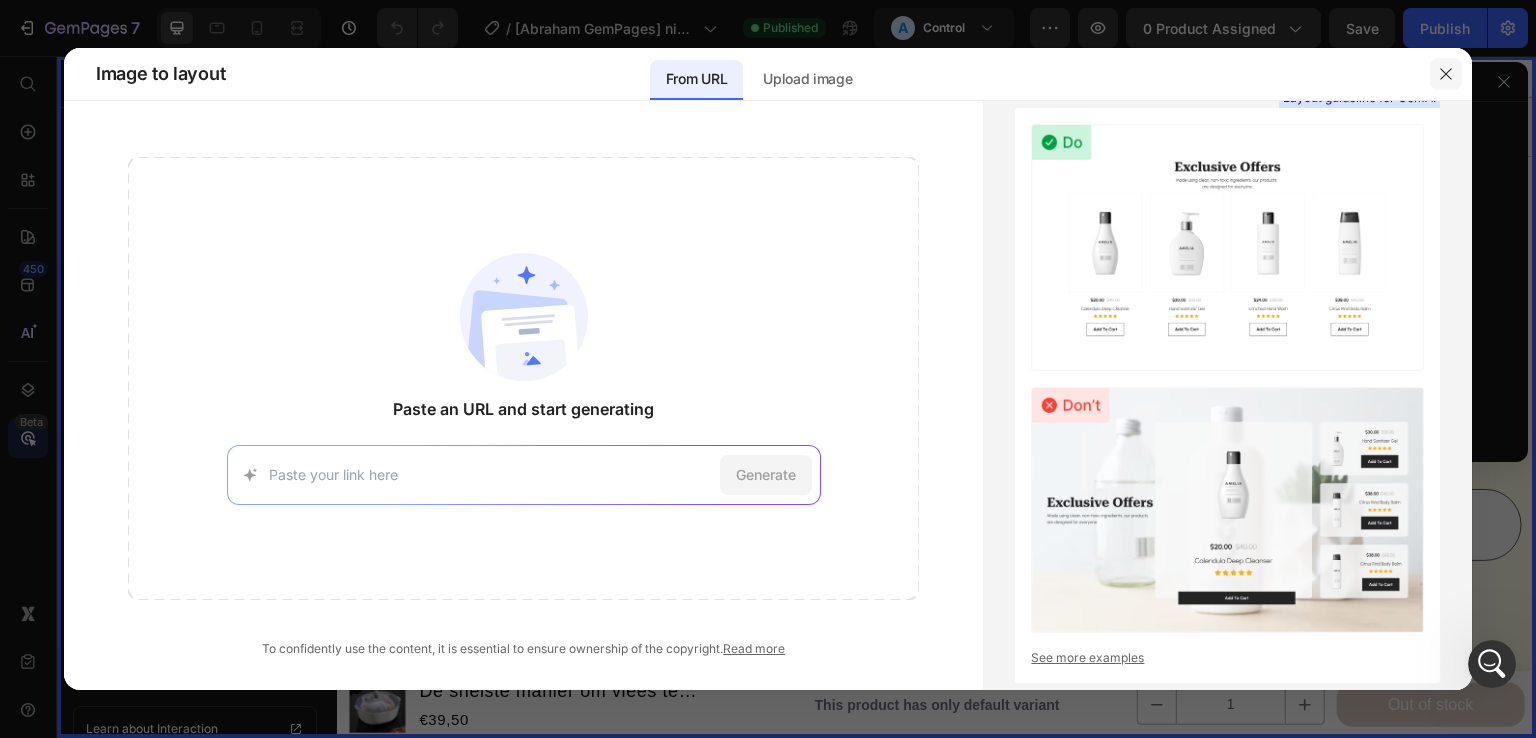 click at bounding box center (1446, 74) 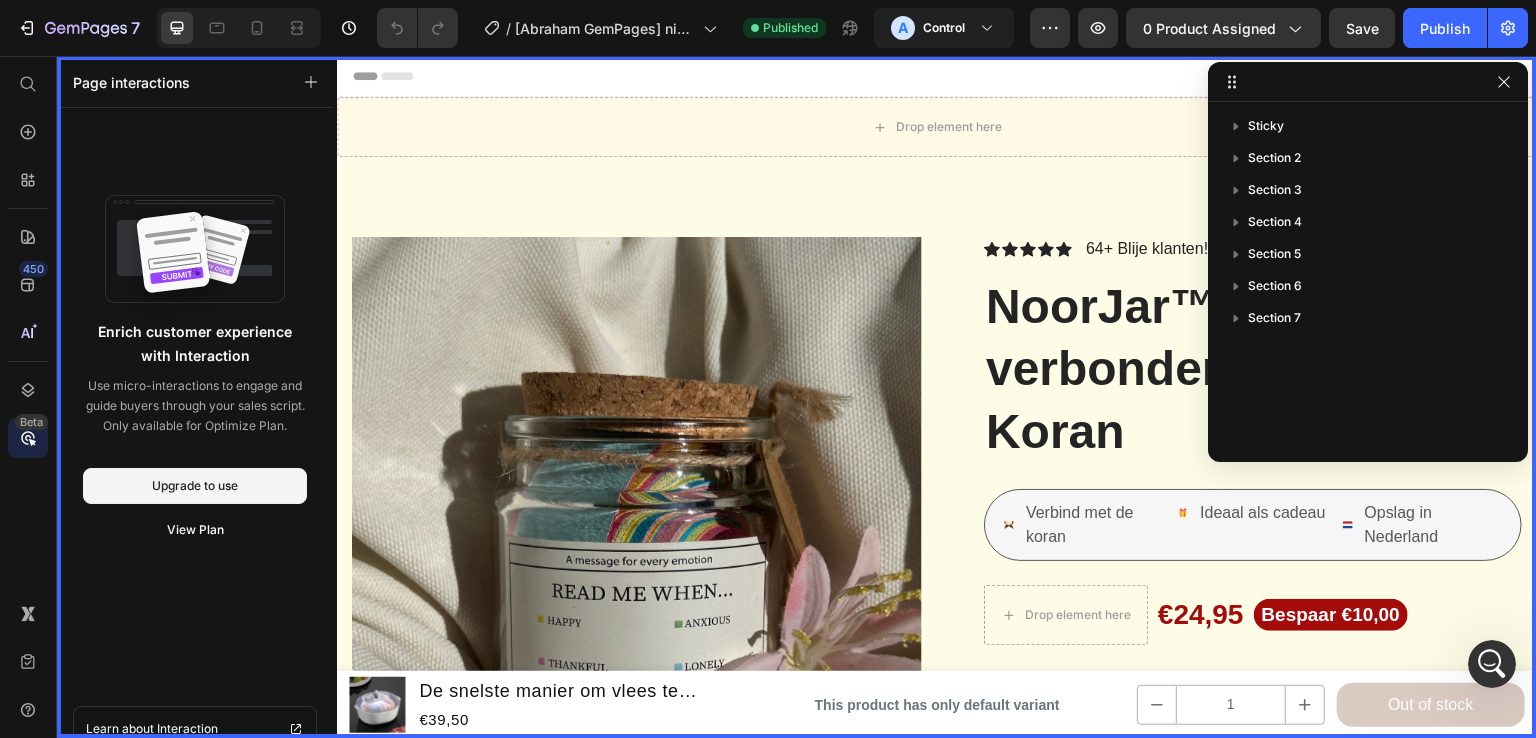 click at bounding box center (937, 397) 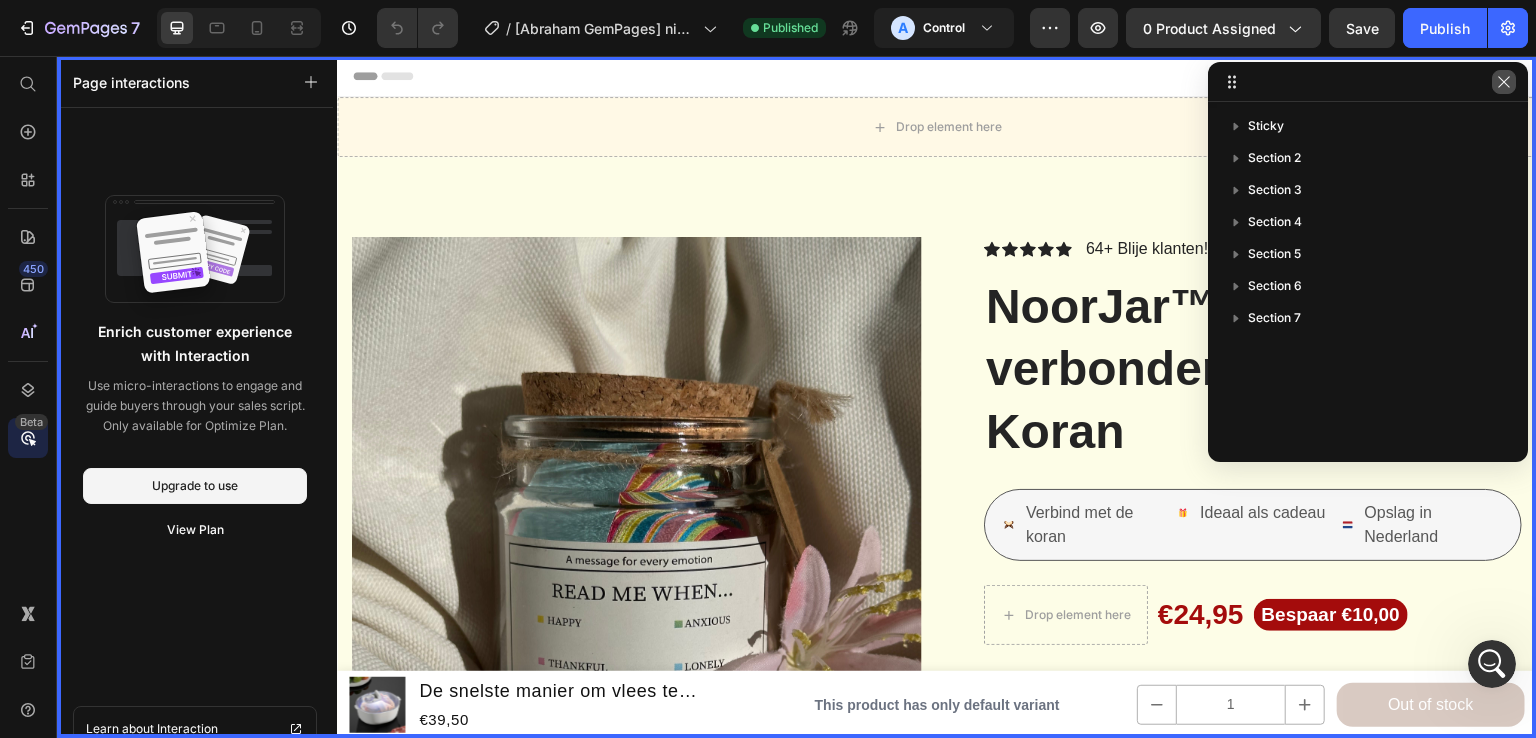 click 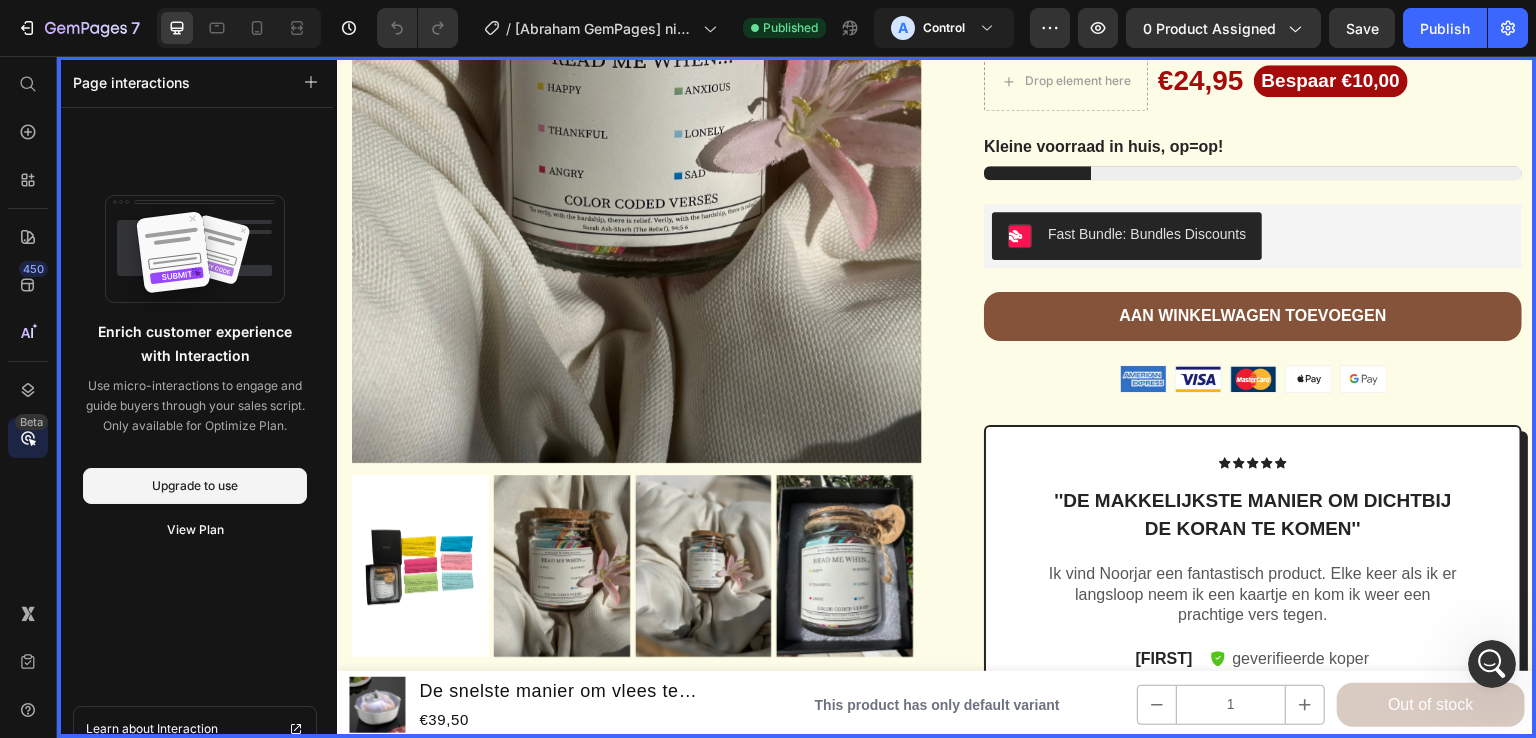 scroll, scrollTop: 400, scrollLeft: 0, axis: vertical 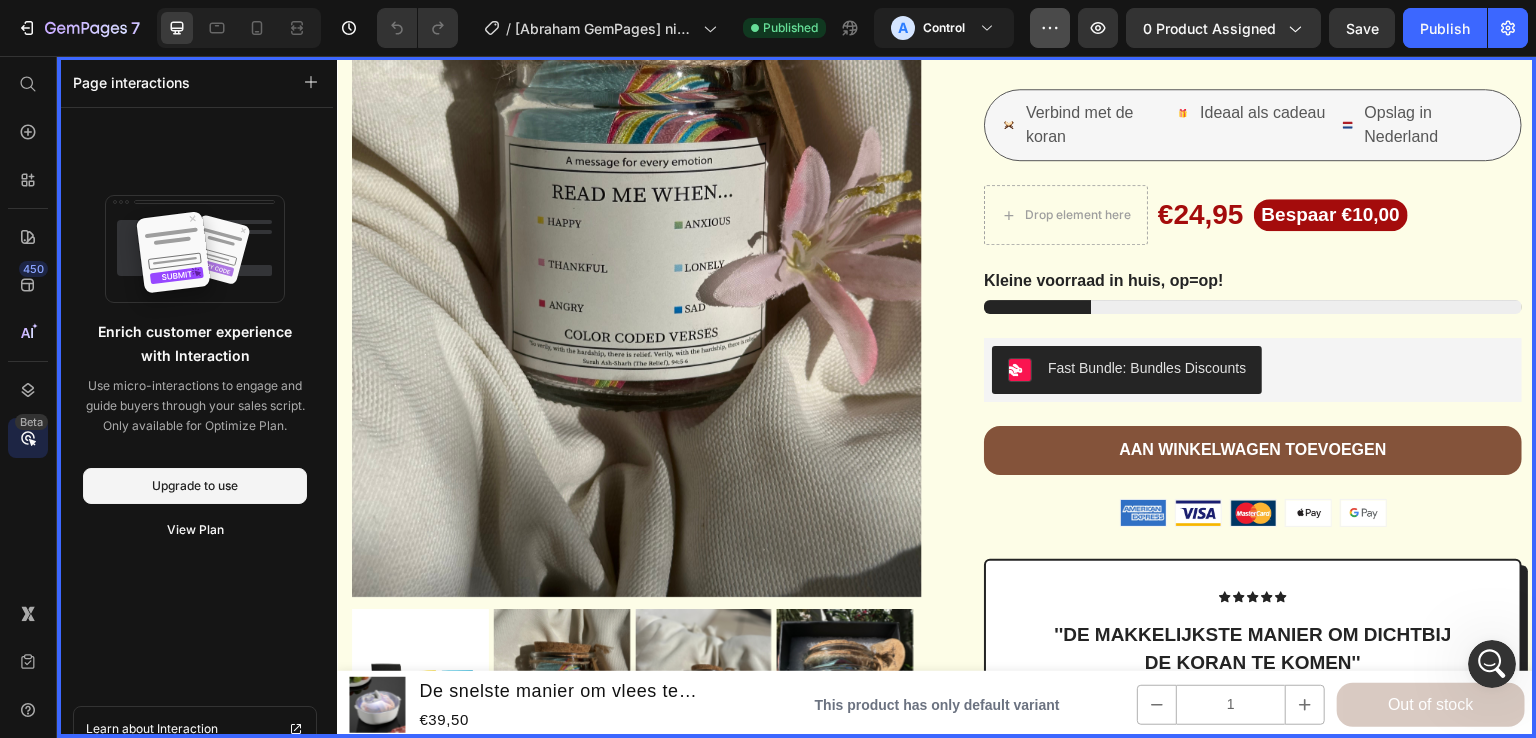 click 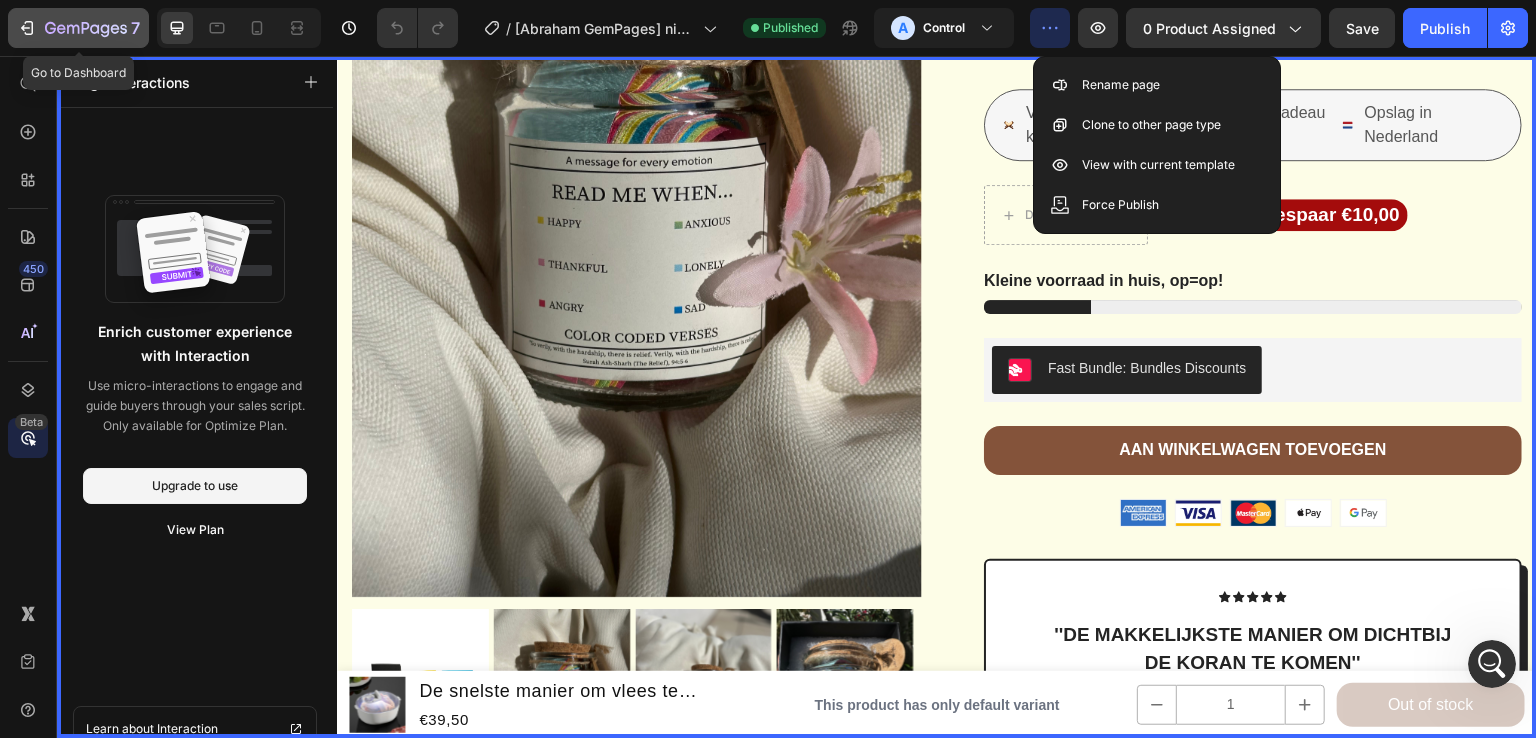 click on "7" 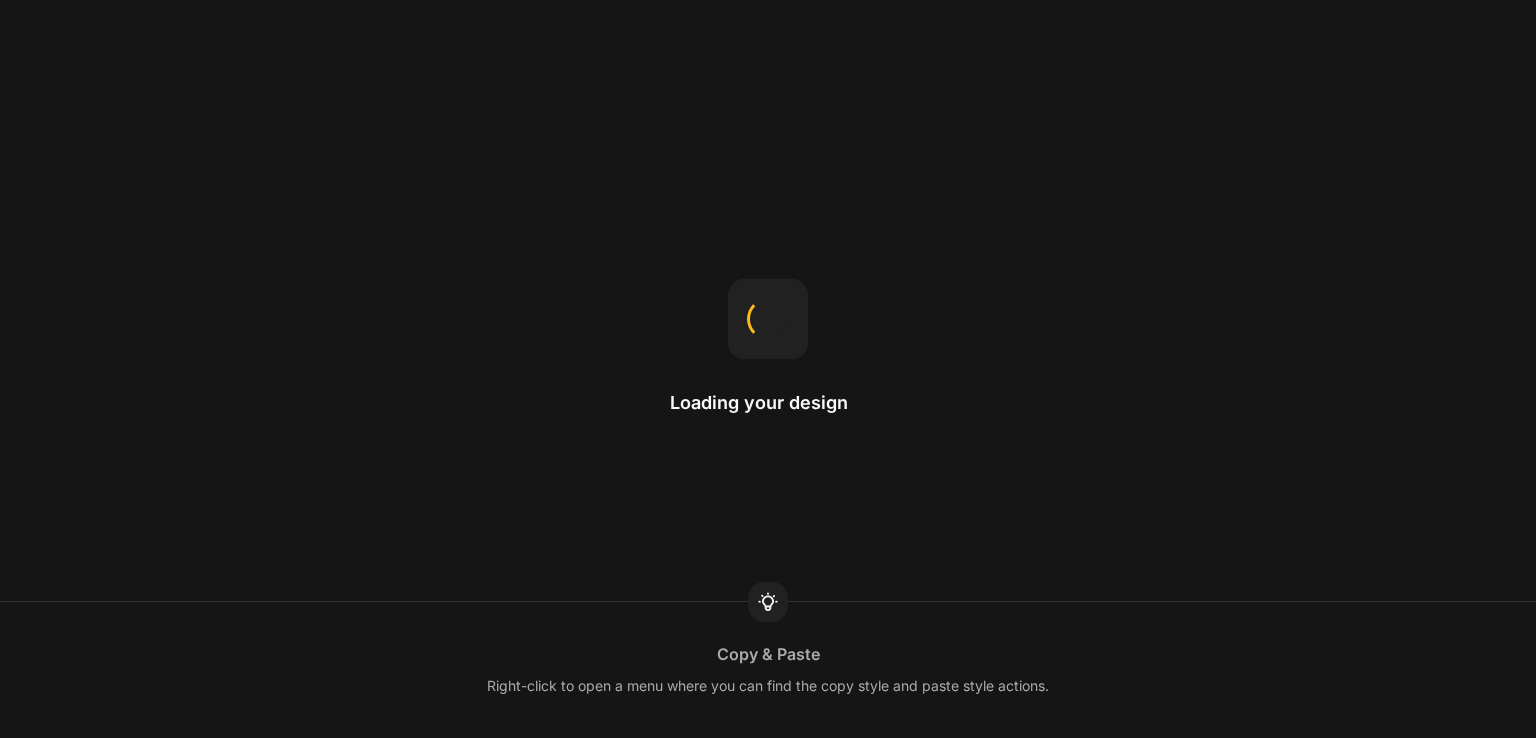 scroll, scrollTop: 0, scrollLeft: 0, axis: both 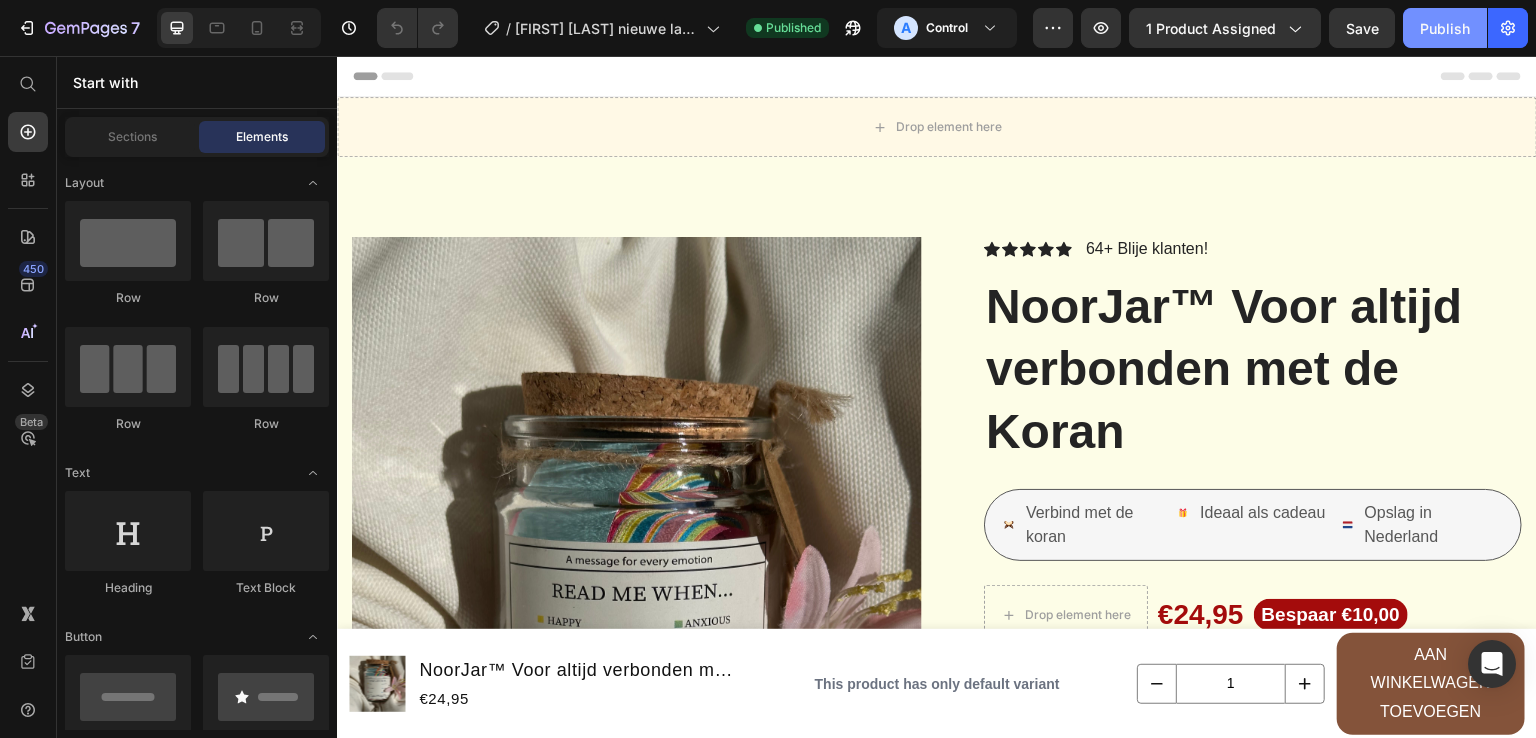 click on "Publish" at bounding box center [1445, 28] 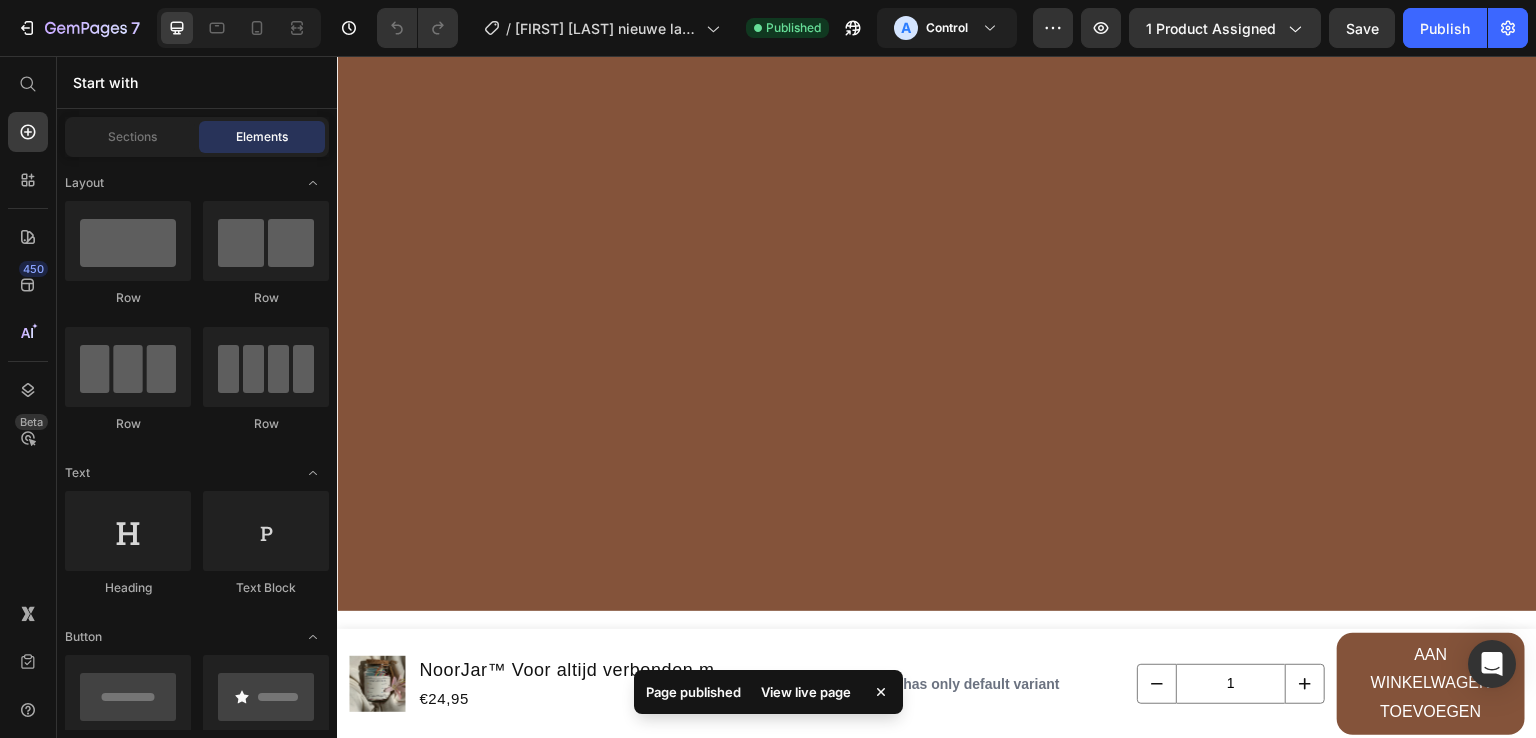 scroll, scrollTop: 3405, scrollLeft: 0, axis: vertical 